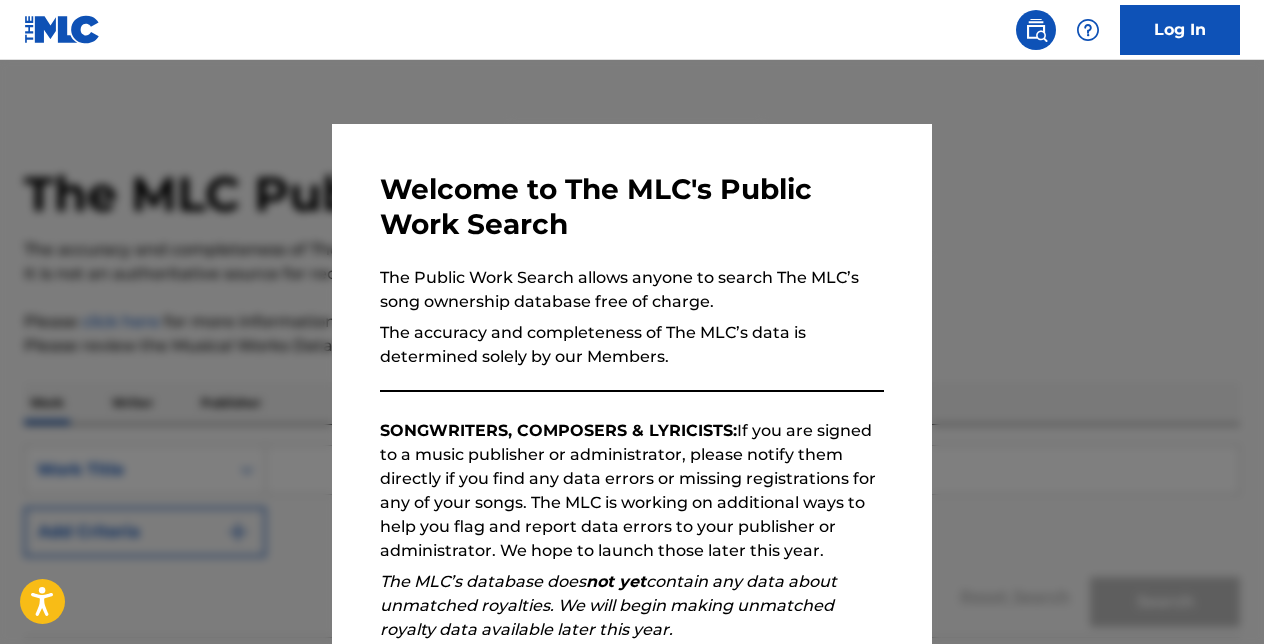 scroll, scrollTop: 0, scrollLeft: 0, axis: both 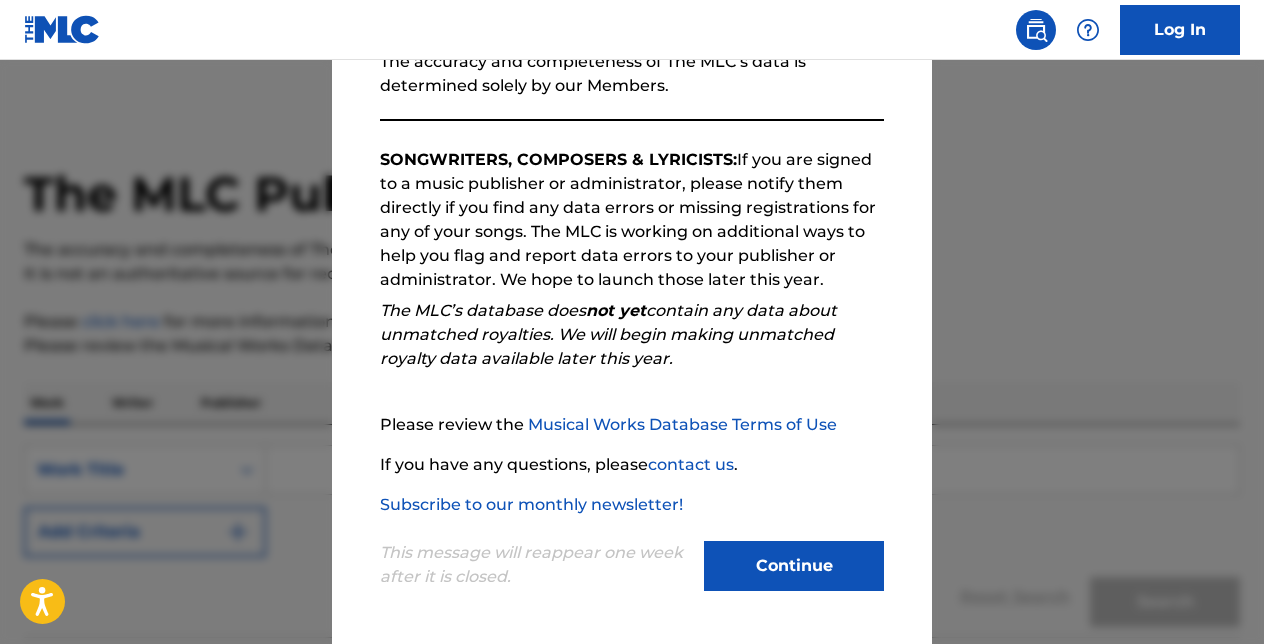 click on "Continue" at bounding box center [794, 566] 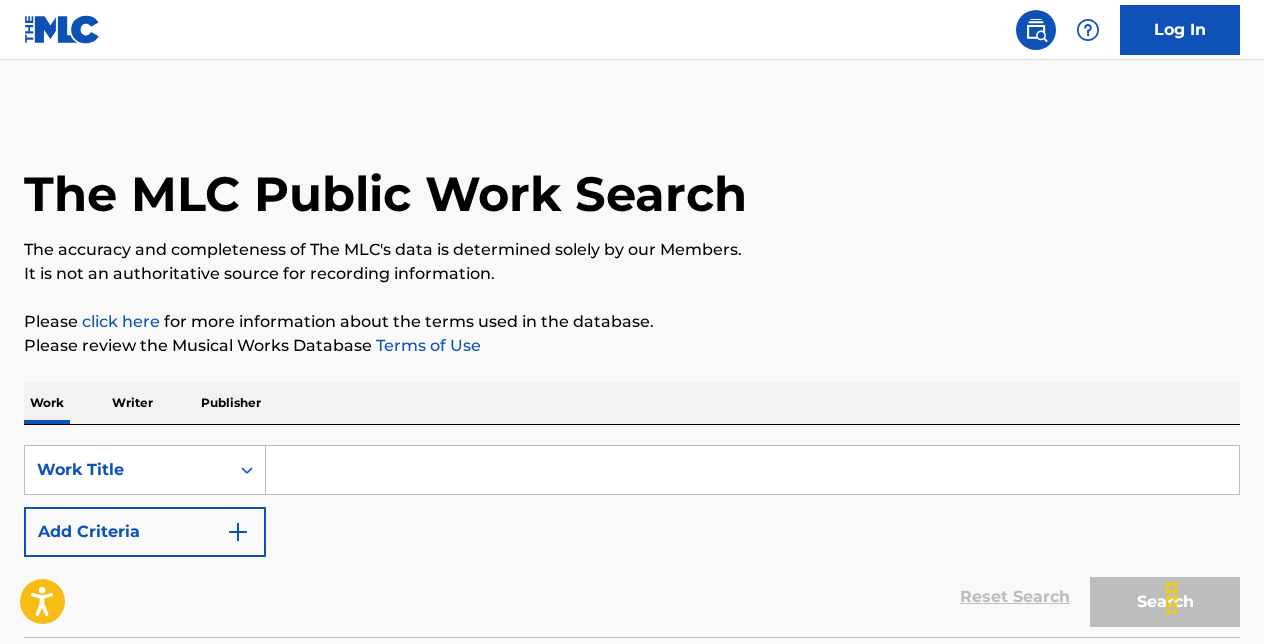 click on "SearchWithCriteriad99b5241-8112-4fdc-bf5b-d45a1f82a313 Work Title Add Criteria" at bounding box center [632, 501] 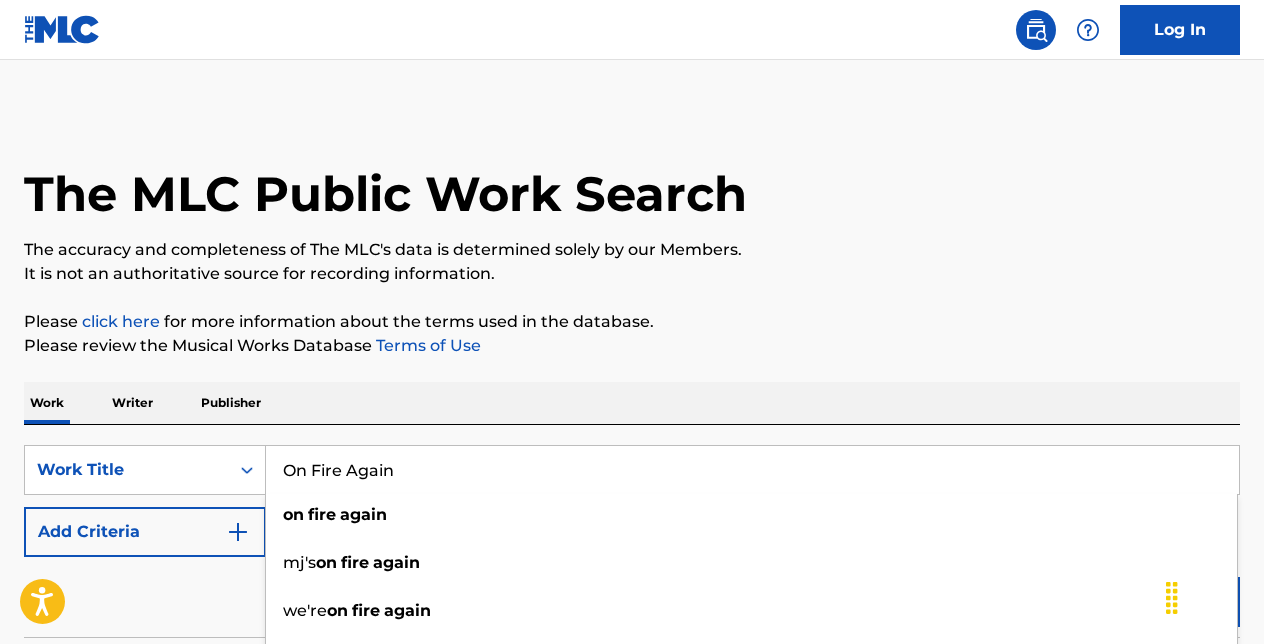 type on "On Fire Again" 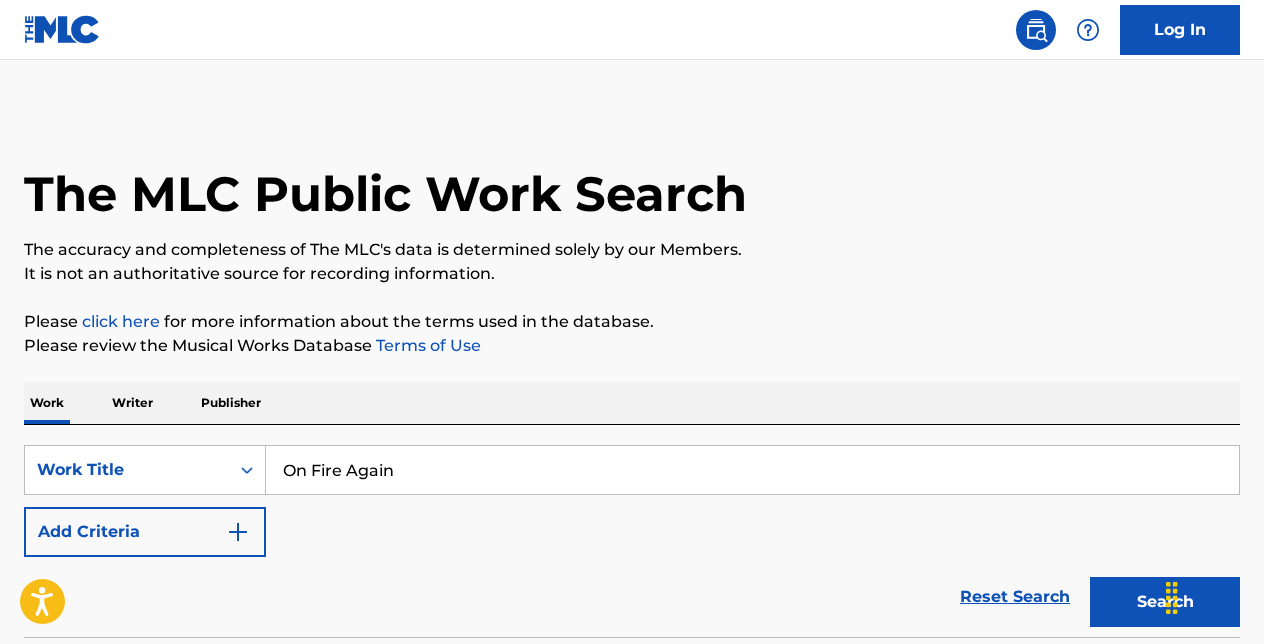 click on "Add Criteria" at bounding box center (145, 532) 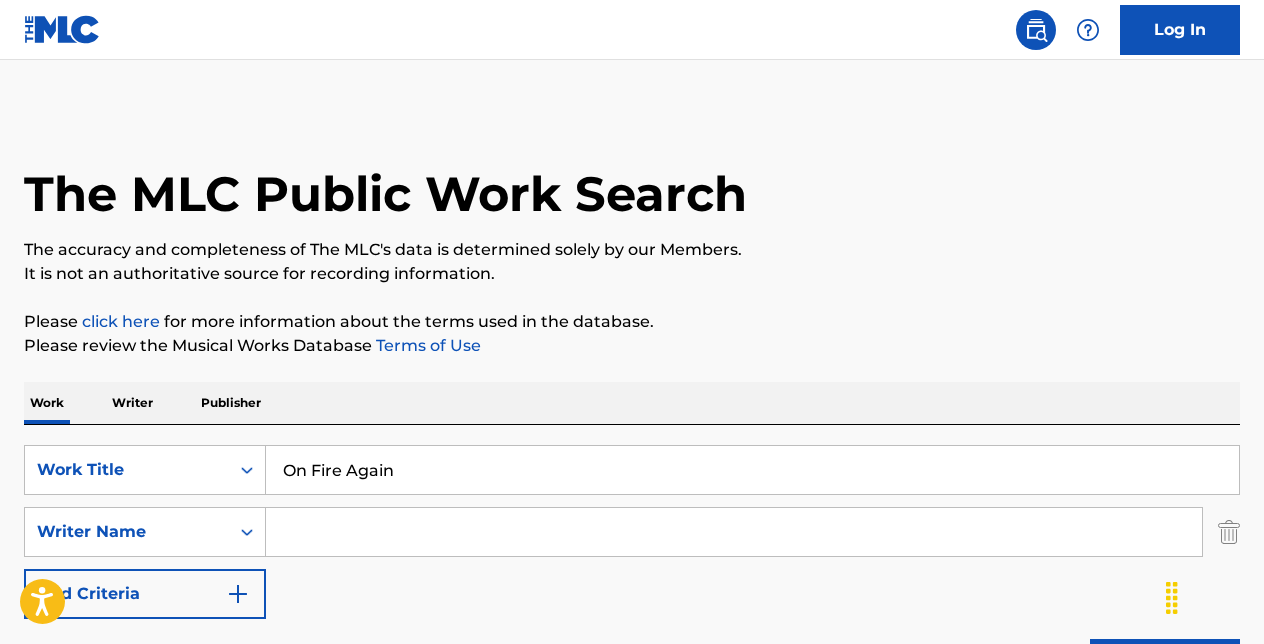 click at bounding box center (734, 532) 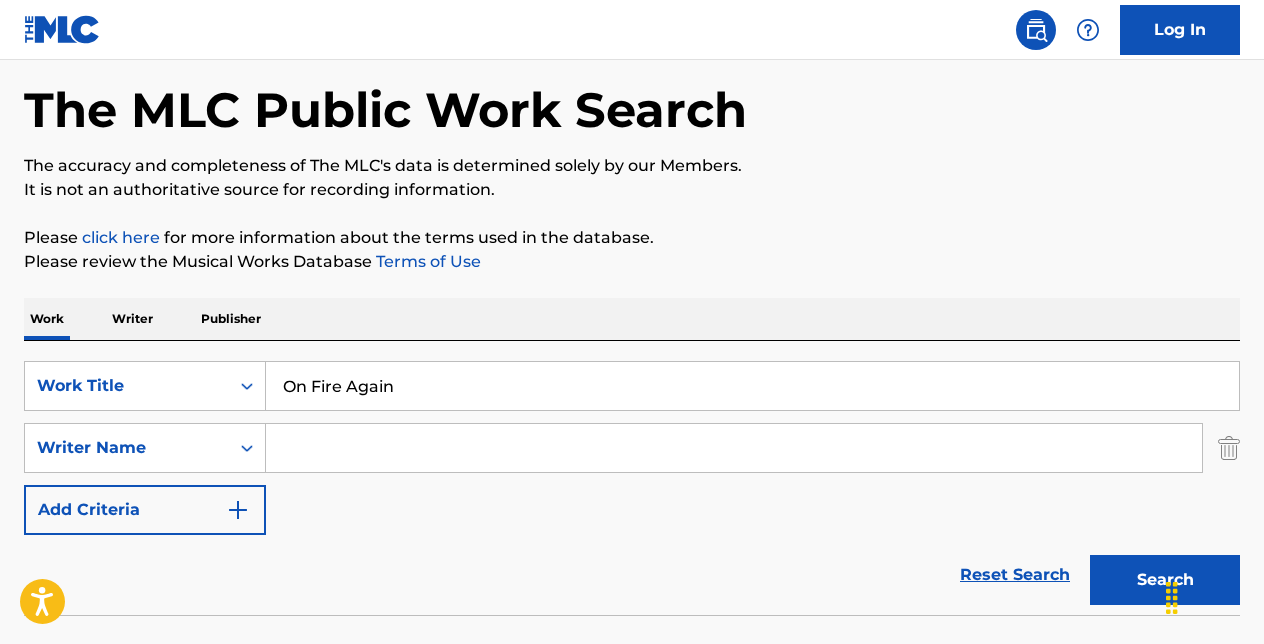 scroll, scrollTop: 85, scrollLeft: 0, axis: vertical 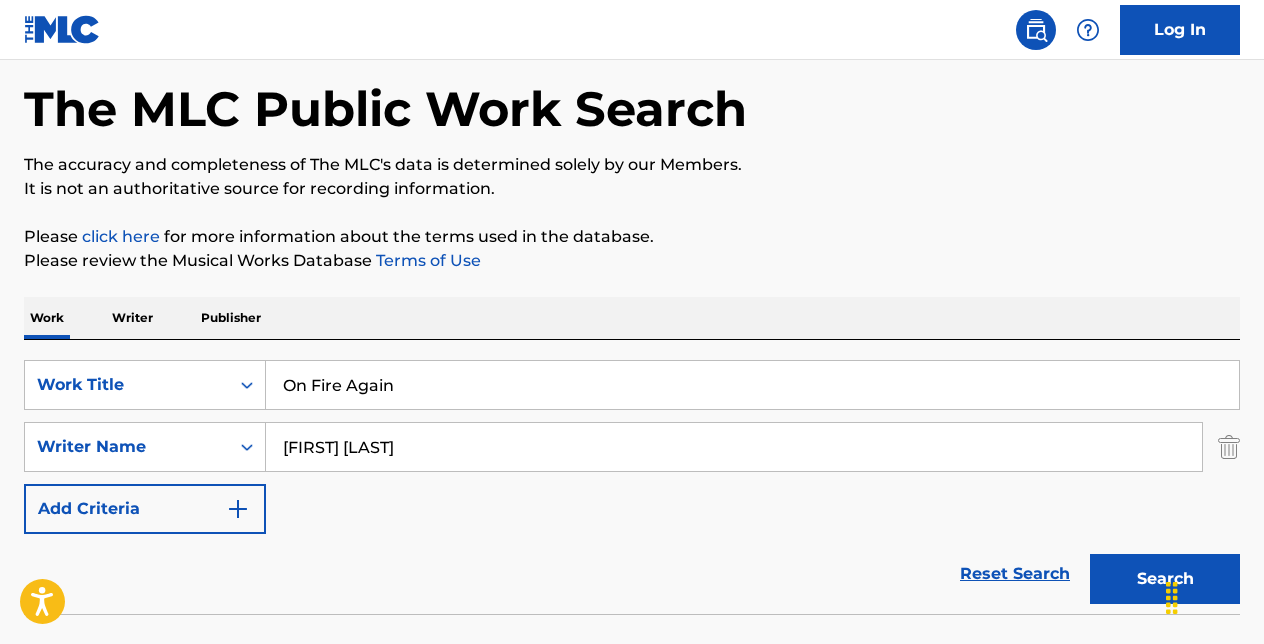 type on "[FIRST] [LAST]" 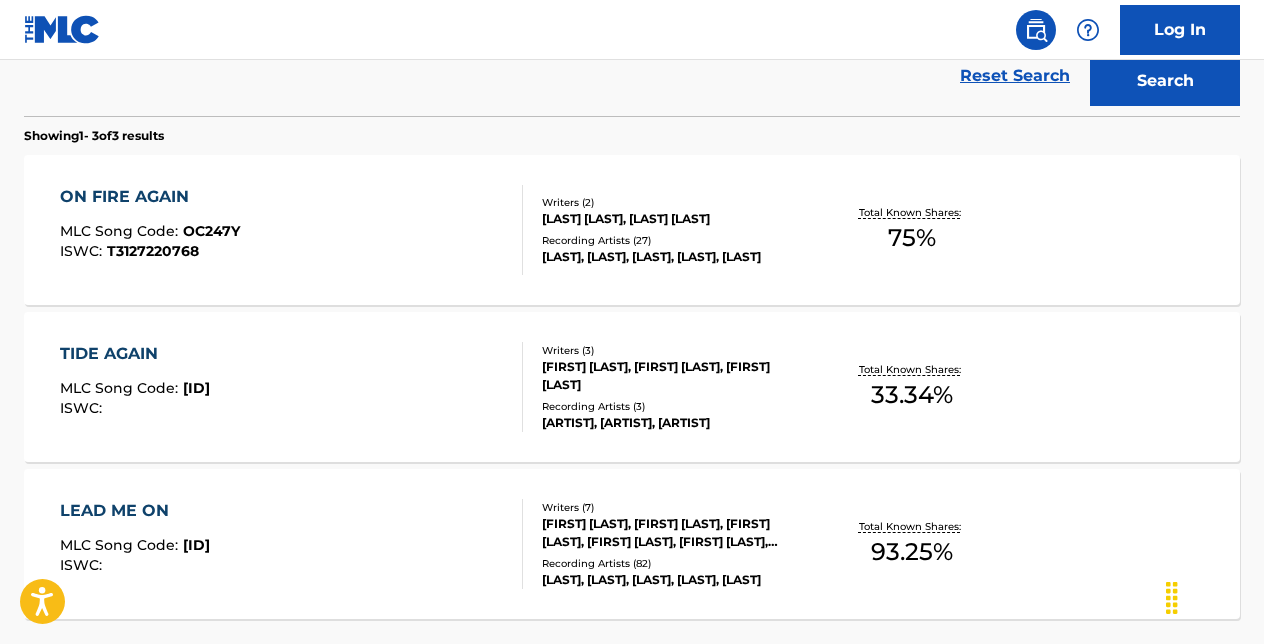 scroll, scrollTop: 586, scrollLeft: 0, axis: vertical 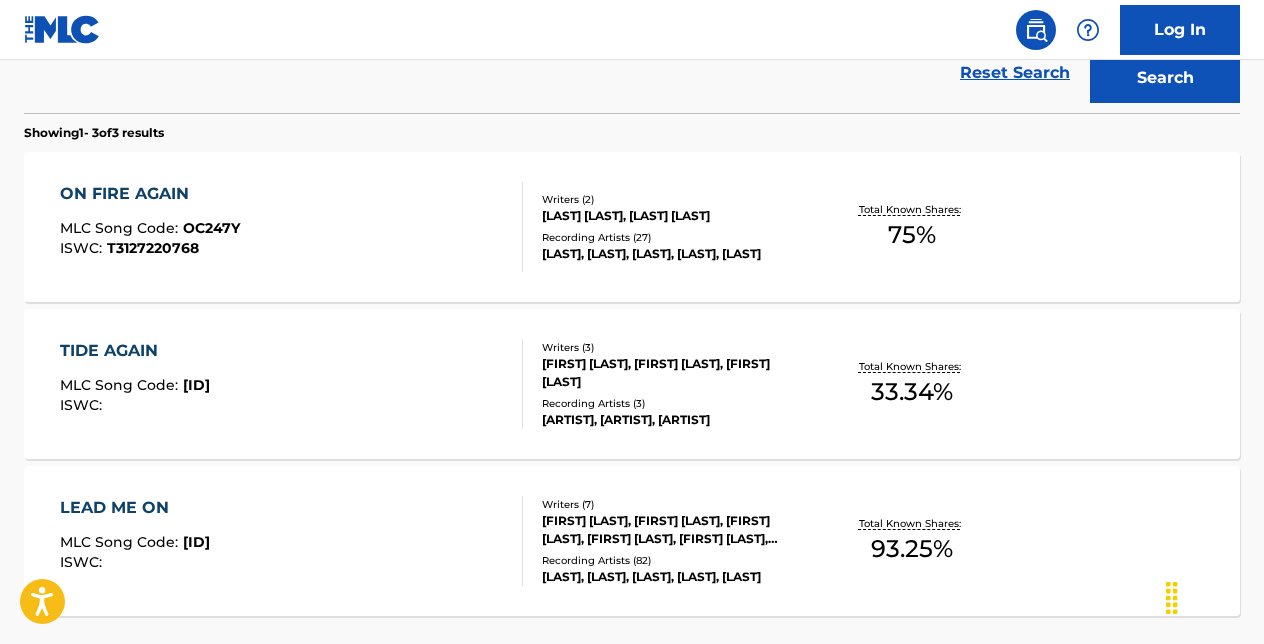 click on "ON FIRE AGAIN" at bounding box center (150, 194) 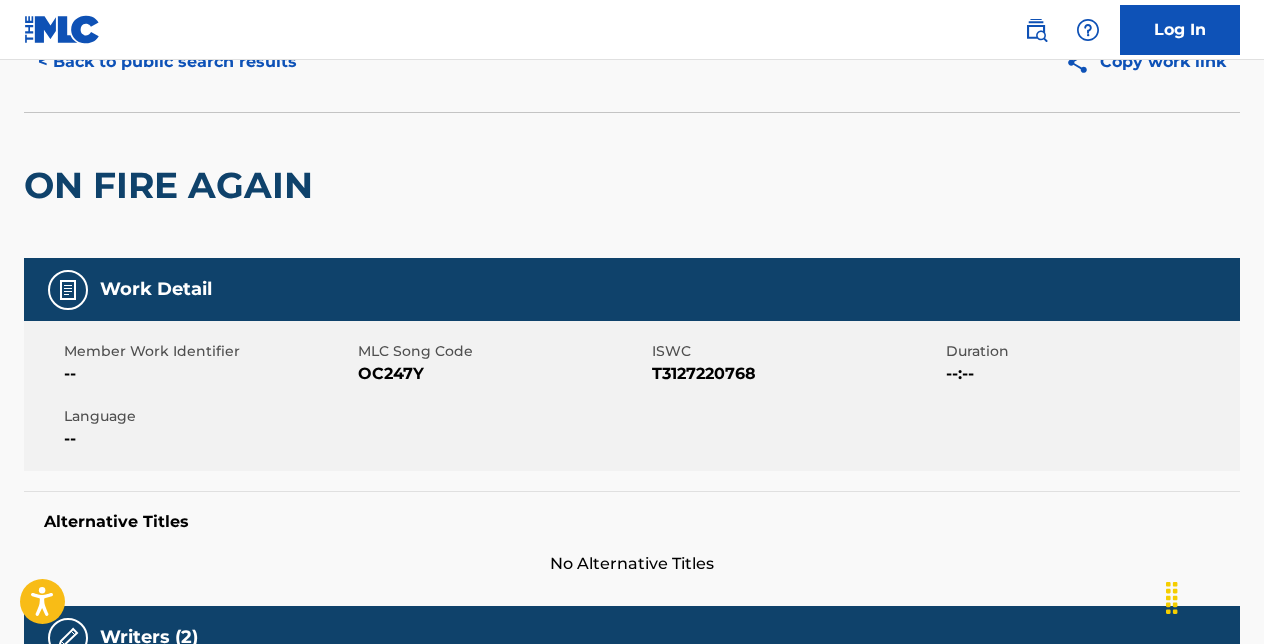 scroll, scrollTop: 0, scrollLeft: 0, axis: both 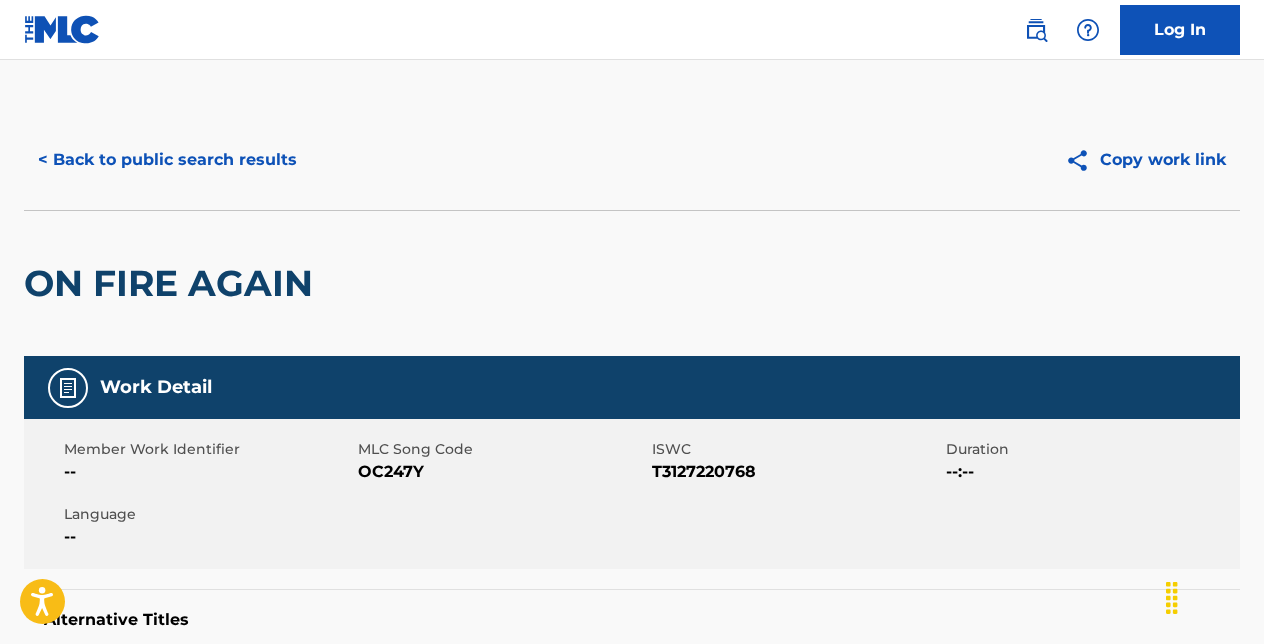 click on "< Back to public search results" at bounding box center [167, 160] 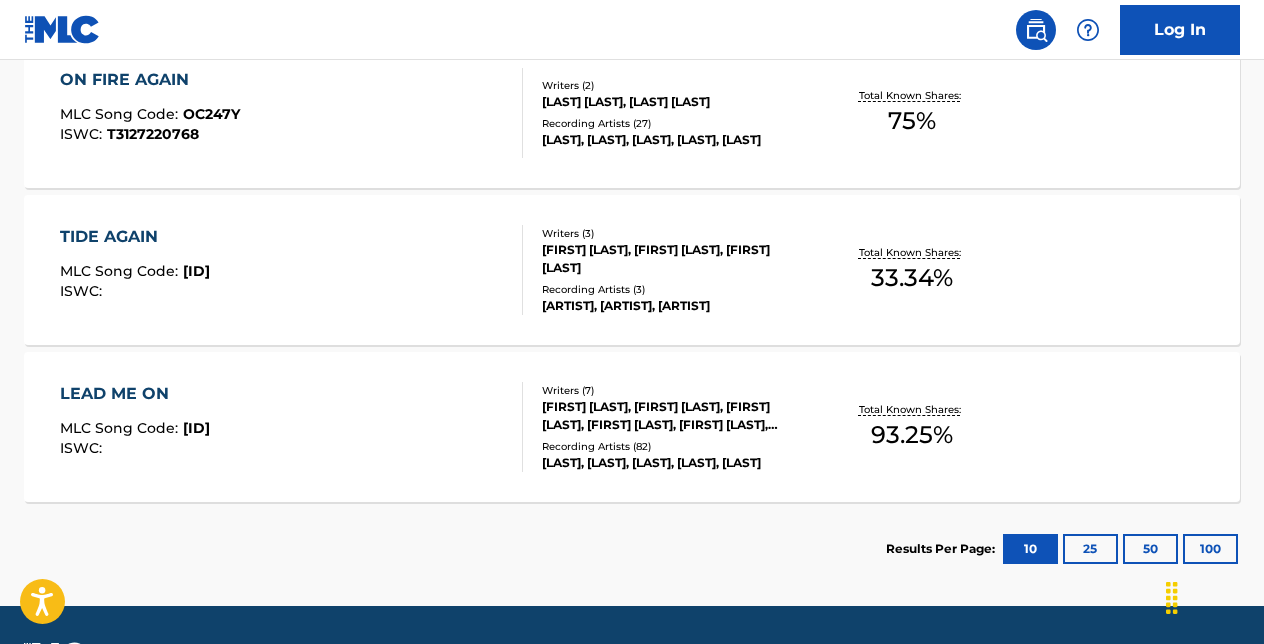scroll, scrollTop: 0, scrollLeft: 0, axis: both 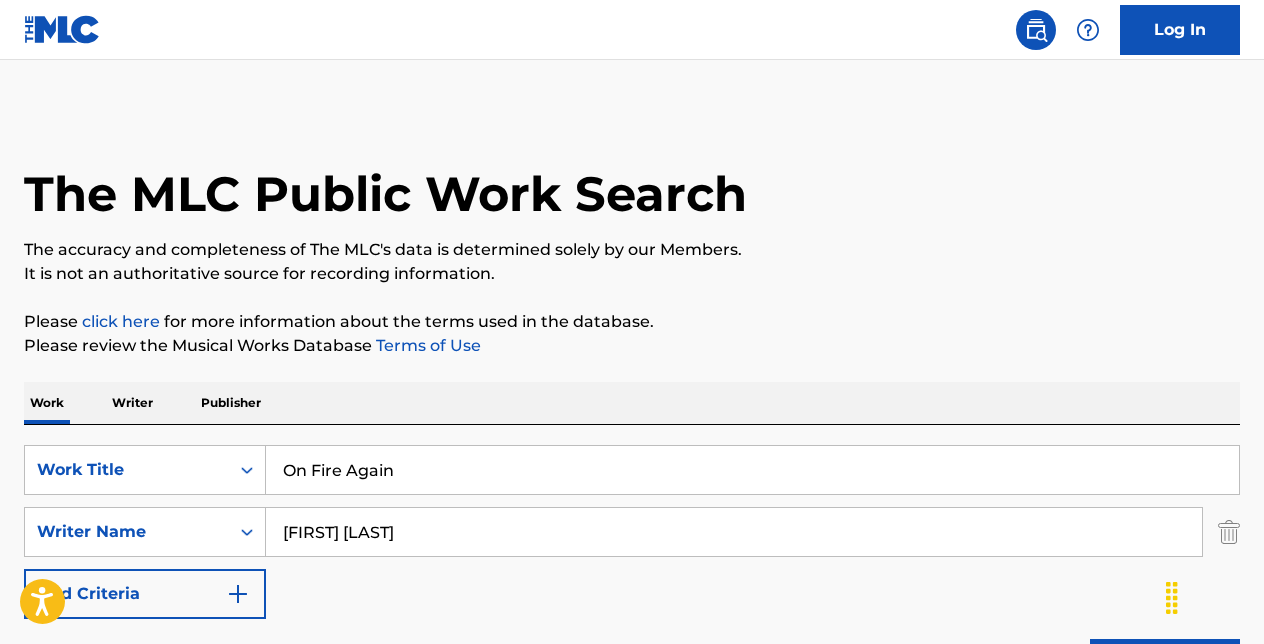 click on "On Fire Again" at bounding box center [752, 470] 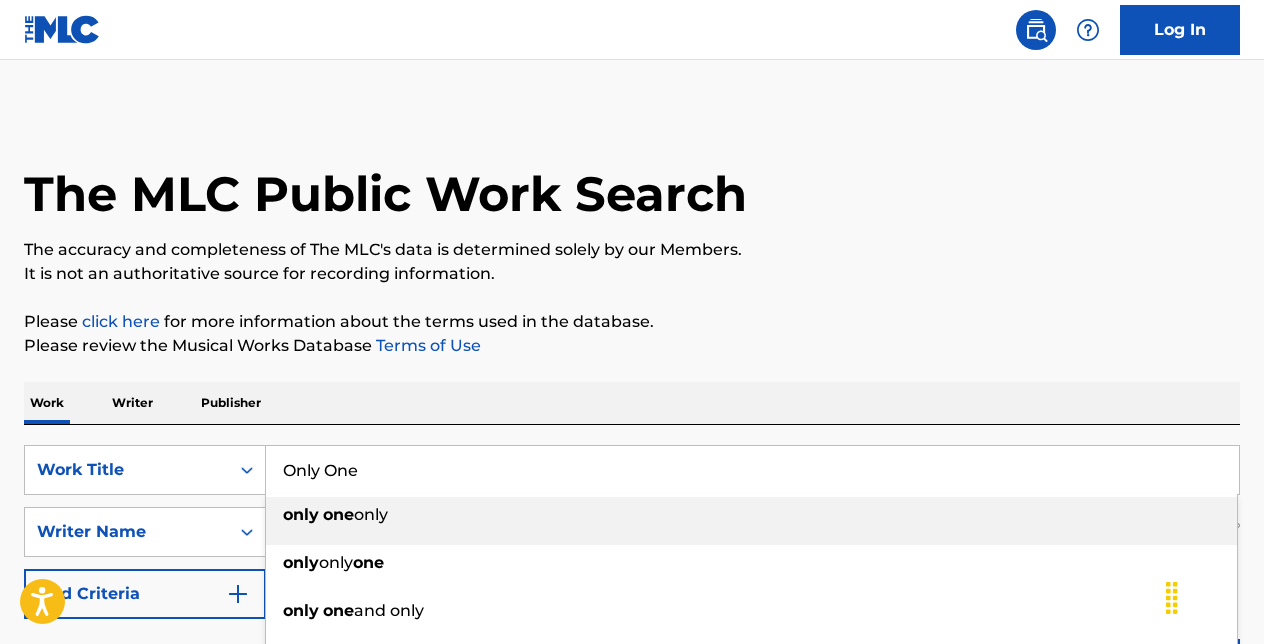 type on "Only One" 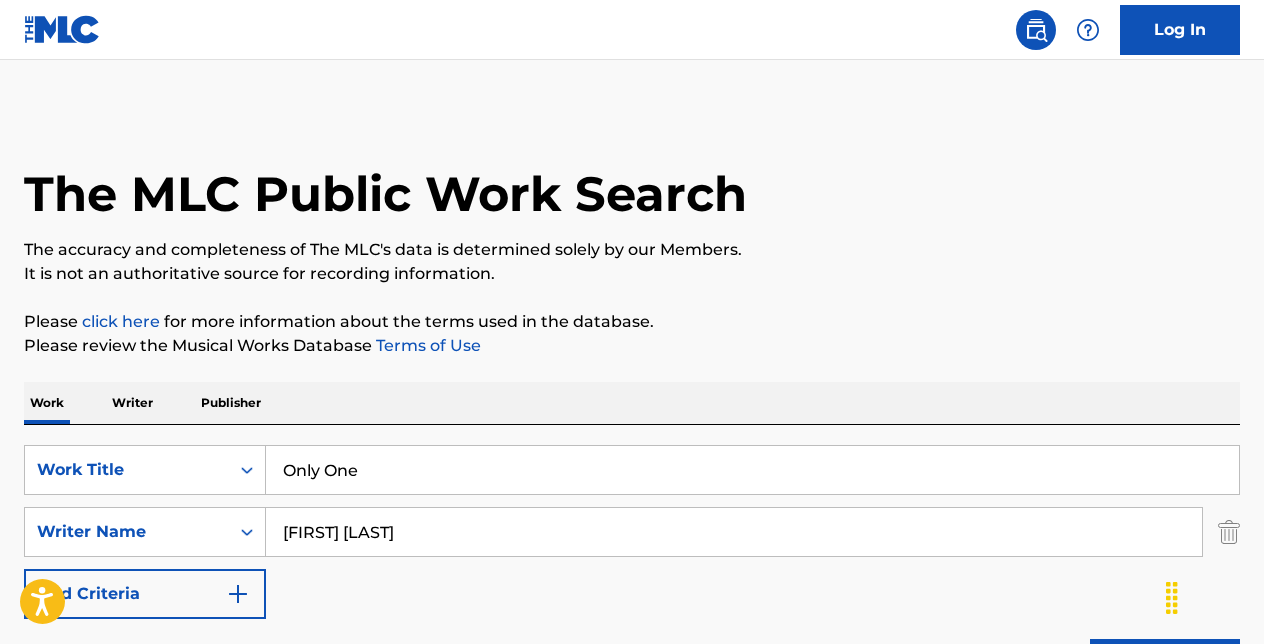 click on "Work Writer Publisher" at bounding box center (632, 403) 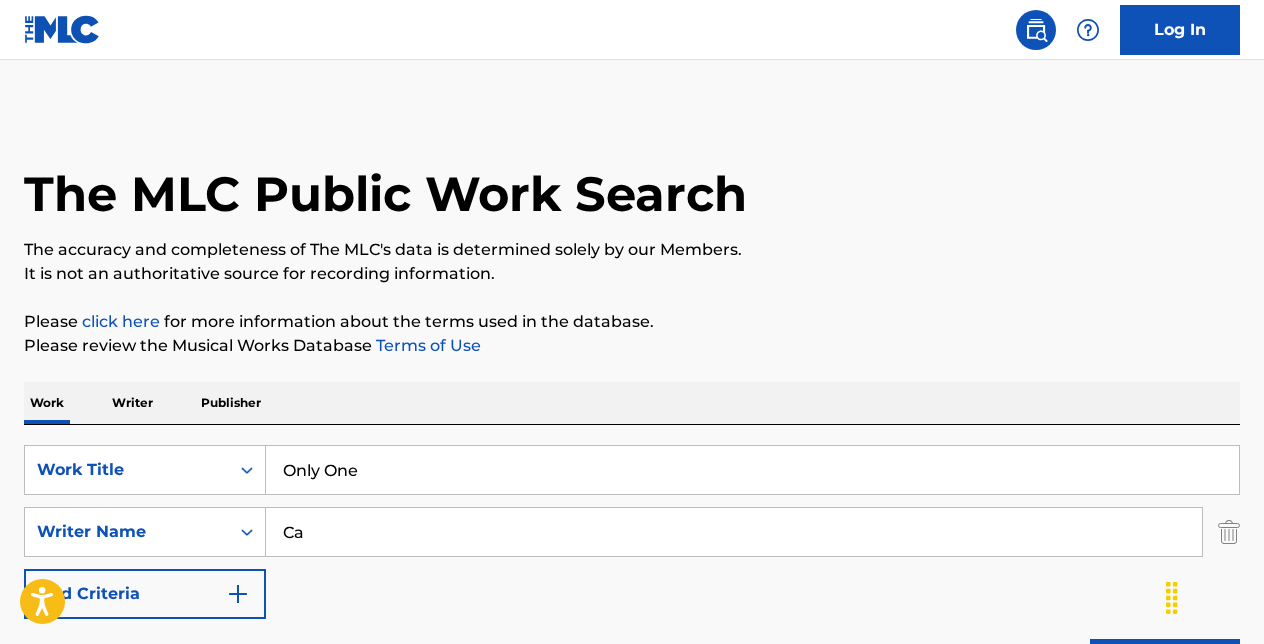 type on "C" 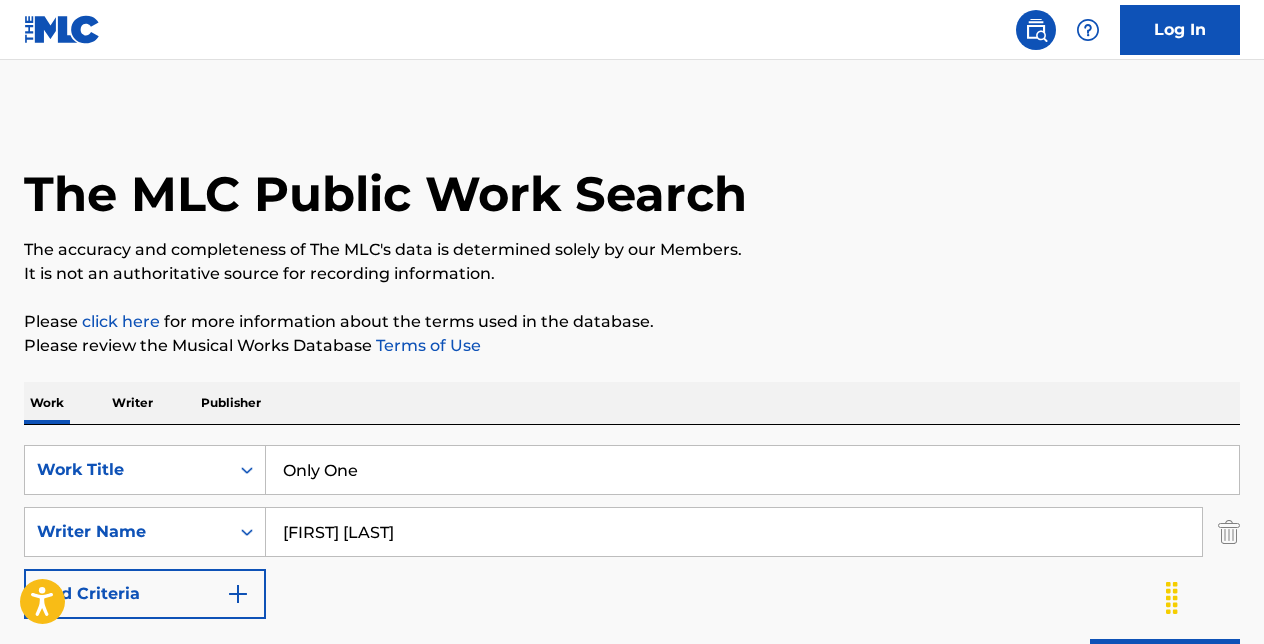 type on "[FIRST] [LAST]" 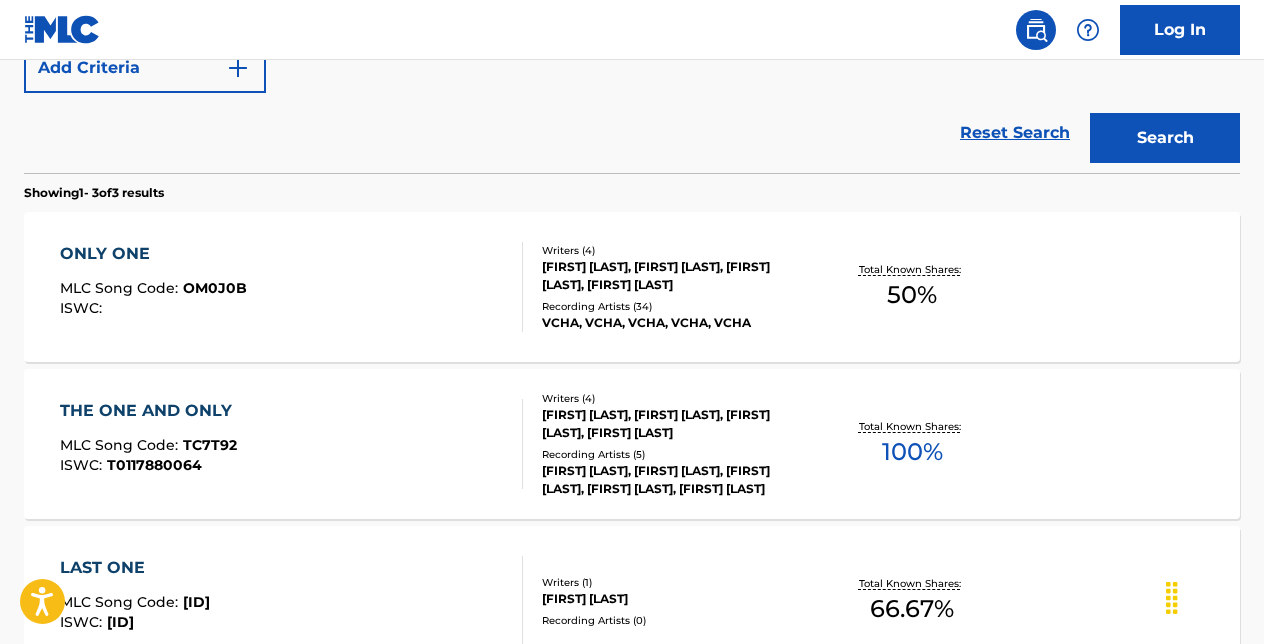 scroll, scrollTop: 527, scrollLeft: 0, axis: vertical 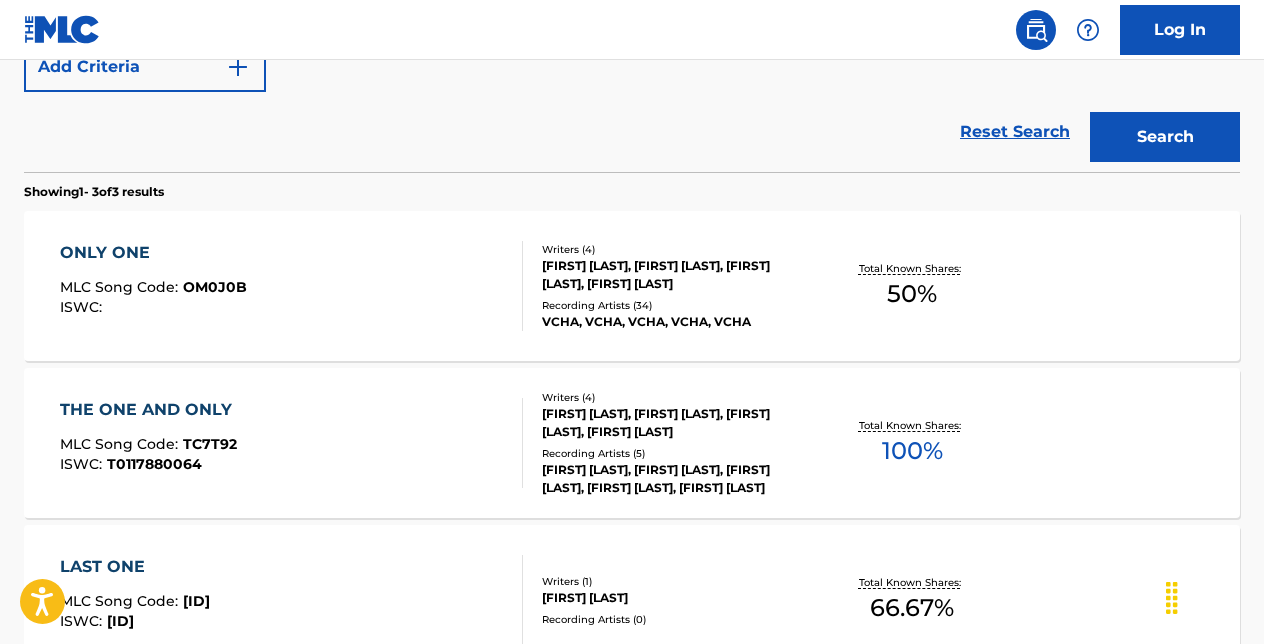 click on "ONLY ONE" at bounding box center [153, 253] 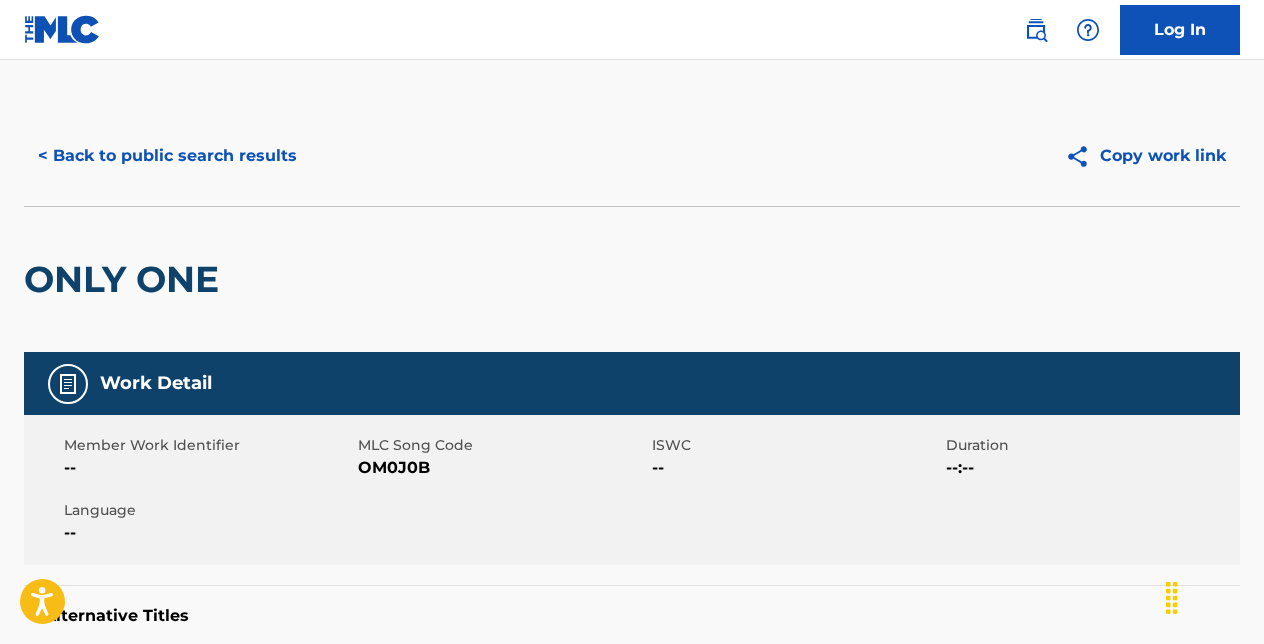 scroll, scrollTop: 0, scrollLeft: 0, axis: both 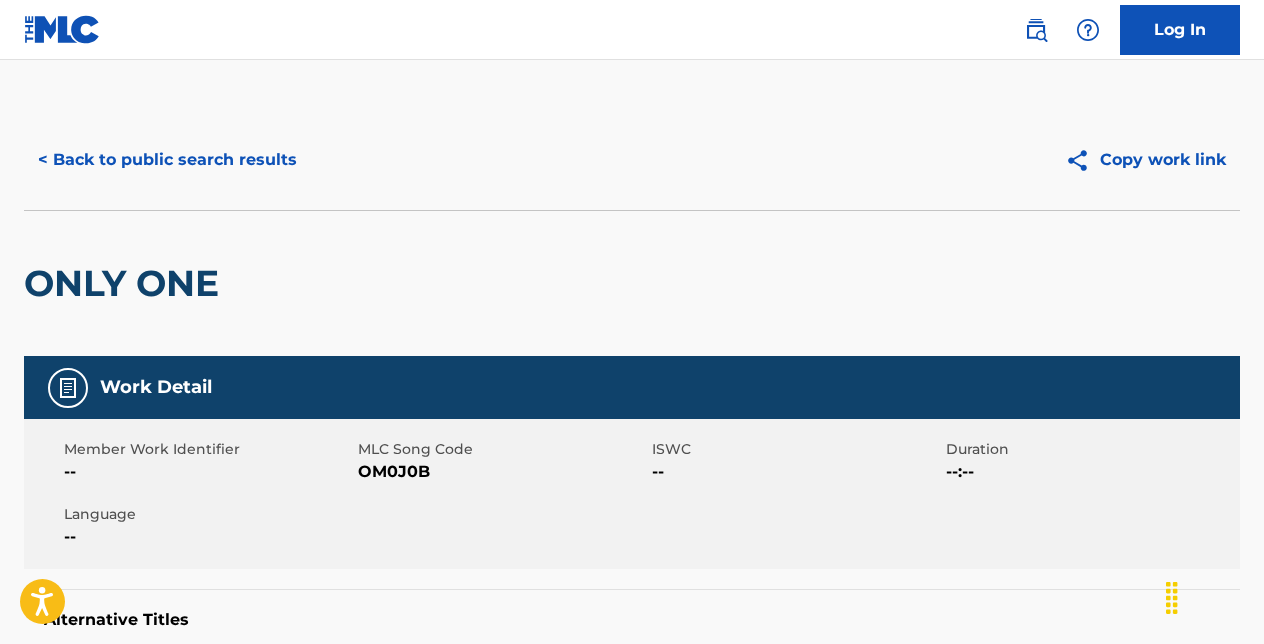 click on "< Back to public search results" at bounding box center (167, 160) 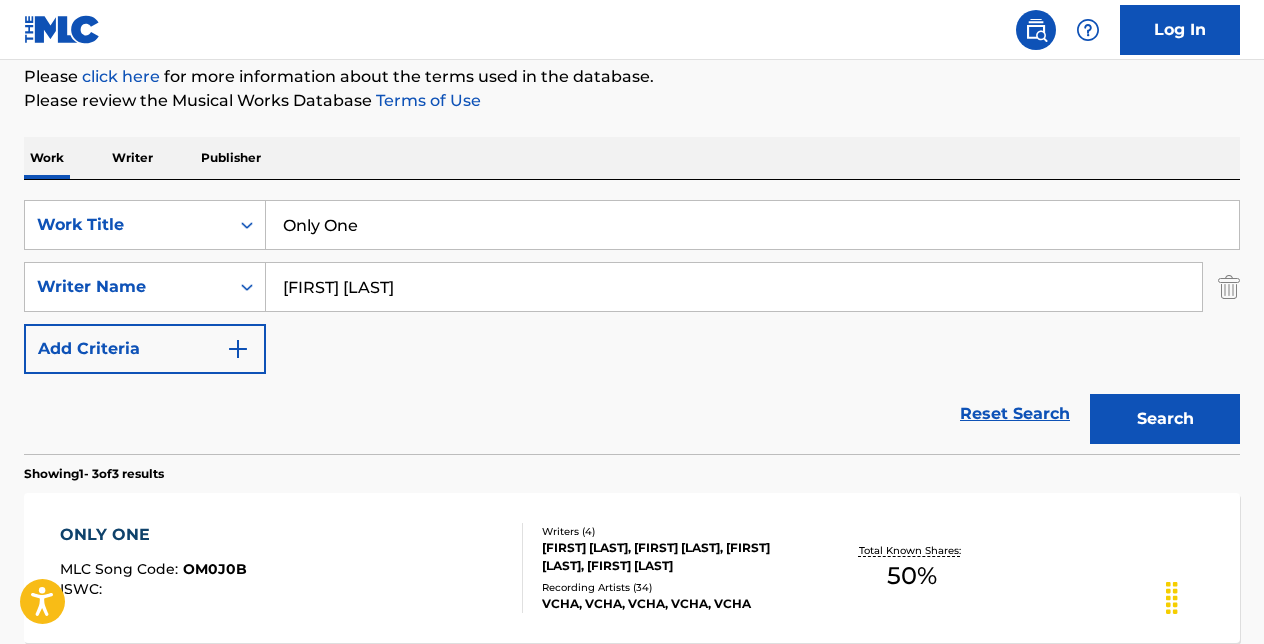scroll, scrollTop: 204, scrollLeft: 0, axis: vertical 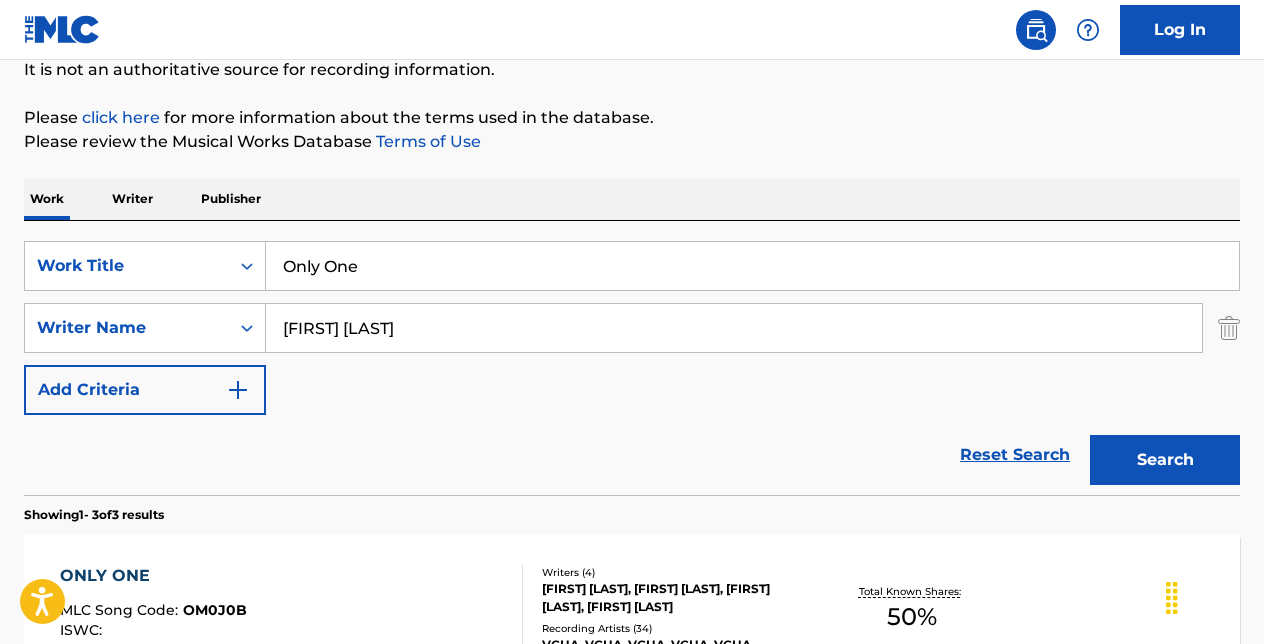 click on "Only One" at bounding box center [752, 266] 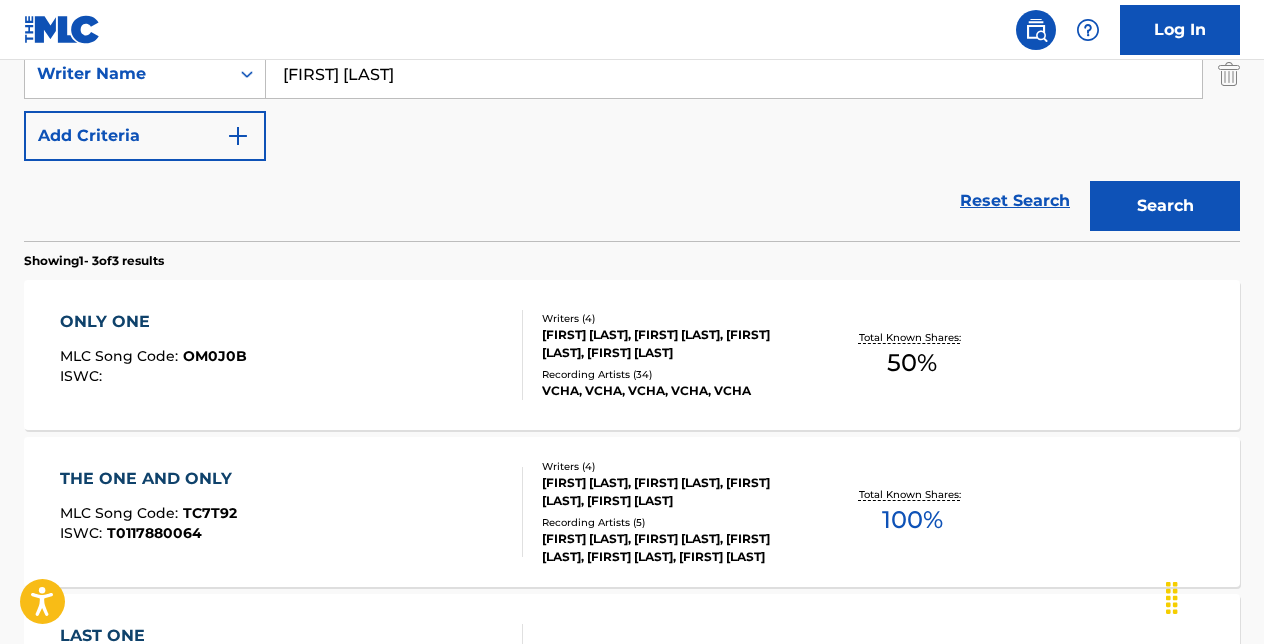 scroll, scrollTop: 450, scrollLeft: 0, axis: vertical 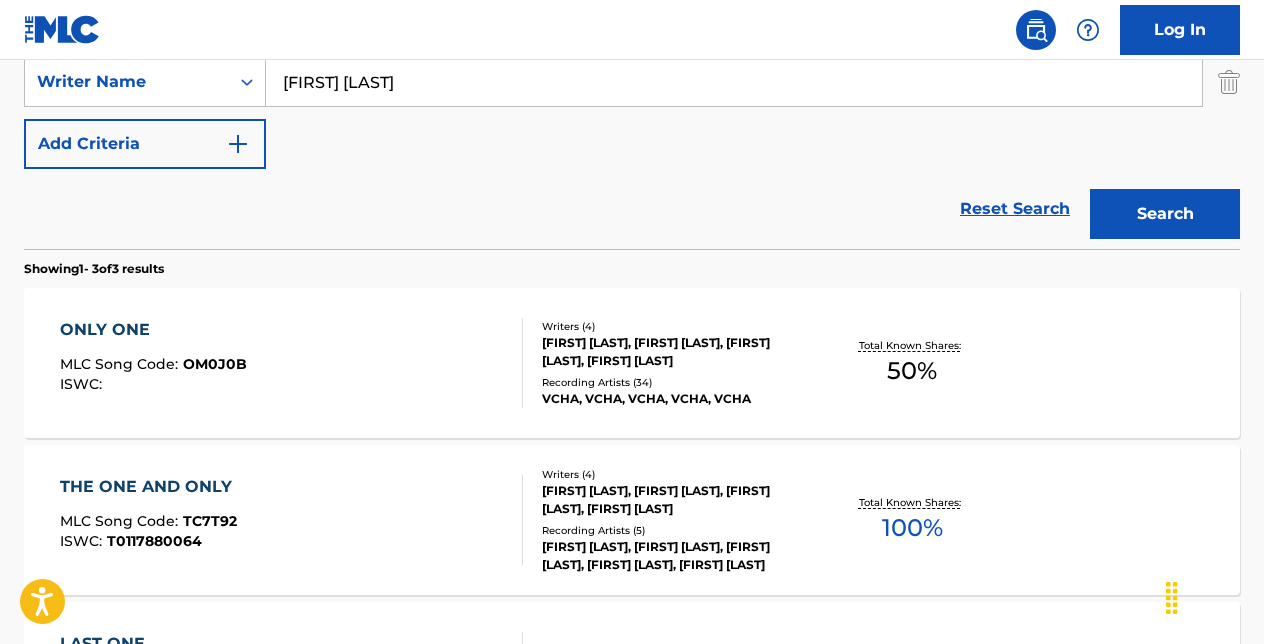 type on "only girl" 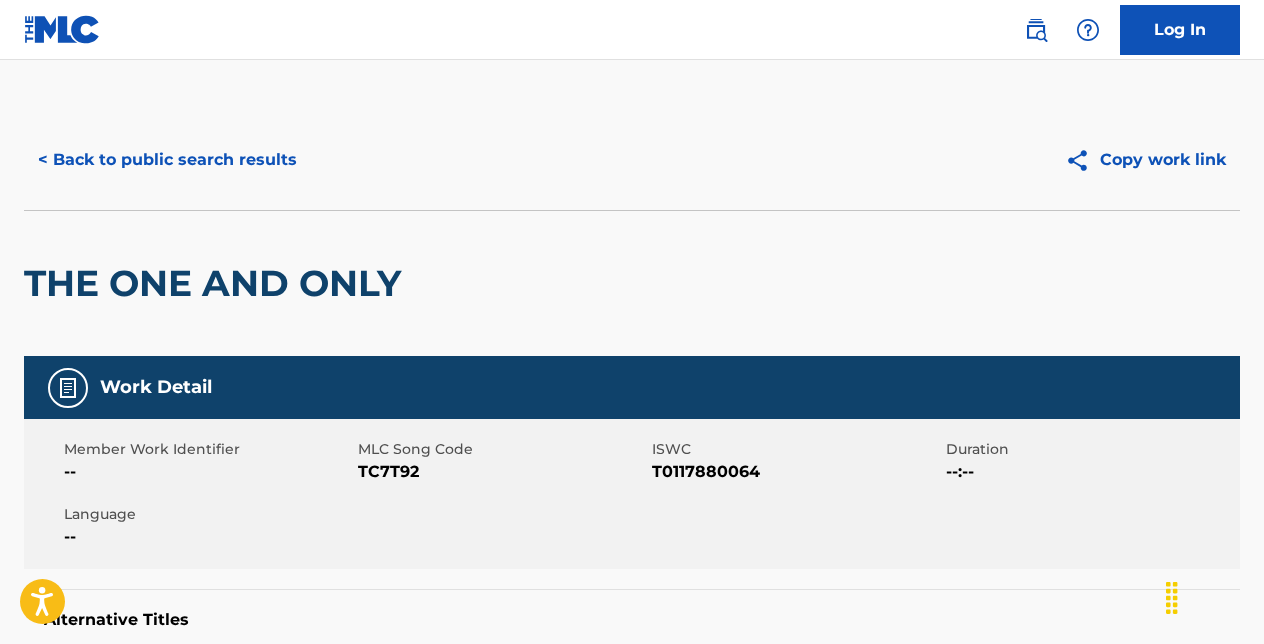 scroll, scrollTop: 440, scrollLeft: 0, axis: vertical 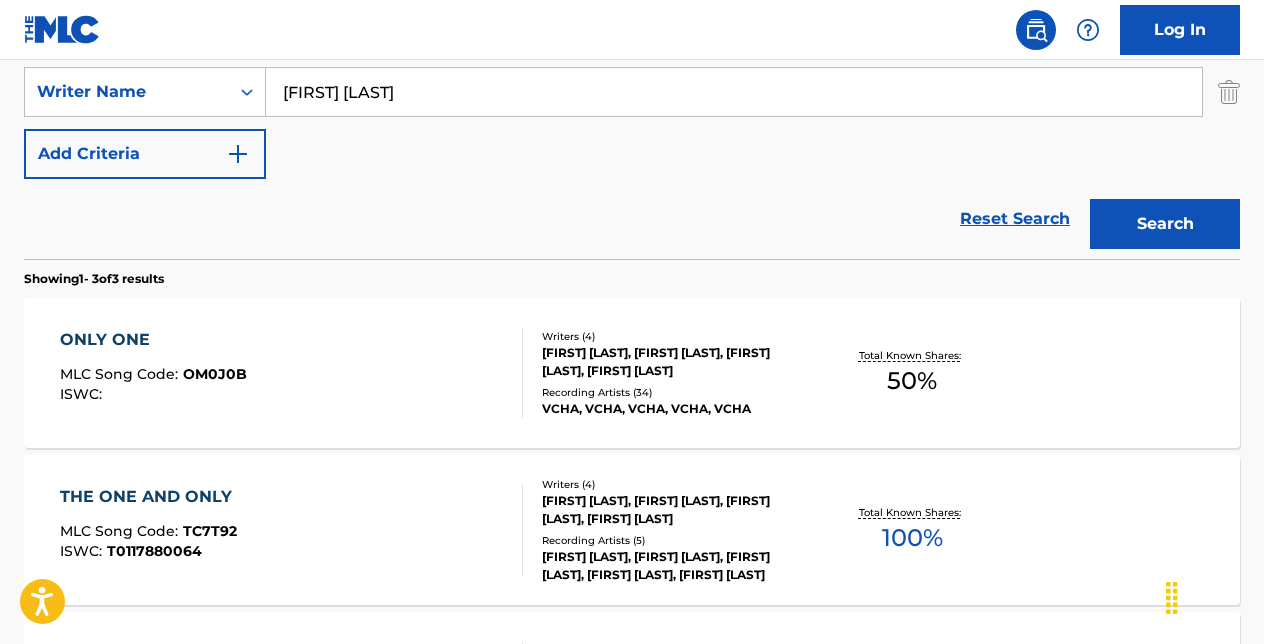 click on "ONLY ONE" at bounding box center [153, 340] 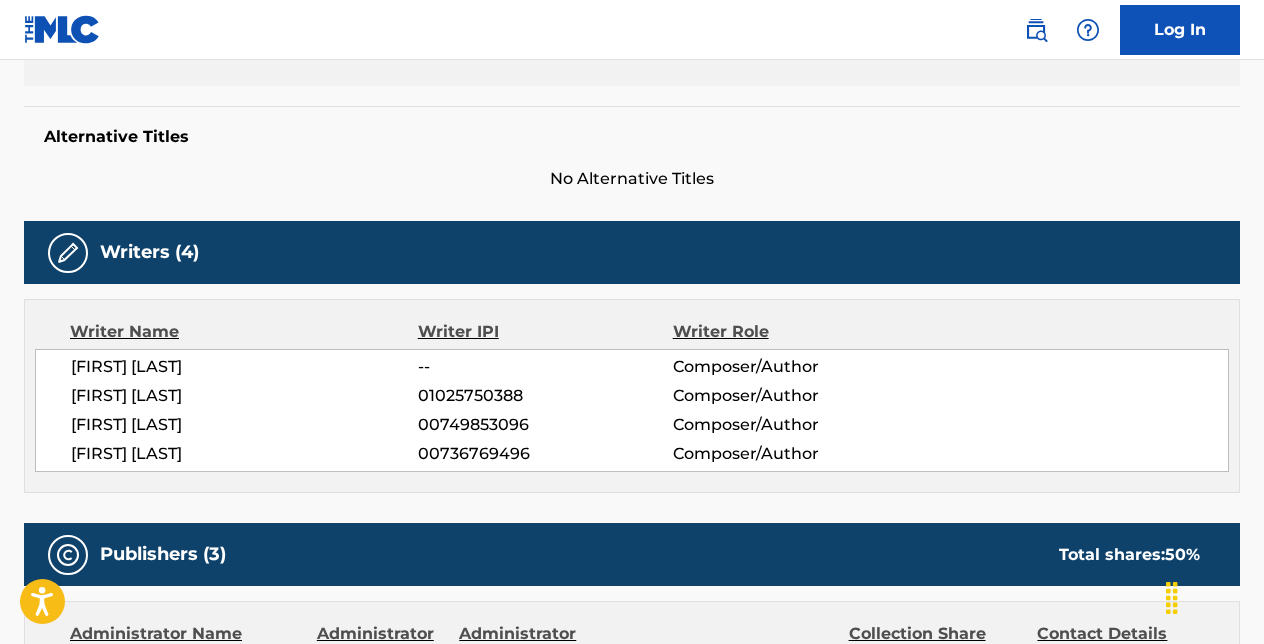 scroll, scrollTop: 0, scrollLeft: 0, axis: both 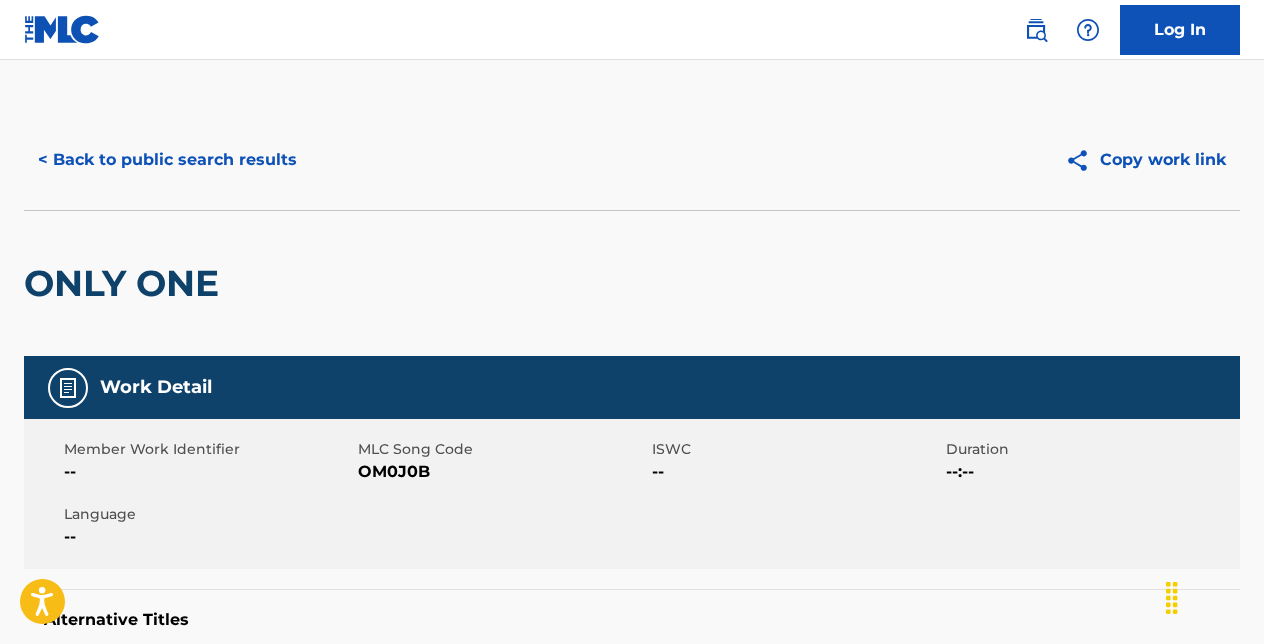 click on "< Back to public search results" at bounding box center [167, 160] 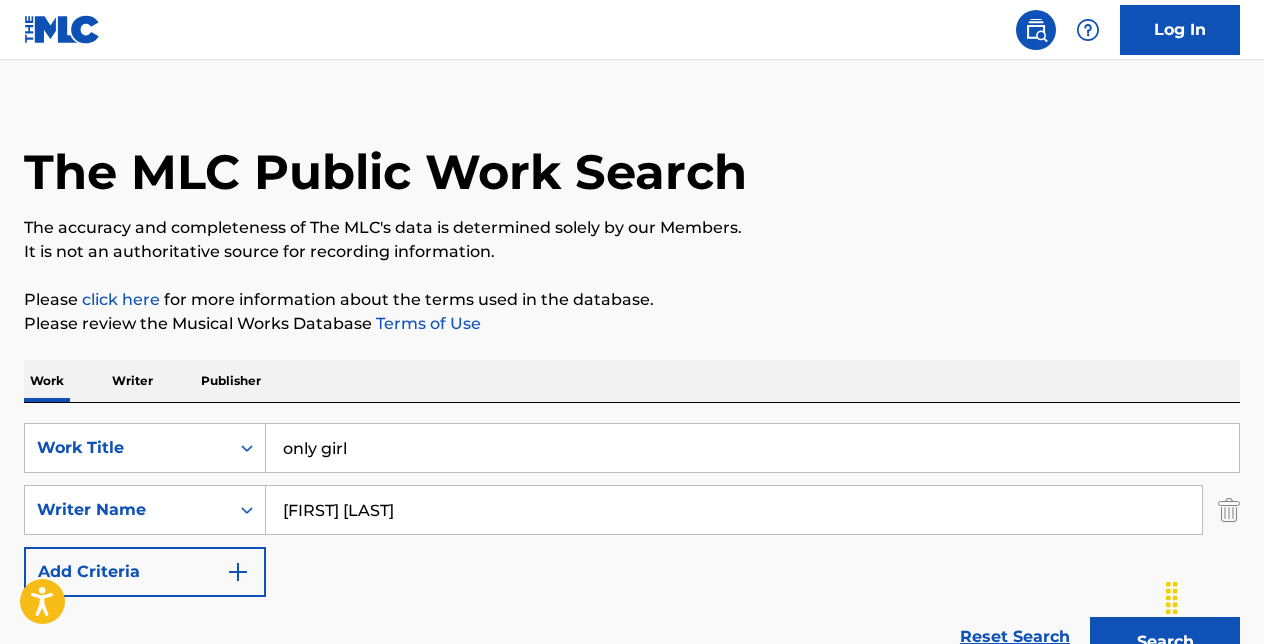 scroll, scrollTop: 0, scrollLeft: 0, axis: both 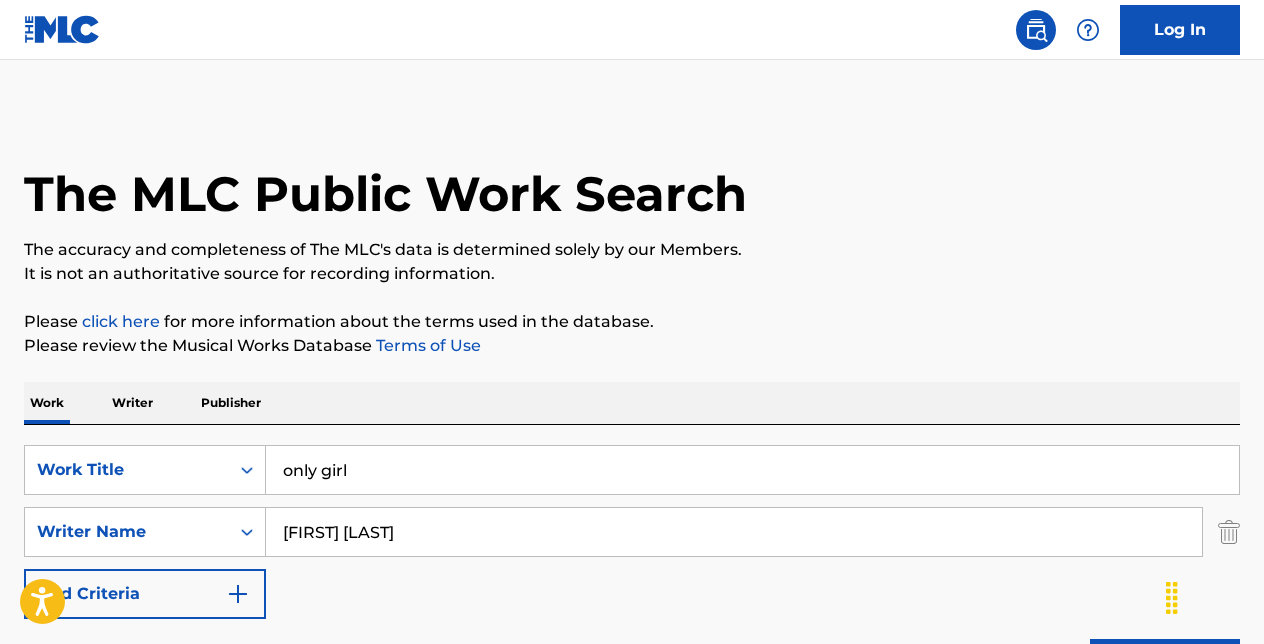 click on "only girl" at bounding box center (752, 470) 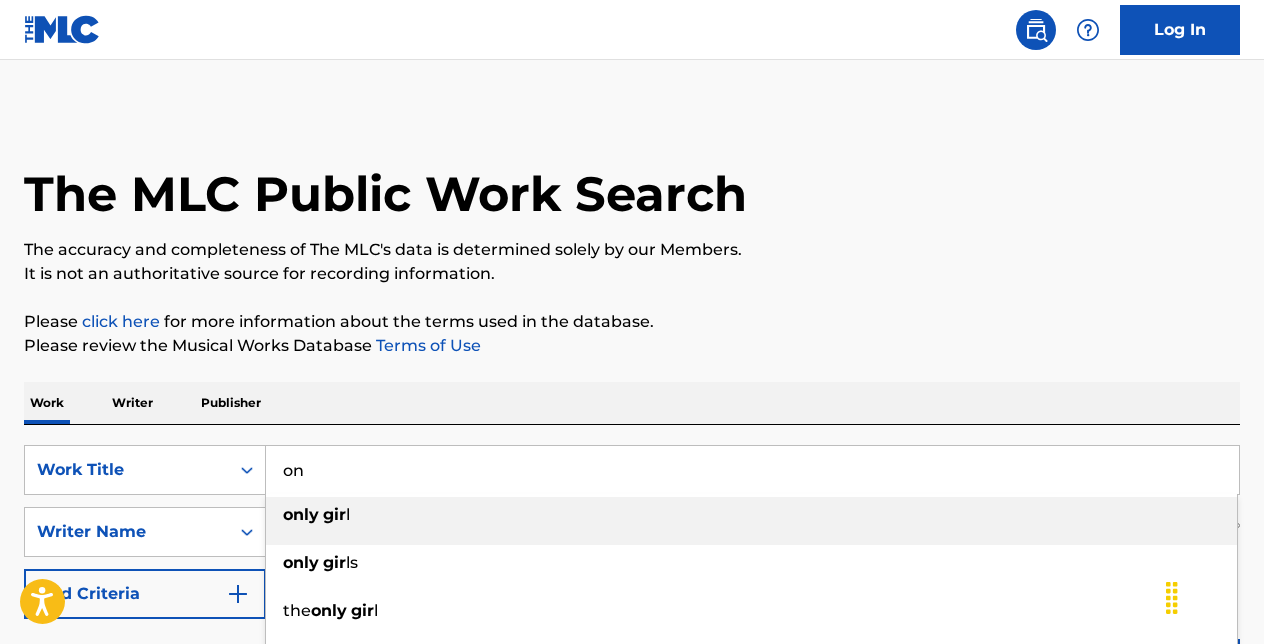 type on "o" 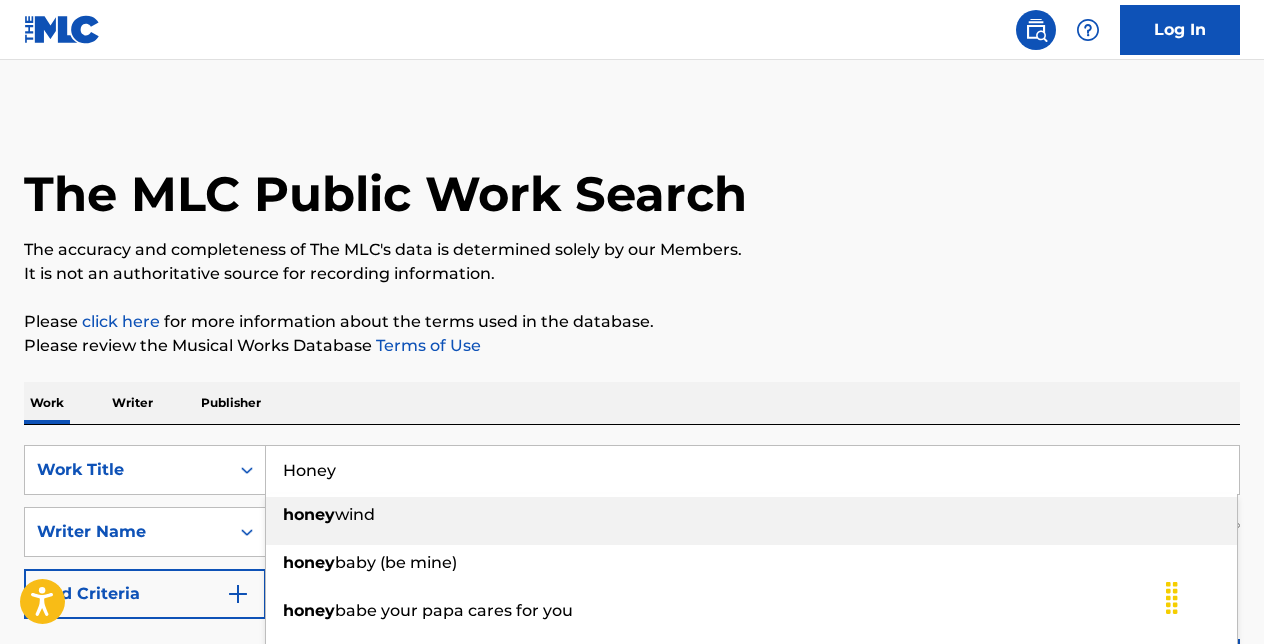 type on "Honey" 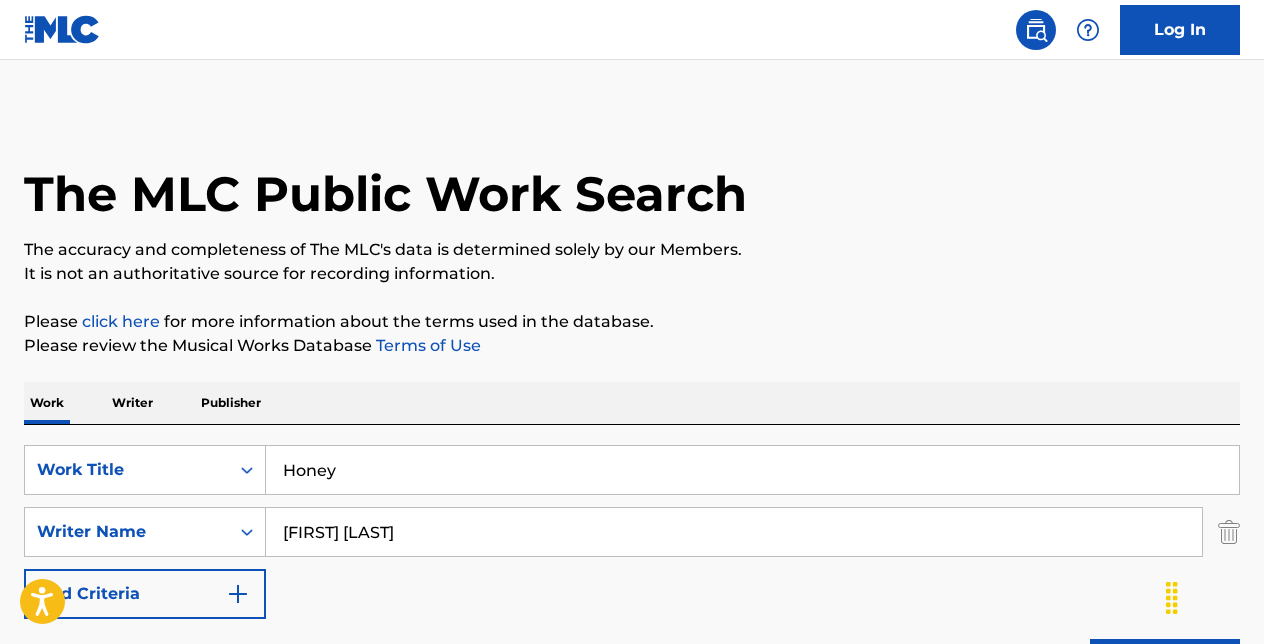 click on "Work Writer Publisher" at bounding box center (632, 403) 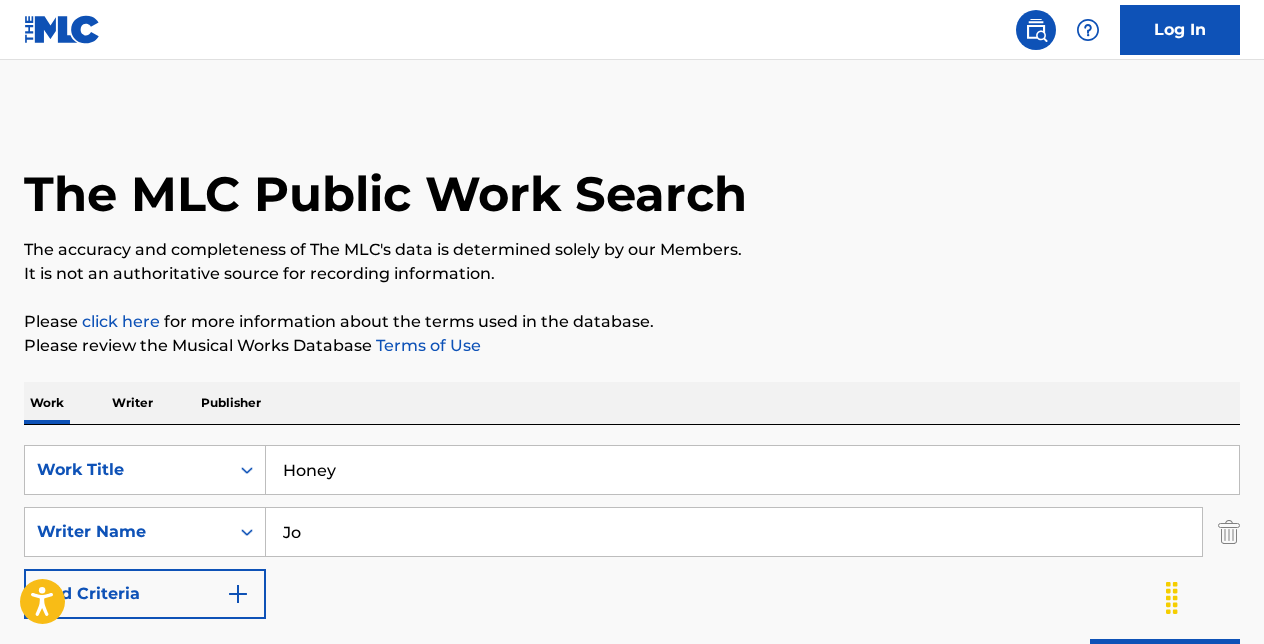 type on "J" 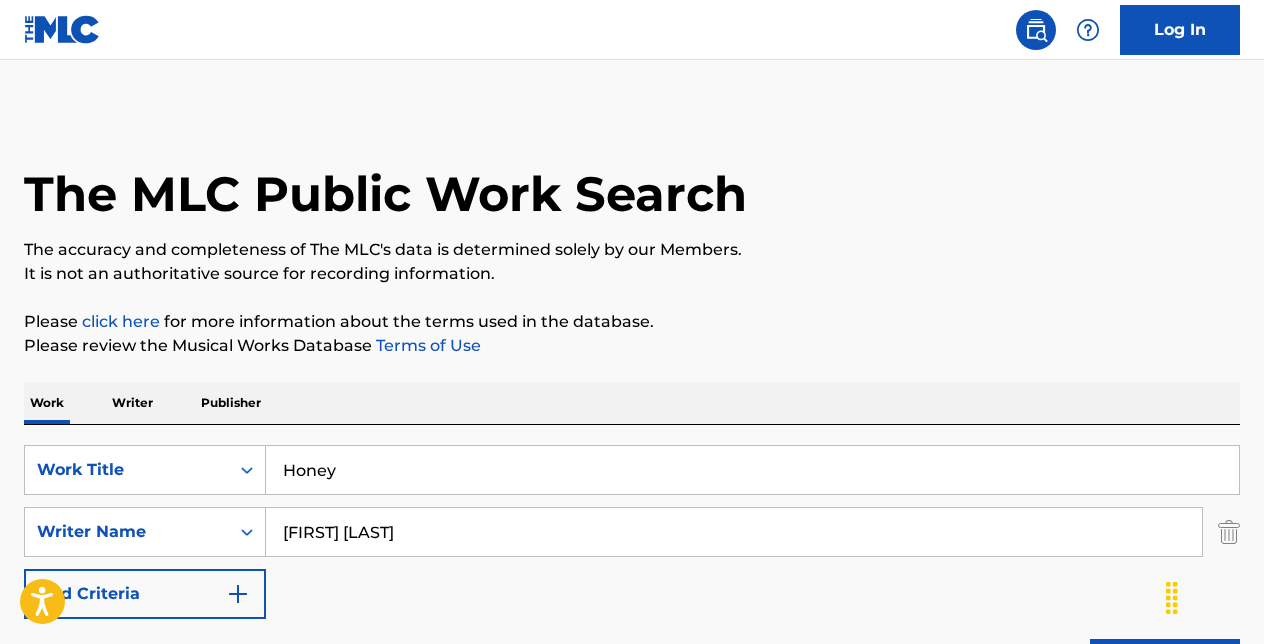 type on "[FIRST] [LAST]" 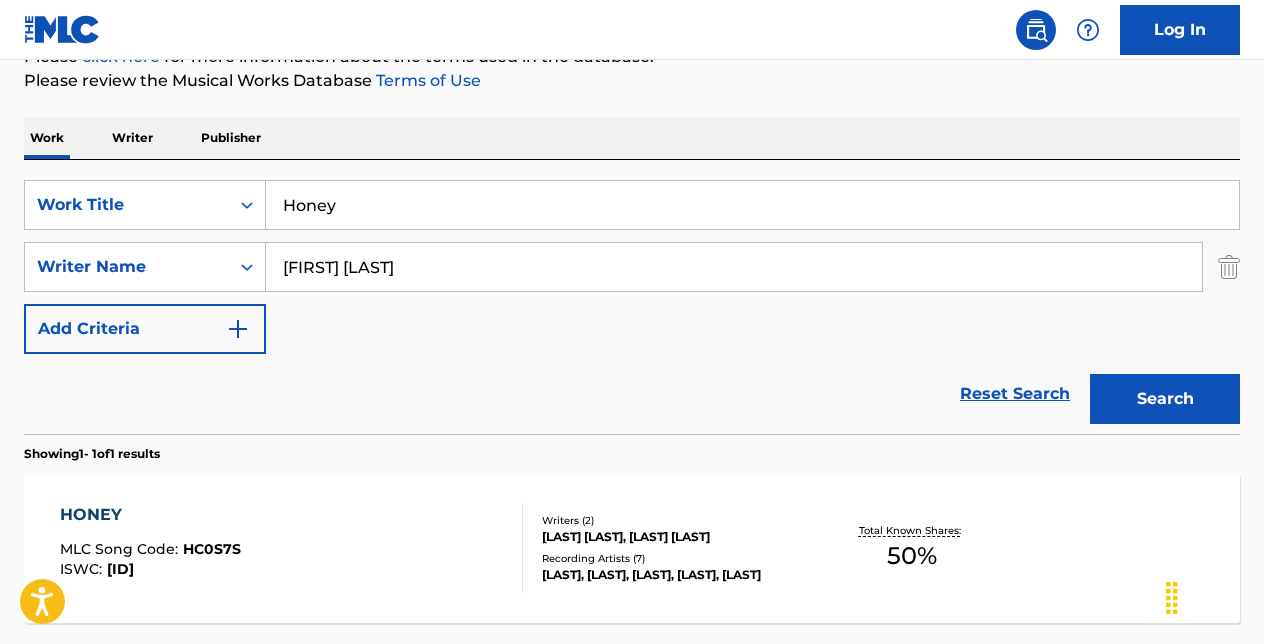 scroll, scrollTop: 341, scrollLeft: 0, axis: vertical 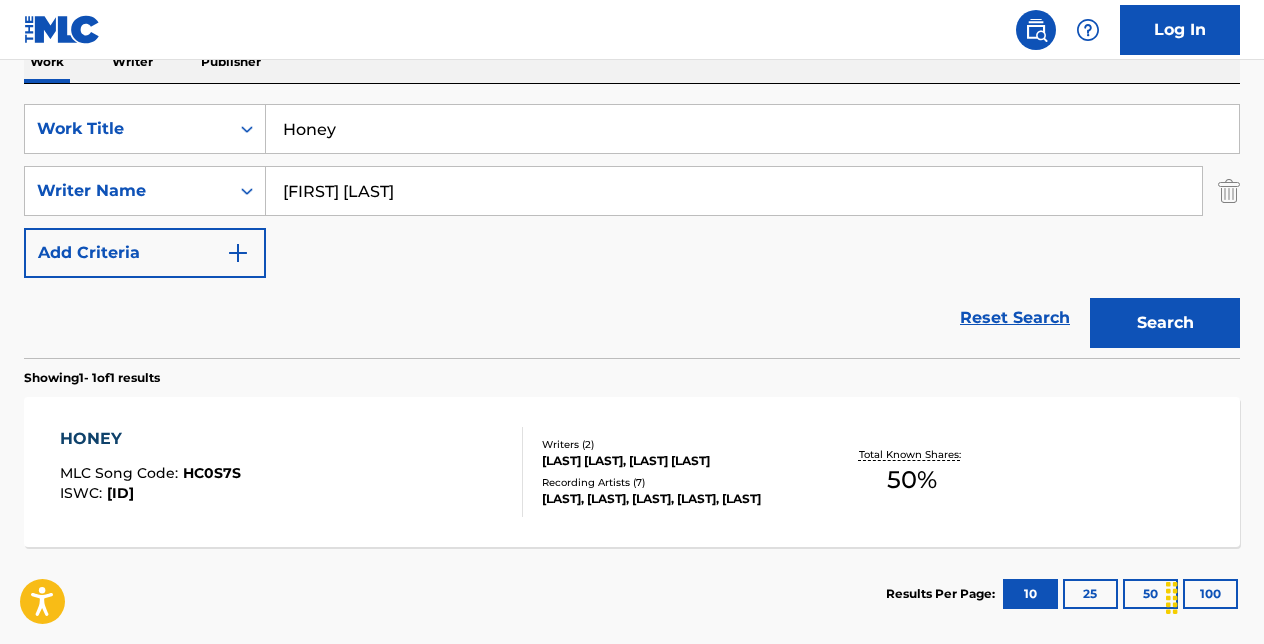 click on "HONEY" at bounding box center (150, 439) 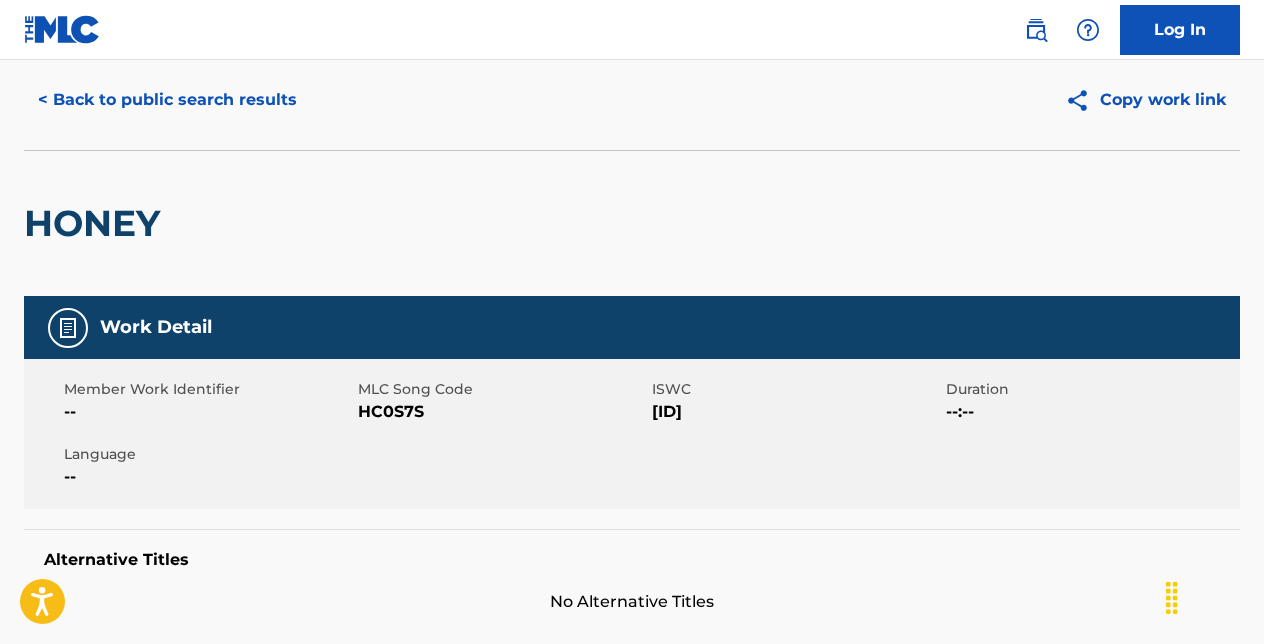 scroll, scrollTop: 0, scrollLeft: 0, axis: both 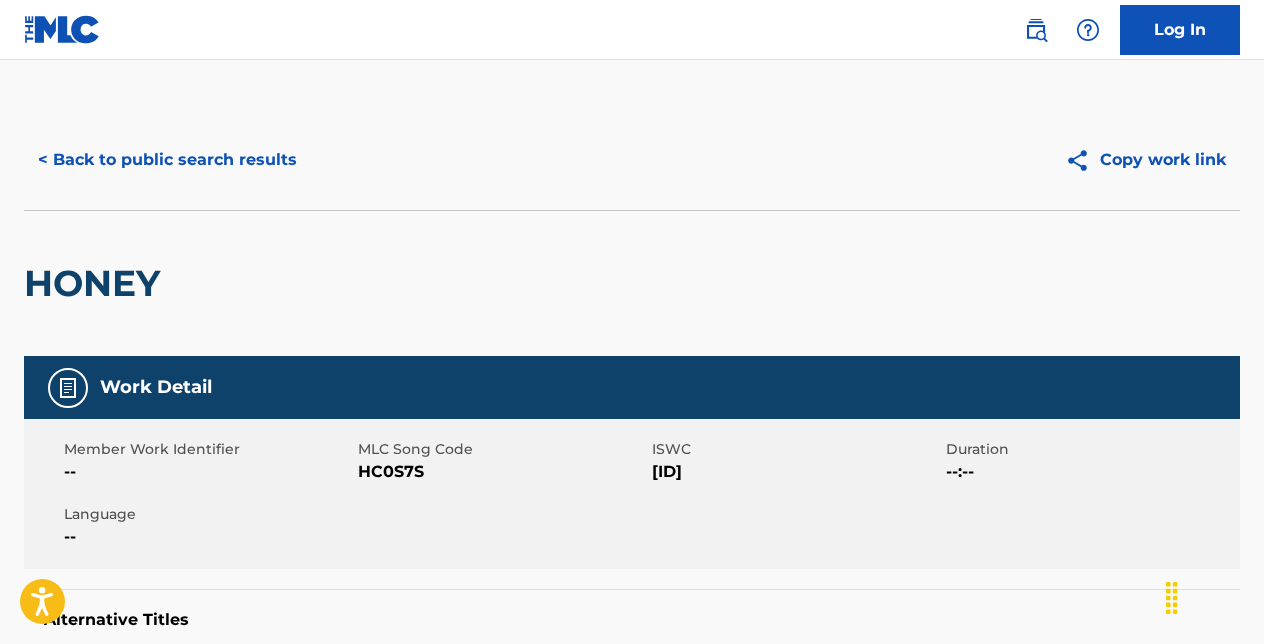 click on "< Back to public search results" at bounding box center (167, 160) 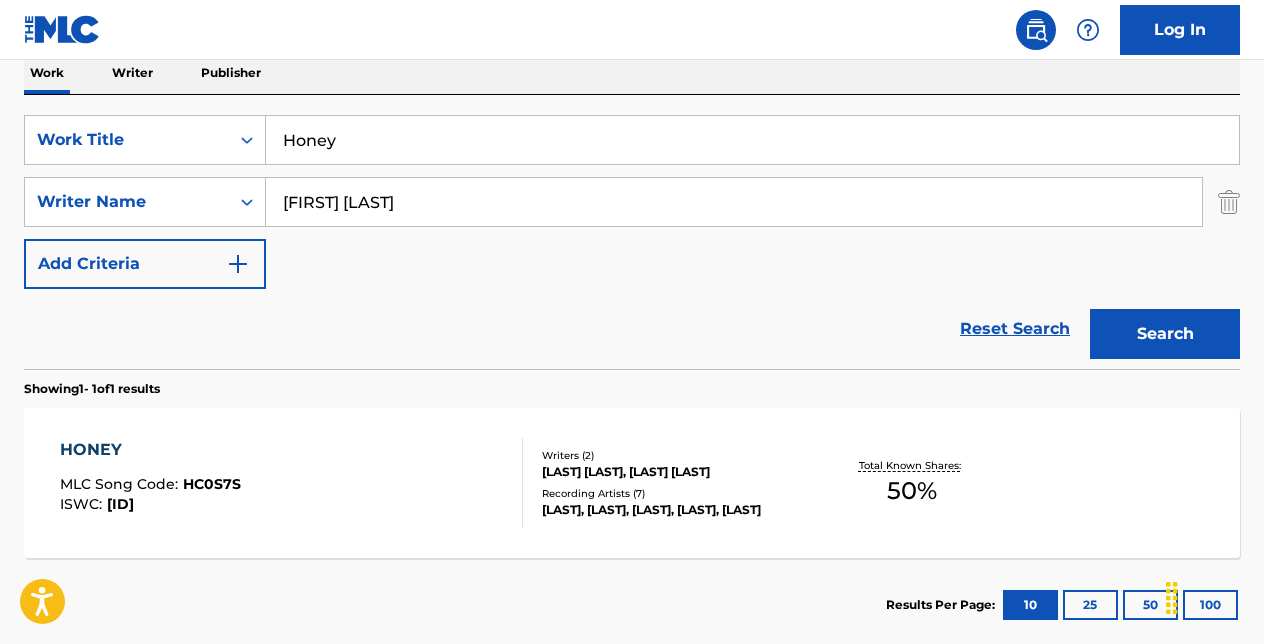 scroll, scrollTop: 0, scrollLeft: 0, axis: both 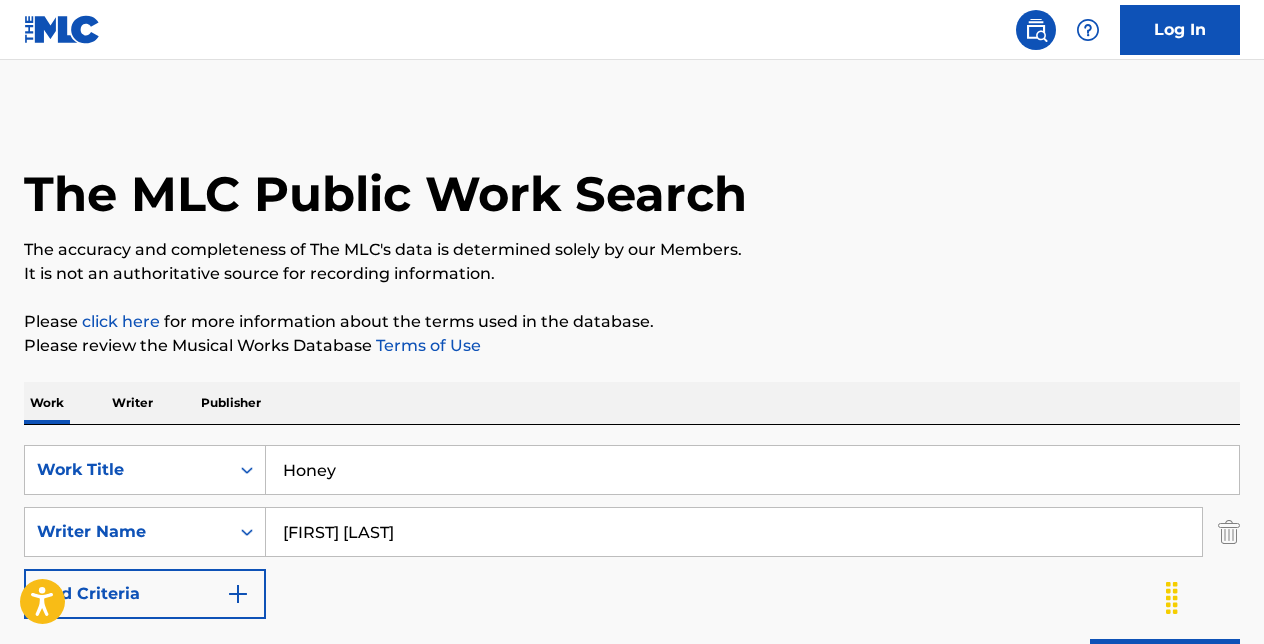 click on "Honey" at bounding box center (752, 470) 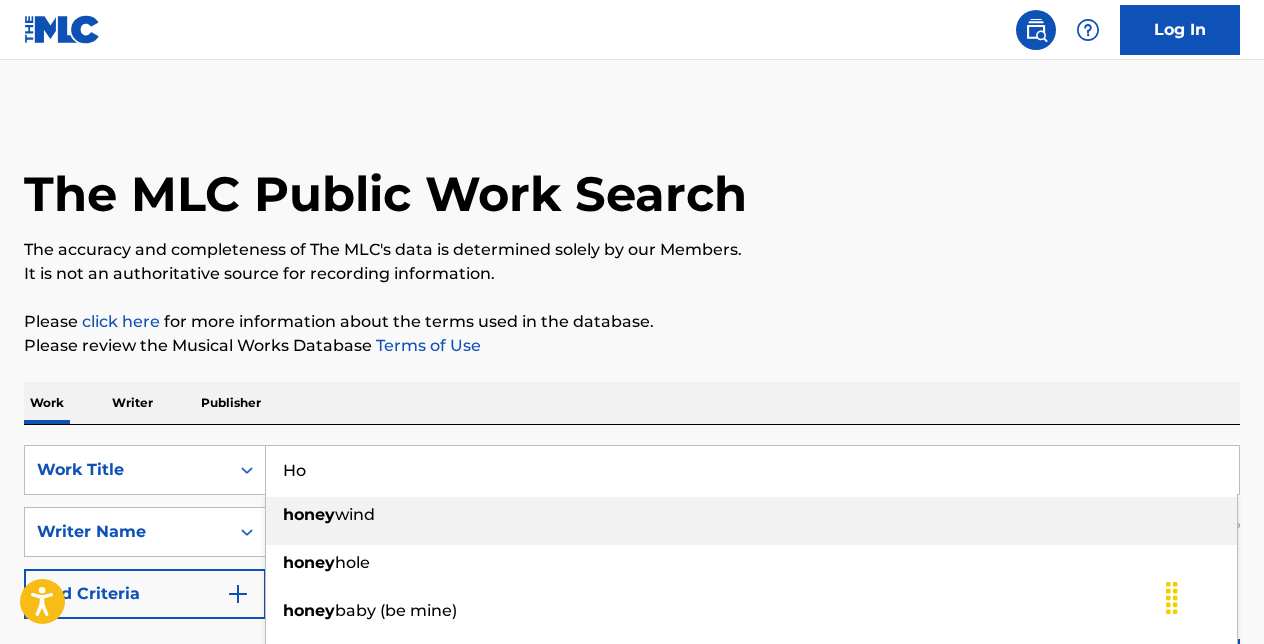 type on "H" 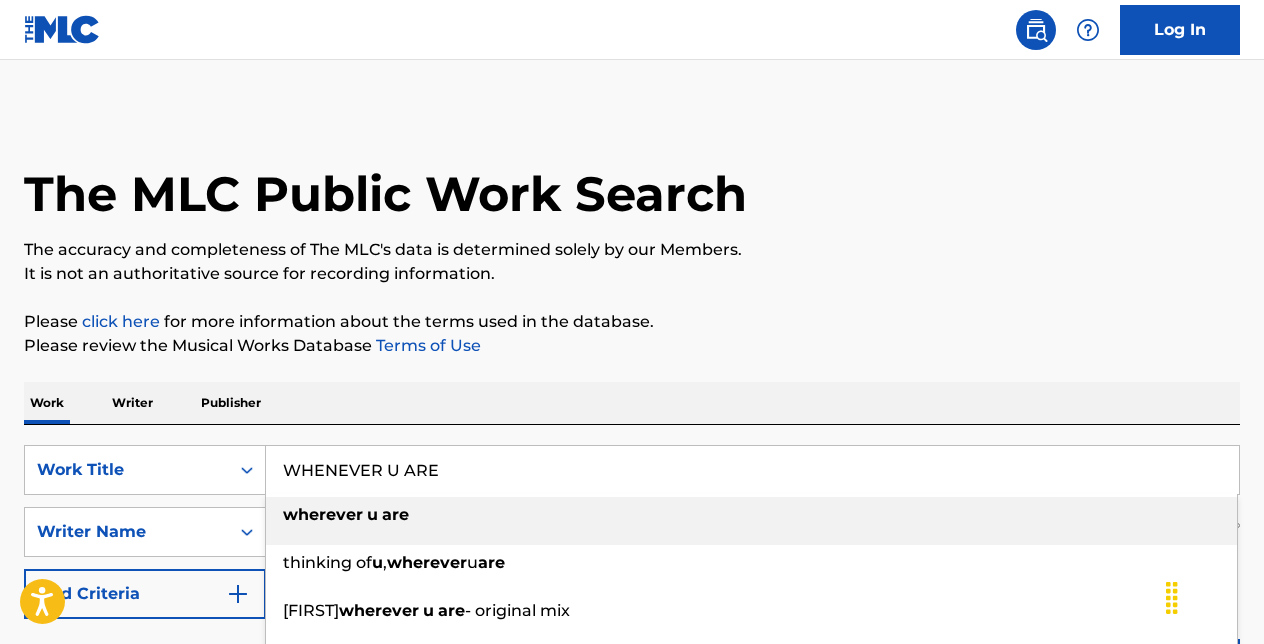 type on "WHENEVER U ARE" 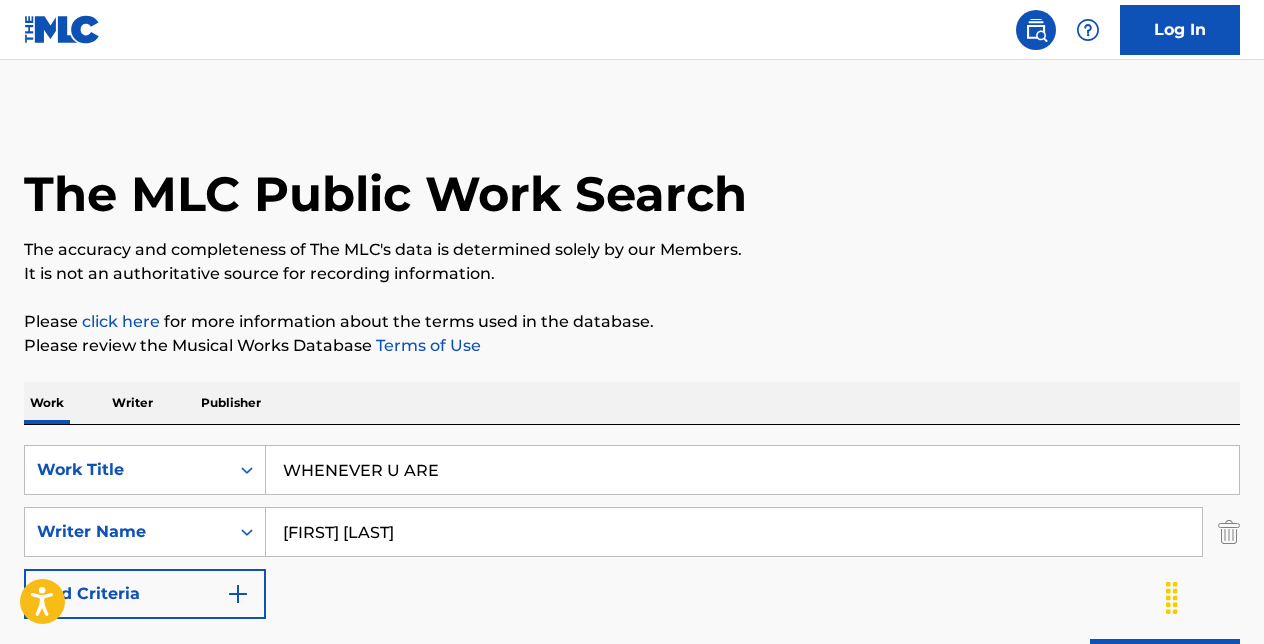 click on "[FIRST] [LAST]" at bounding box center (734, 532) 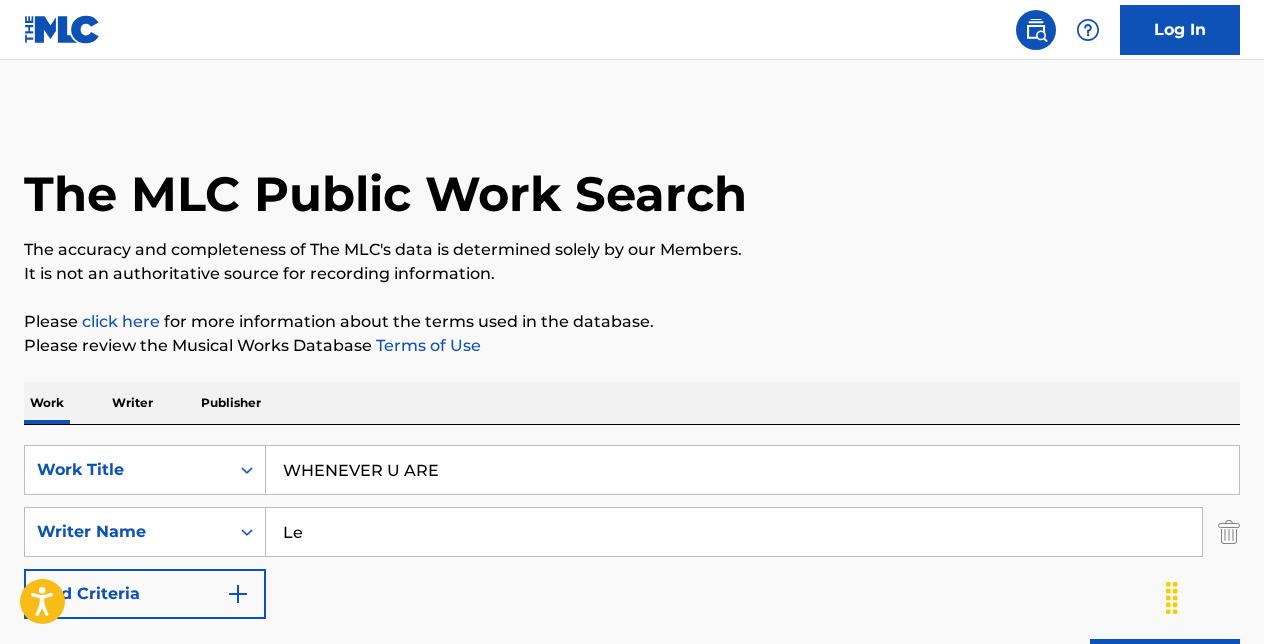 type on "L" 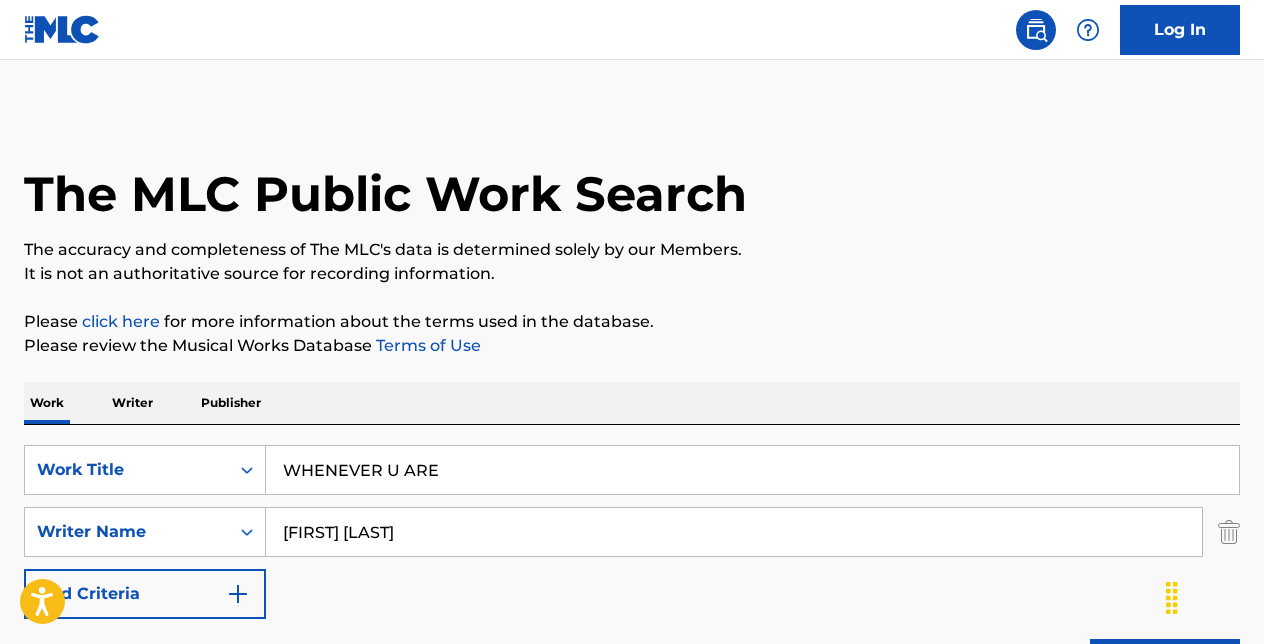 type on "[FIRST] [LAST]" 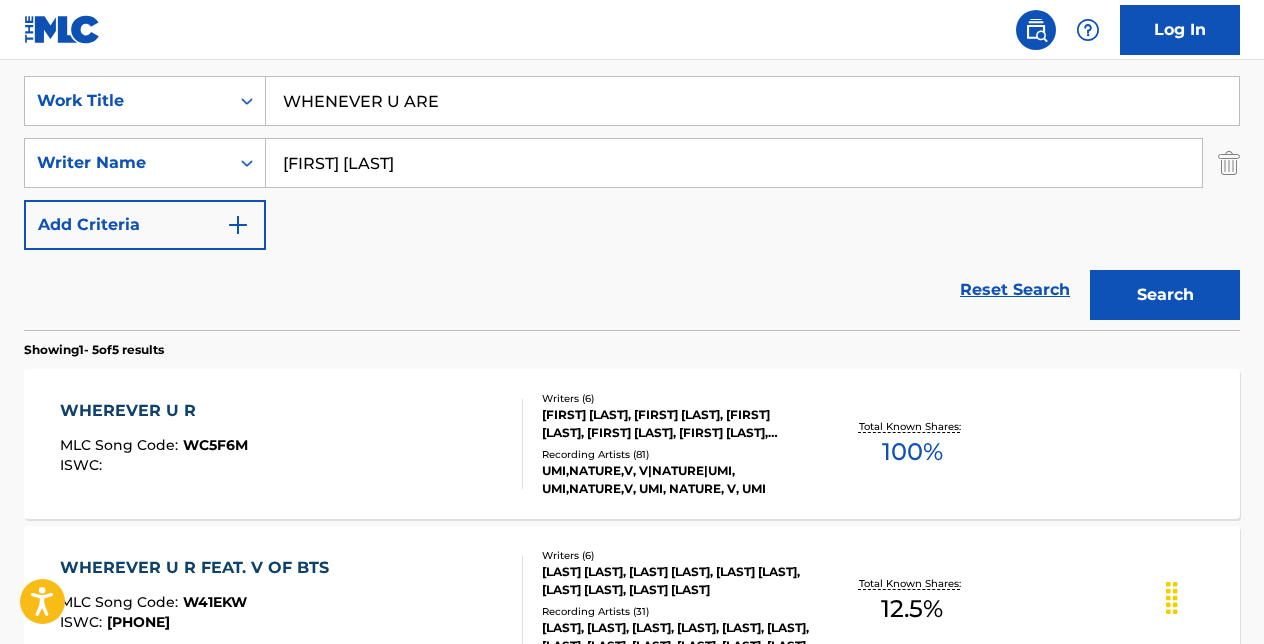 scroll, scrollTop: 442, scrollLeft: 0, axis: vertical 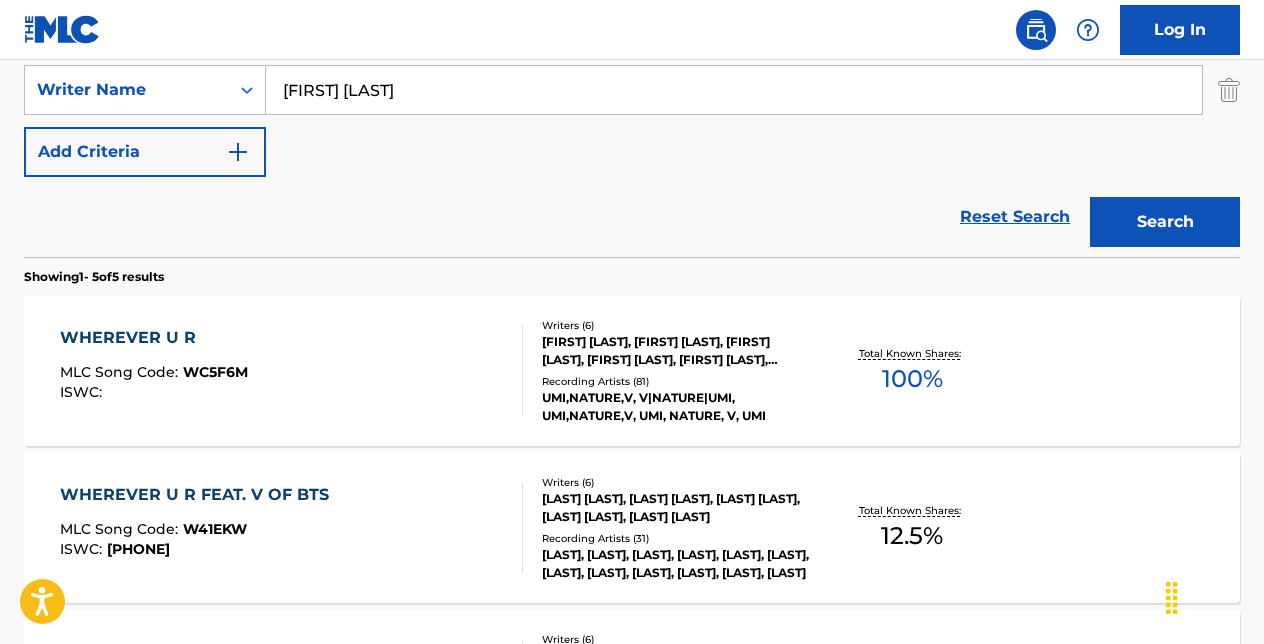 click on "WHEREVER U R" at bounding box center [154, 338] 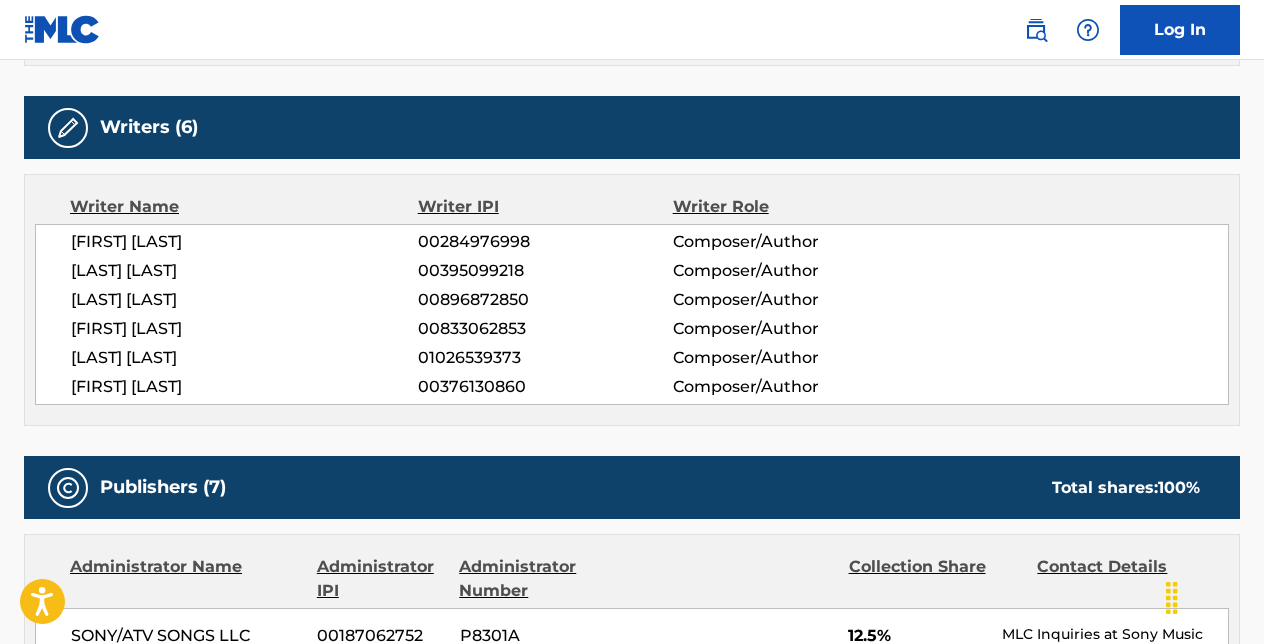scroll, scrollTop: 1135, scrollLeft: 0, axis: vertical 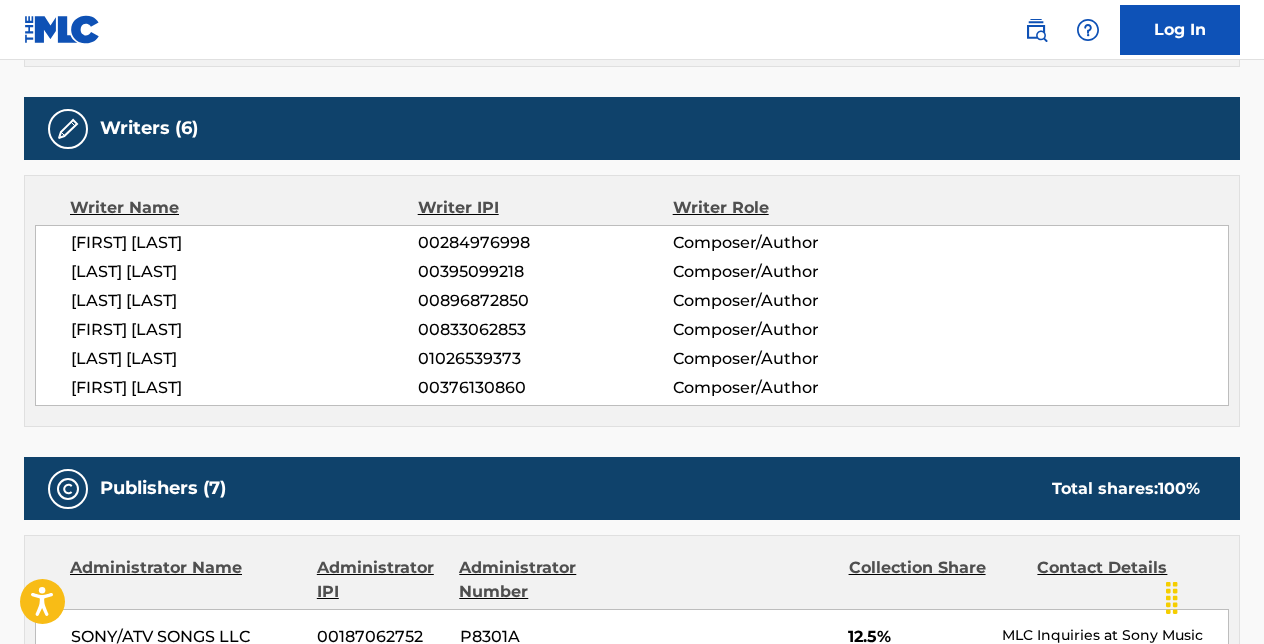 click on "[LAST] [LAST] [PHONE] Composer/Author [LAST] [LAST] [PHONE] Composer/Author [LAST] [LAST] [PHONE] Composer/Author [LAST] [LAST] [PHONE] Composer/Author [LAST] [LAST] [PHONE] Composer/Author [LAST] [LAST] [PHONE] Composer/Author" at bounding box center (632, 315) 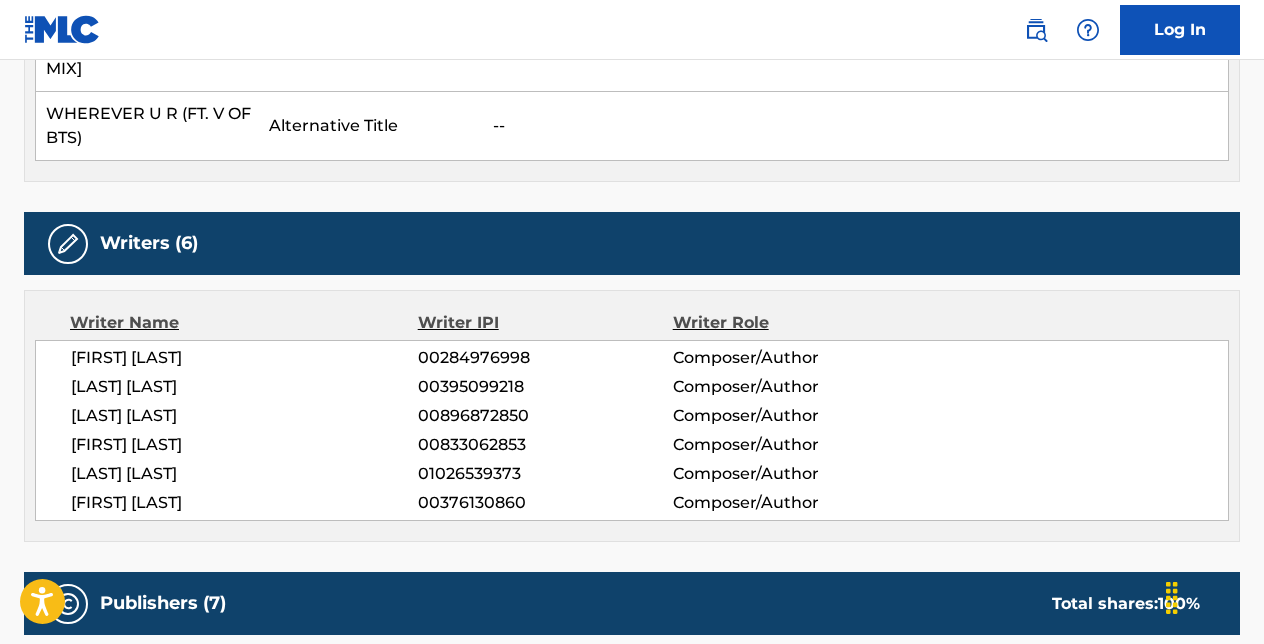 scroll, scrollTop: 1021, scrollLeft: 0, axis: vertical 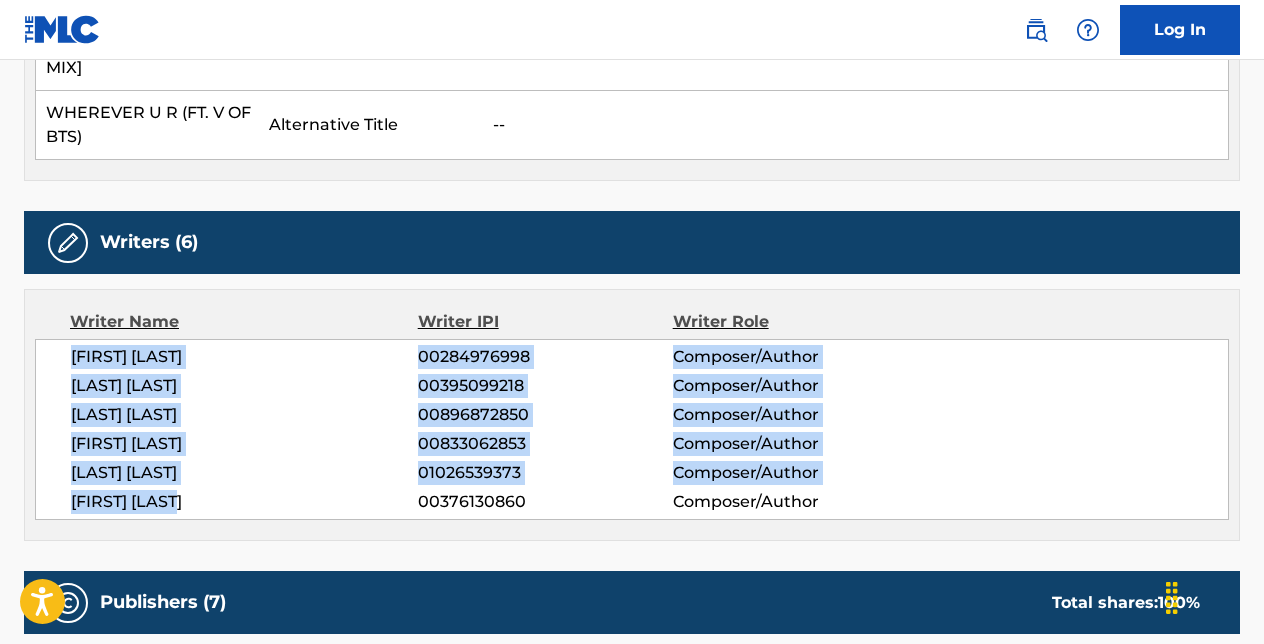 drag, startPoint x: 74, startPoint y: 358, endPoint x: 247, endPoint y: 496, distance: 221.29845 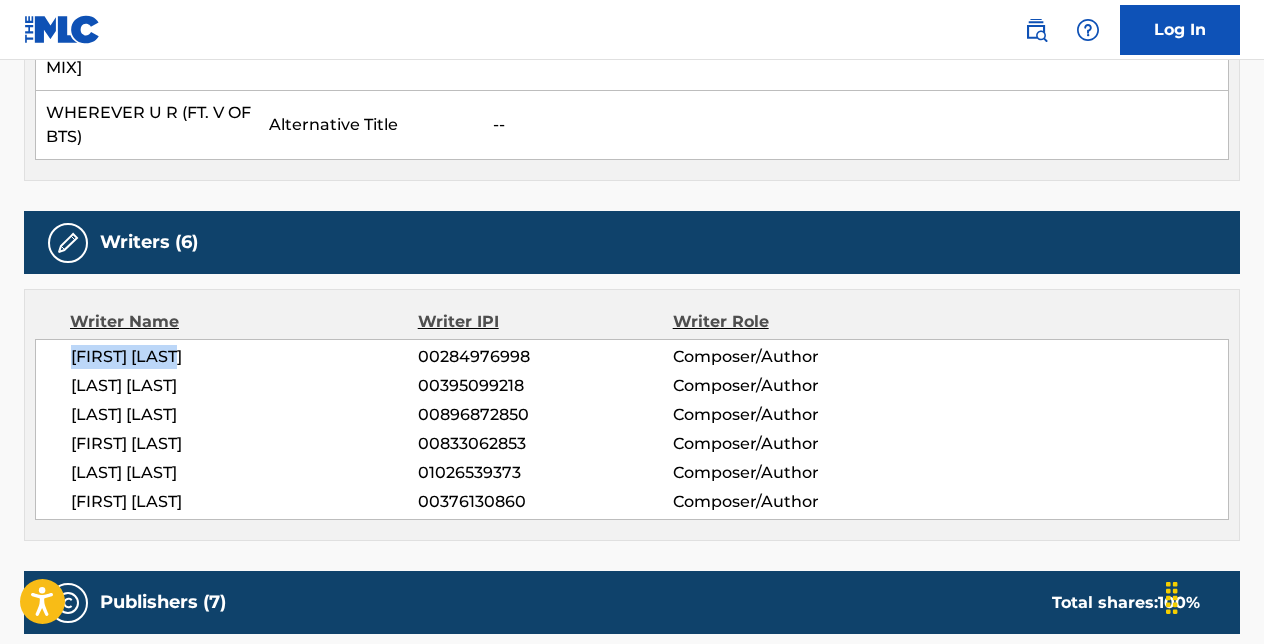drag, startPoint x: 72, startPoint y: 360, endPoint x: 203, endPoint y: 368, distance: 131.24405 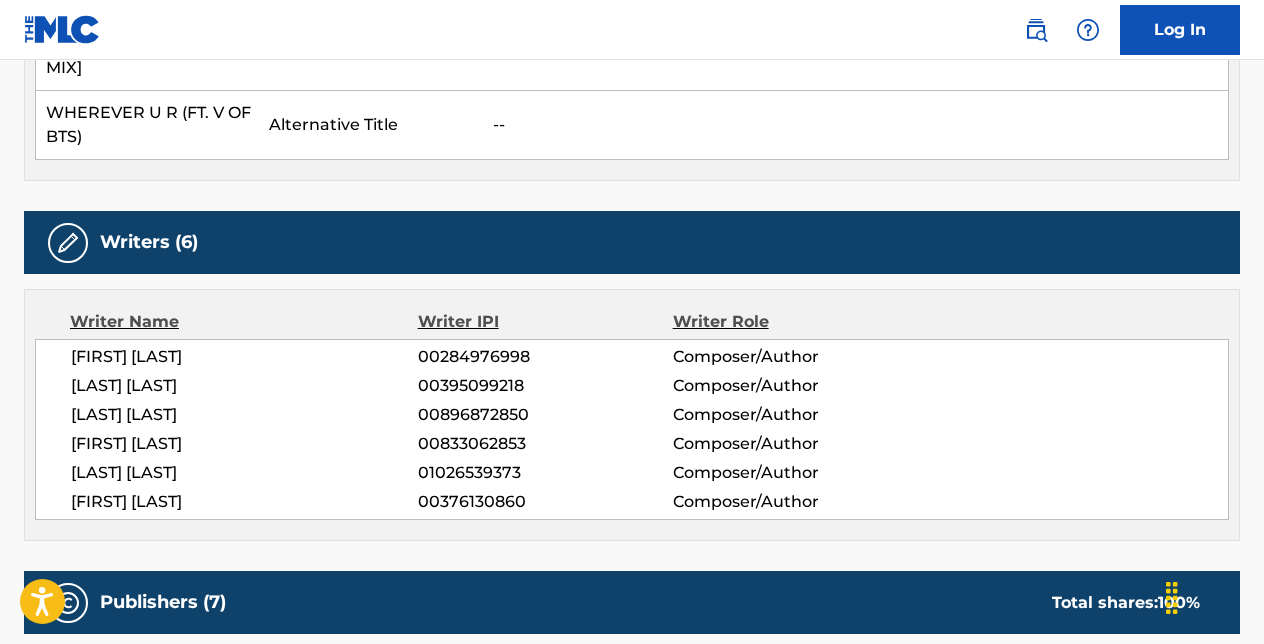 click on "[LAST] [LAST] [PHONE] Composer/Author [LAST] [LAST] [PHONE] Composer/Author [LAST] [LAST] [PHONE] Composer/Author [LAST] [LAST] [PHONE] Composer/Author [LAST] [LAST] [PHONE] Composer/Author [LAST] [LAST] [PHONE] Composer/Author" at bounding box center [632, 429] 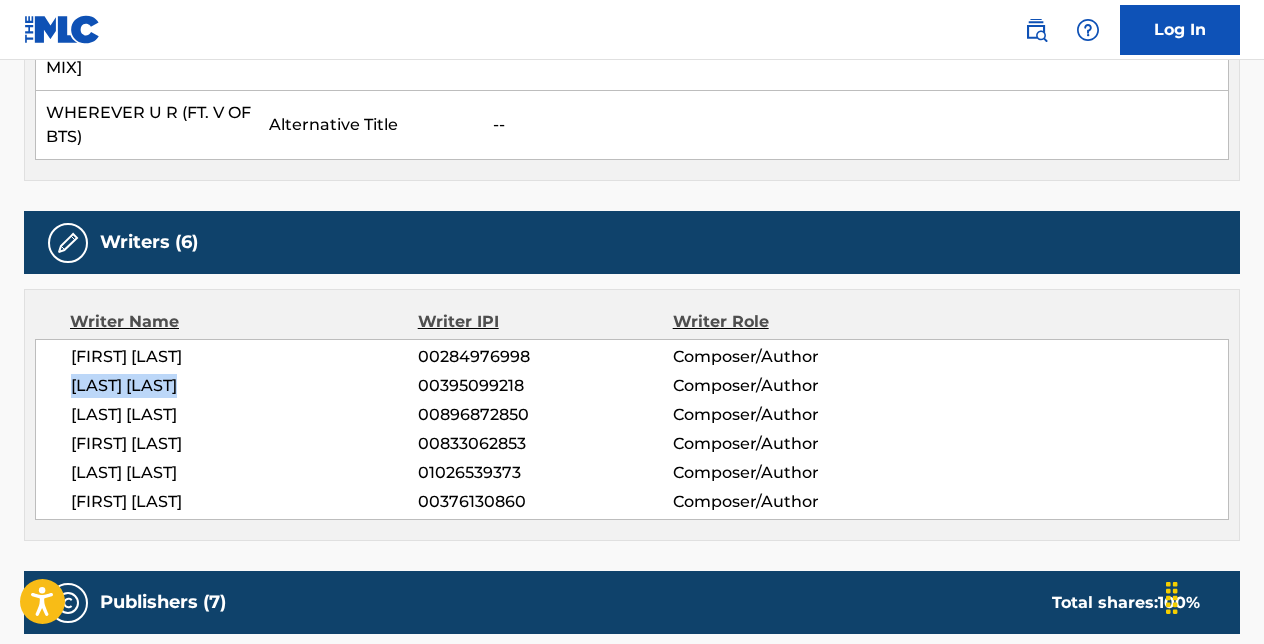 drag, startPoint x: 71, startPoint y: 380, endPoint x: 211, endPoint y: 393, distance: 140.60228 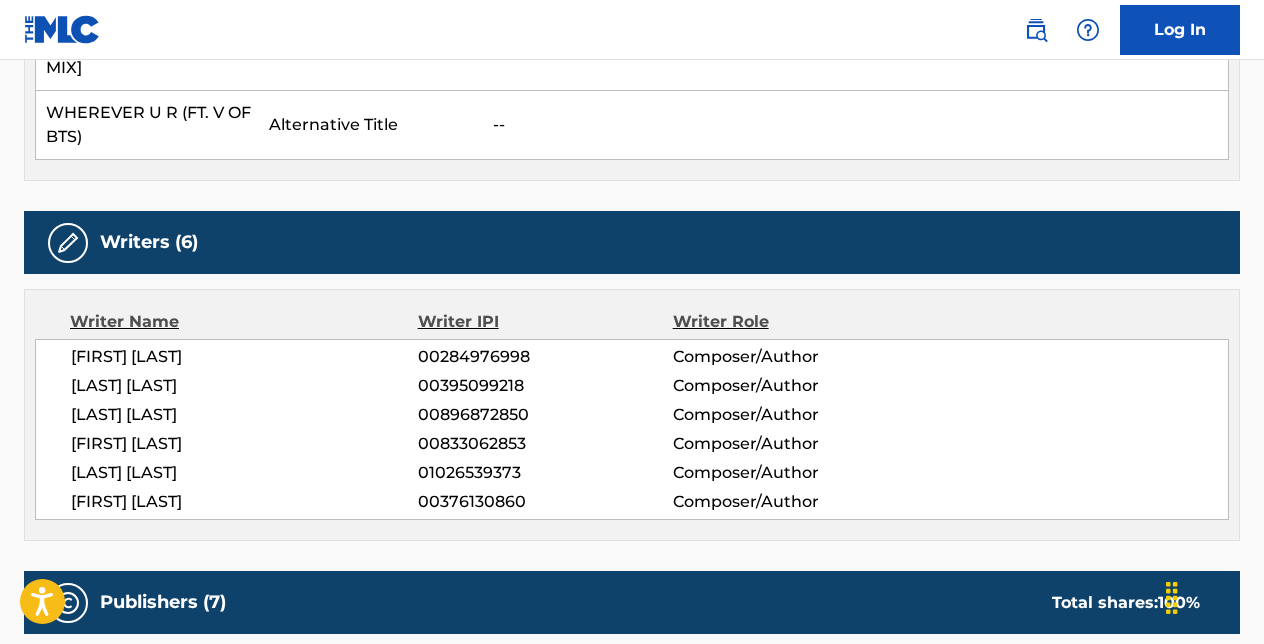 click on "[LAST] [LAST]" at bounding box center (244, 473) 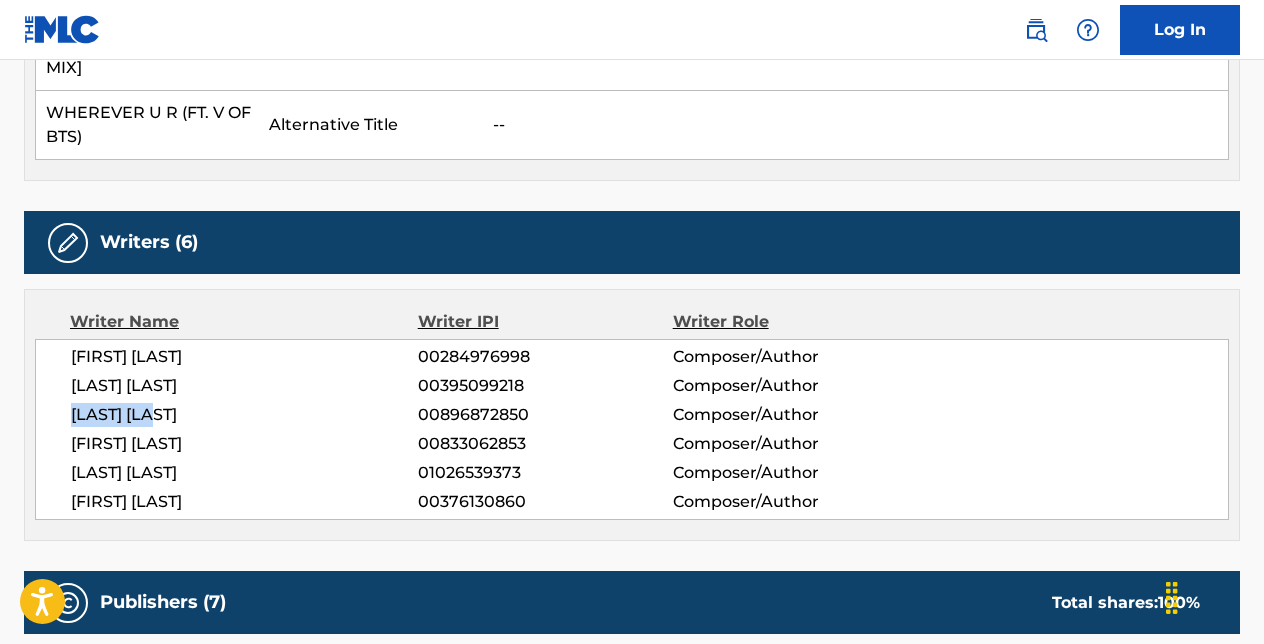 drag, startPoint x: 71, startPoint y: 413, endPoint x: 177, endPoint y: 419, distance: 106.16968 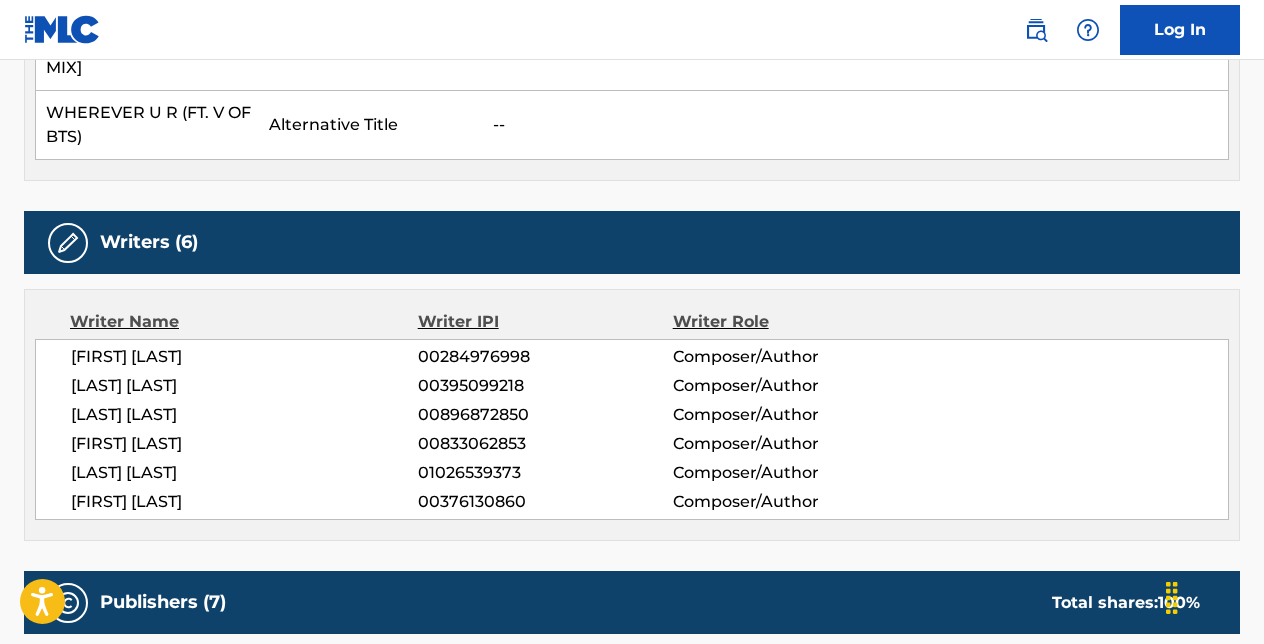 click on "[FIRST] [LAST]" at bounding box center (244, 444) 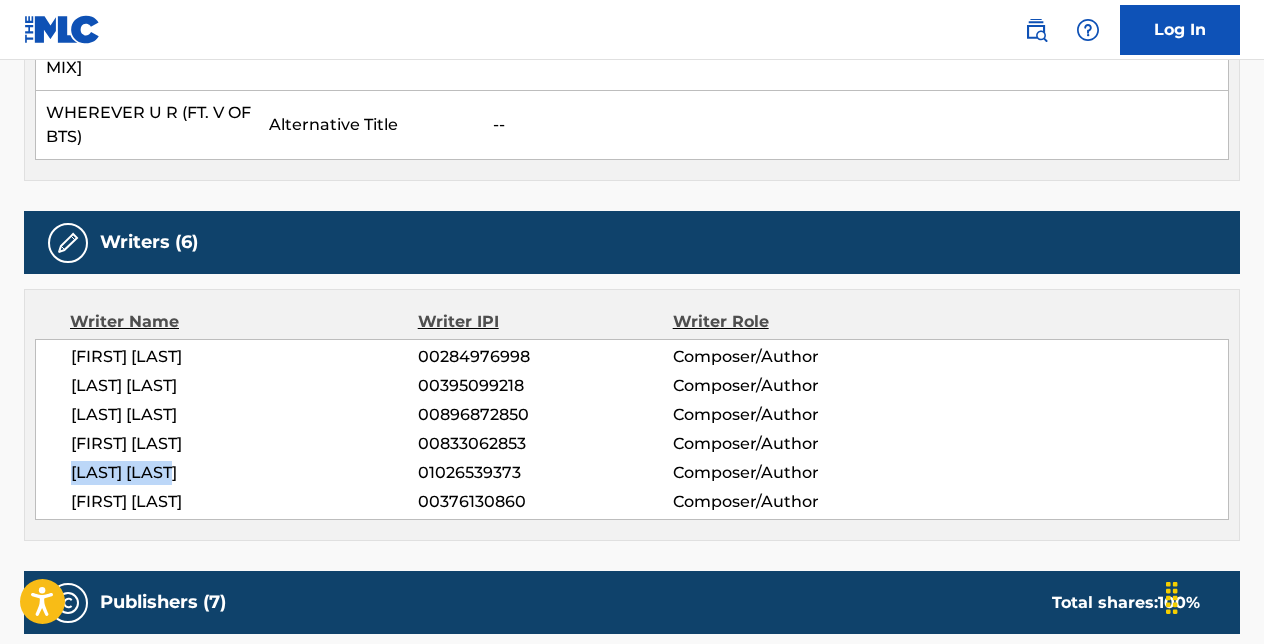 drag, startPoint x: 74, startPoint y: 467, endPoint x: 203, endPoint y: 471, distance: 129.062 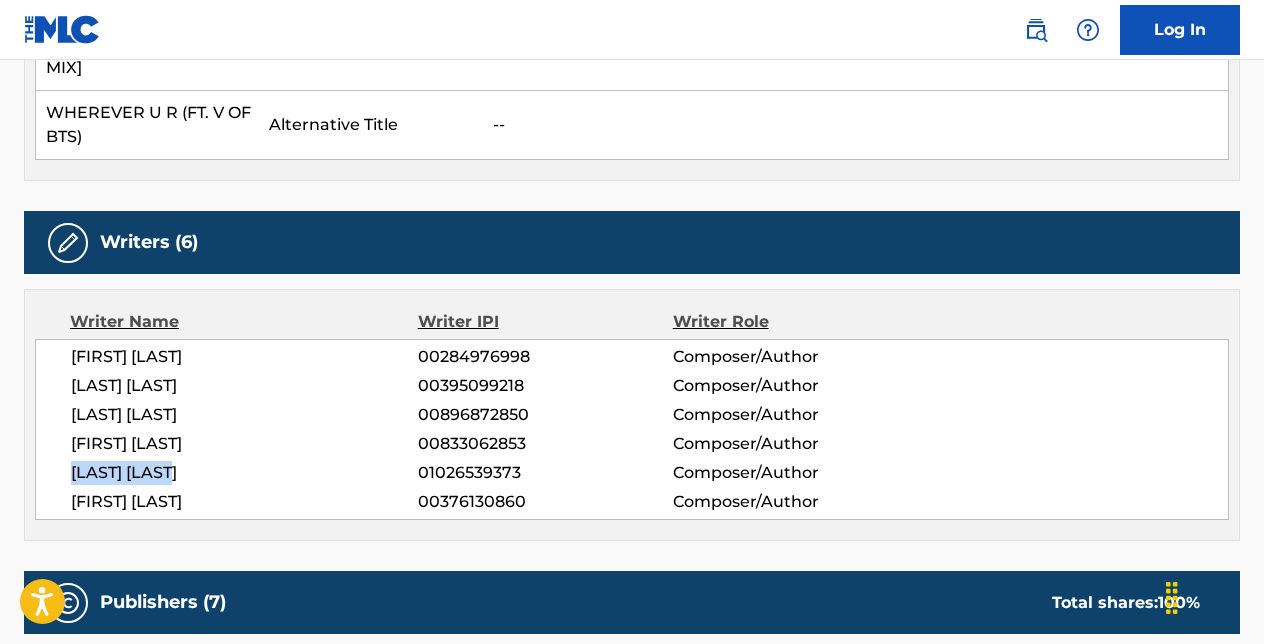 copy on "[LAST] [LAST]" 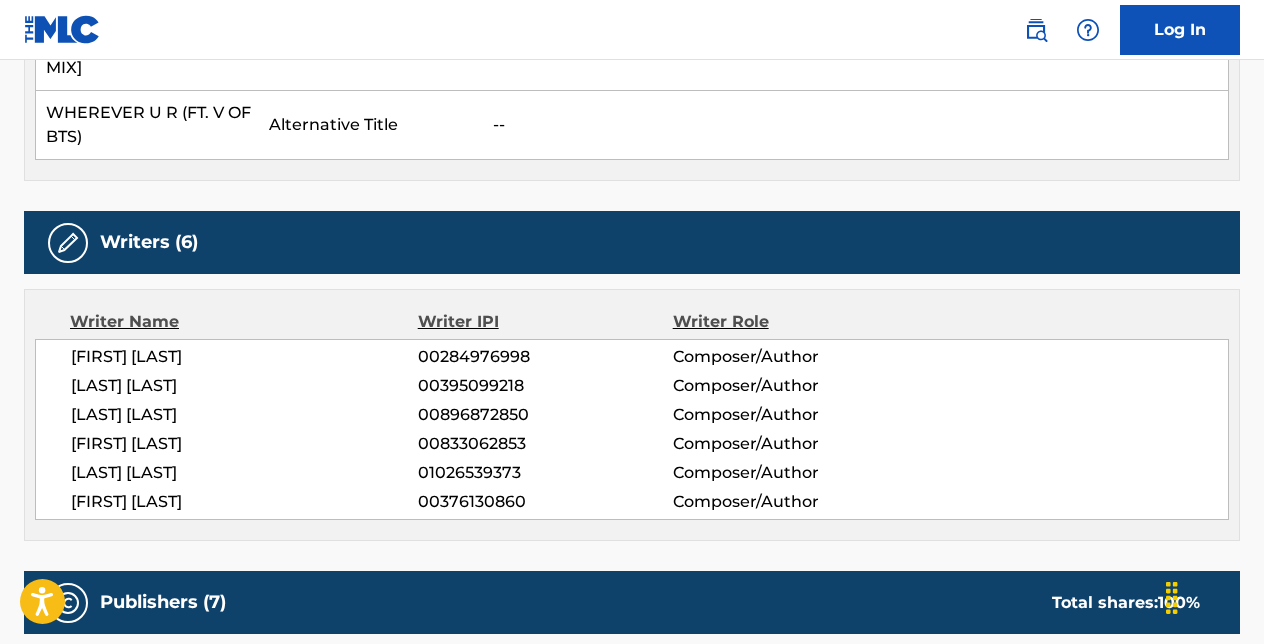 click on "[LAST] [LAST] [PHONE] Composer/Author [LAST] [LAST] [PHONE] Composer/Author [LAST] [LAST] [PHONE] Composer/Author [LAST] [LAST] [PHONE] Composer/Author [LAST] [LAST] [PHONE] Composer/Author [LAST] [LAST] [PHONE] Composer/Author" at bounding box center (632, 429) 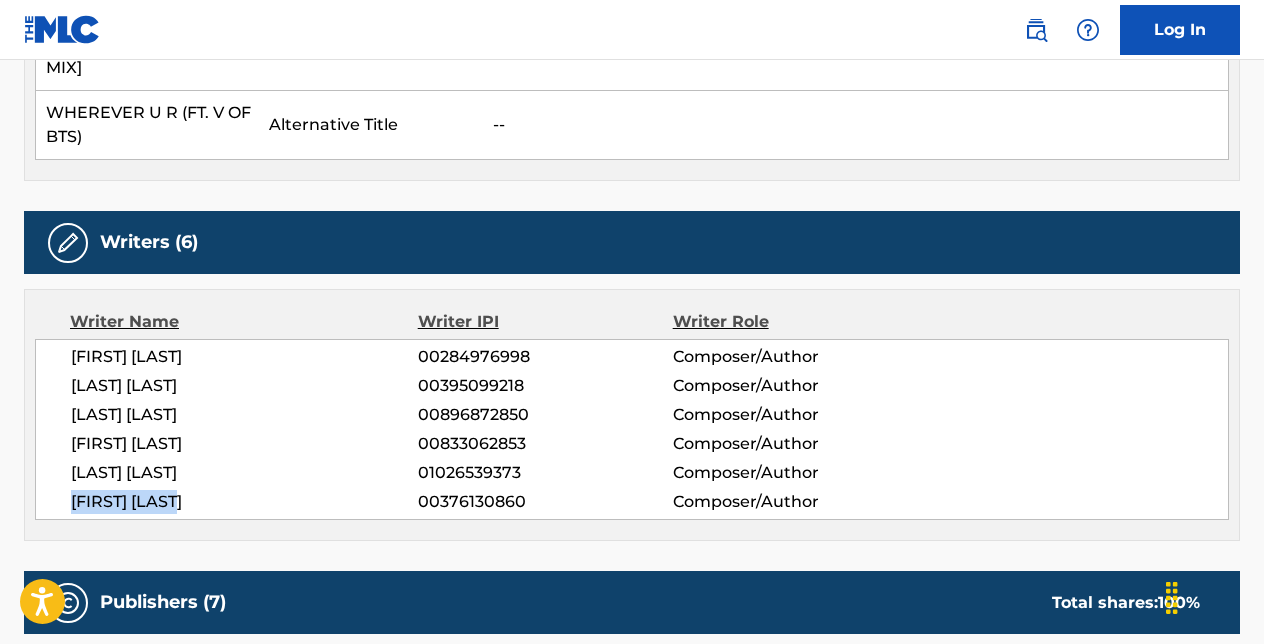 drag, startPoint x: 72, startPoint y: 501, endPoint x: 246, endPoint y: 501, distance: 174 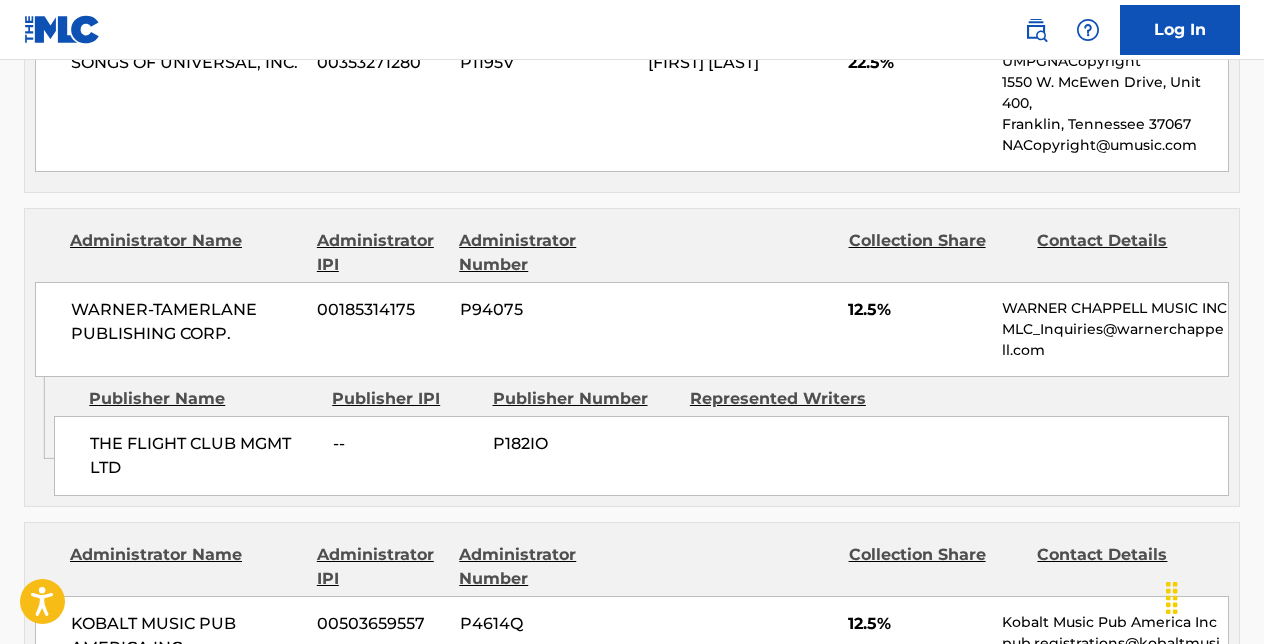 scroll, scrollTop: 3189, scrollLeft: 0, axis: vertical 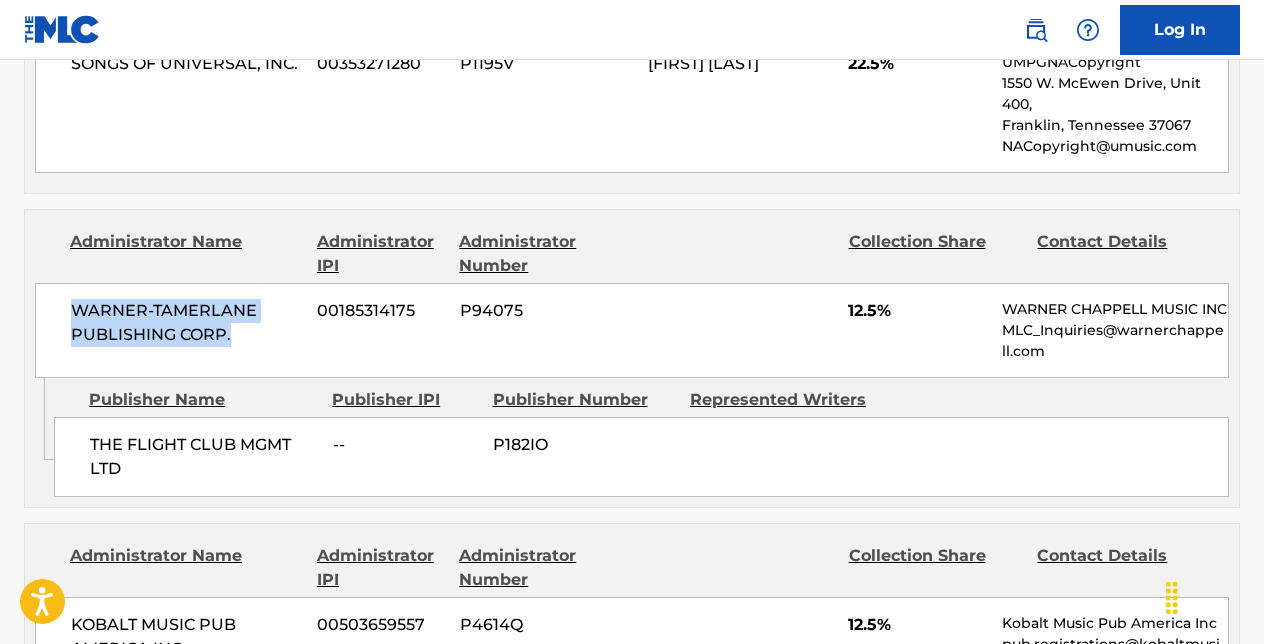 drag, startPoint x: 69, startPoint y: 324, endPoint x: 246, endPoint y: 349, distance: 178.75682 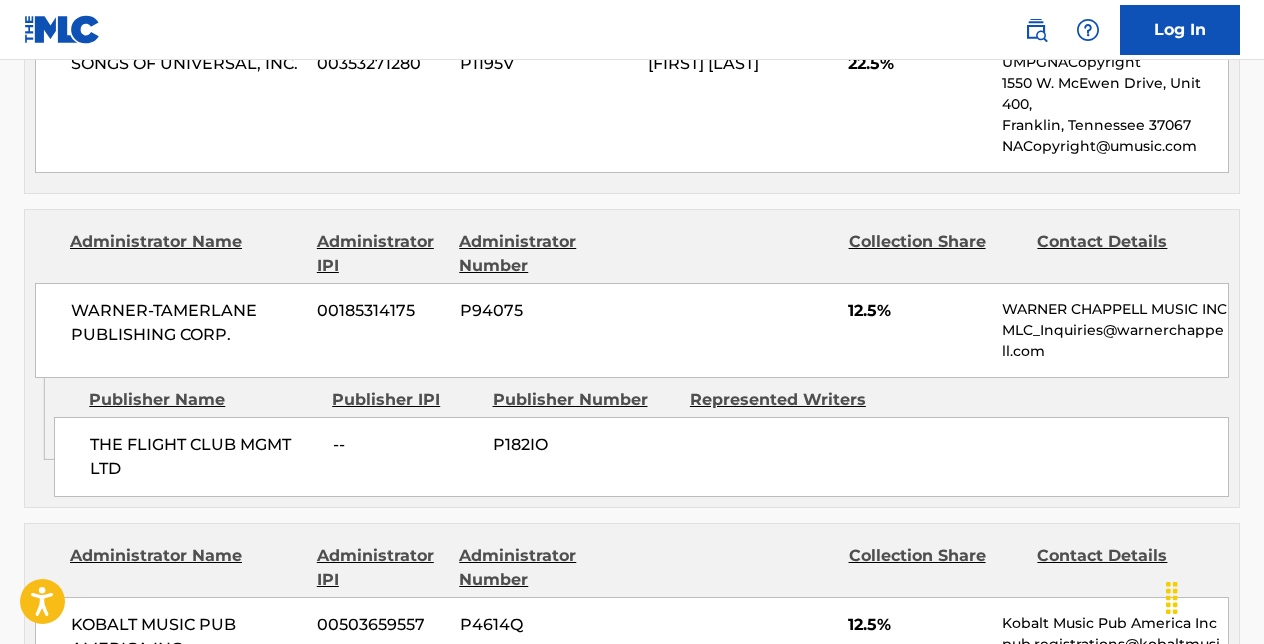 click on "THE FLIGHT CLUB MGMT LTD" at bounding box center (204, 457) 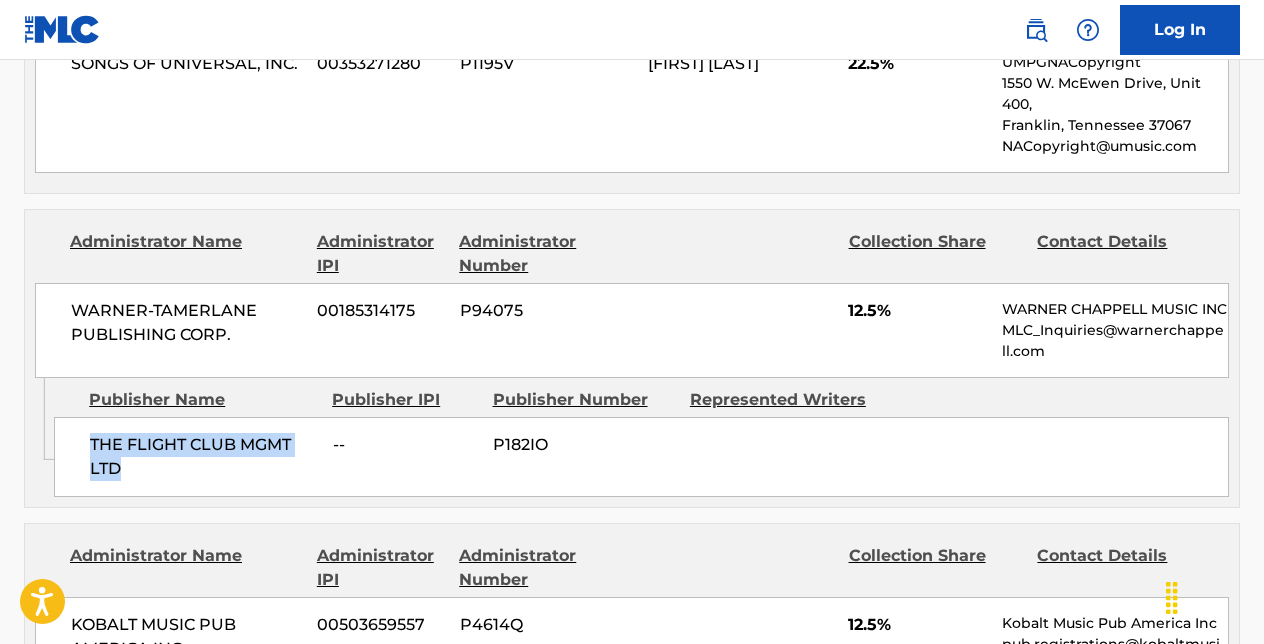 drag, startPoint x: 92, startPoint y: 484, endPoint x: 166, endPoint y: 504, distance: 76.655075 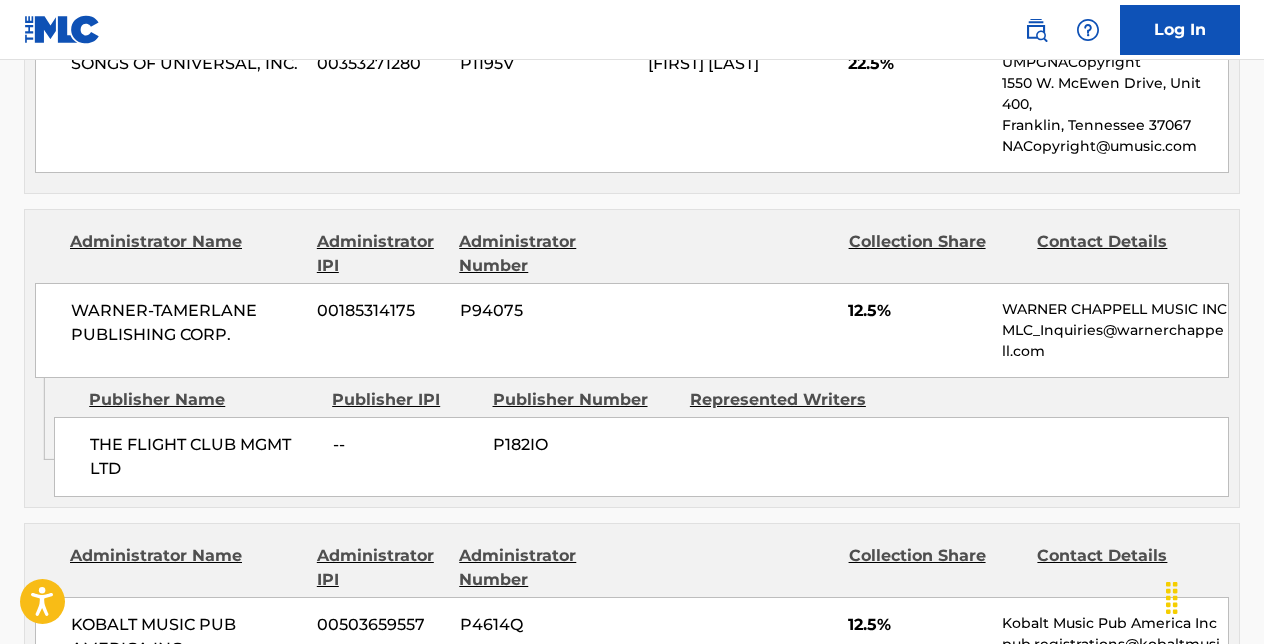 click on "--" at bounding box center [405, 445] 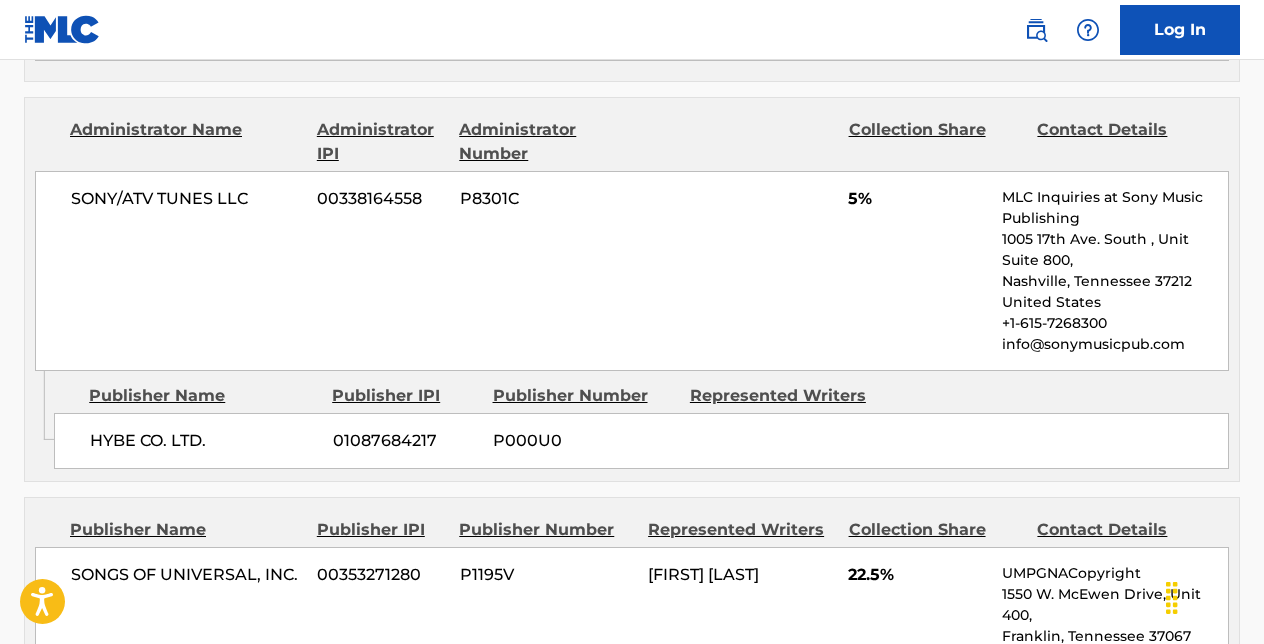 scroll, scrollTop: 2749, scrollLeft: 0, axis: vertical 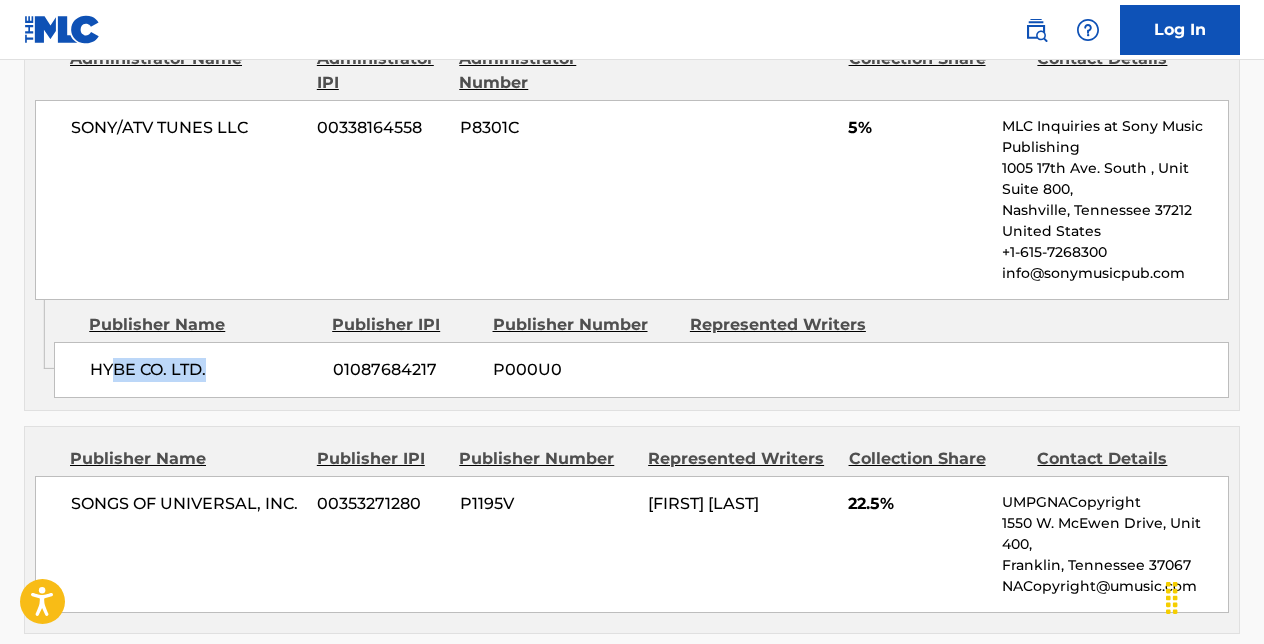 drag, startPoint x: 234, startPoint y: 381, endPoint x: 116, endPoint y: 392, distance: 118.511604 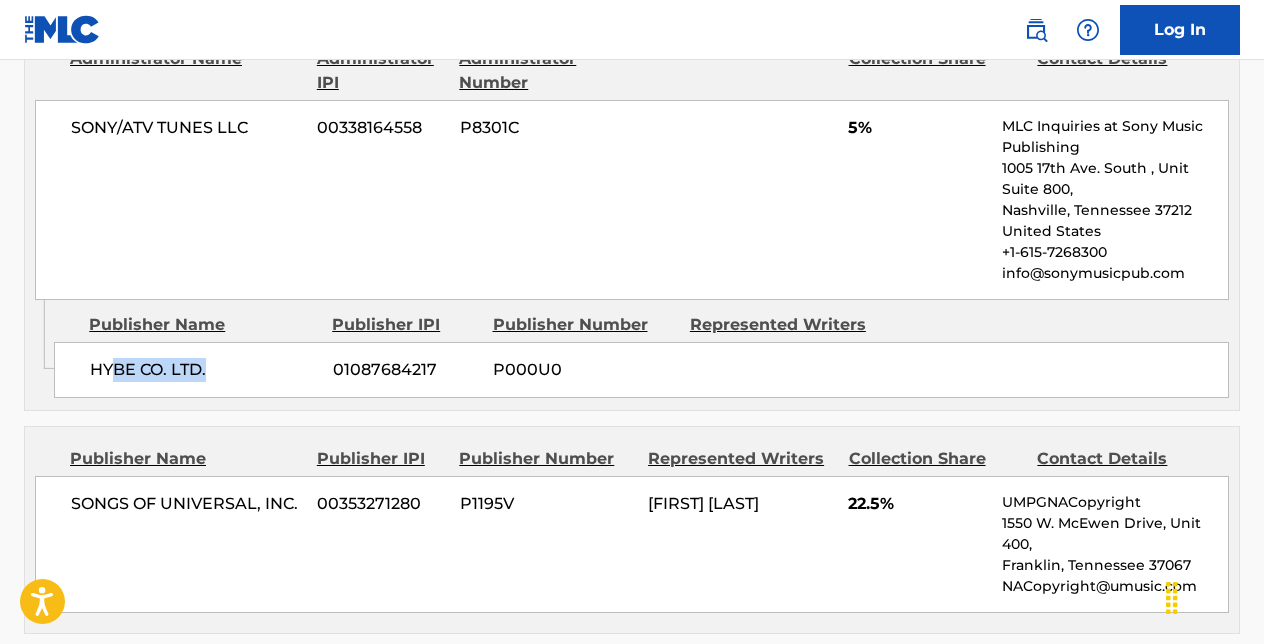 drag, startPoint x: 116, startPoint y: 392, endPoint x: 230, endPoint y: 402, distance: 114.43776 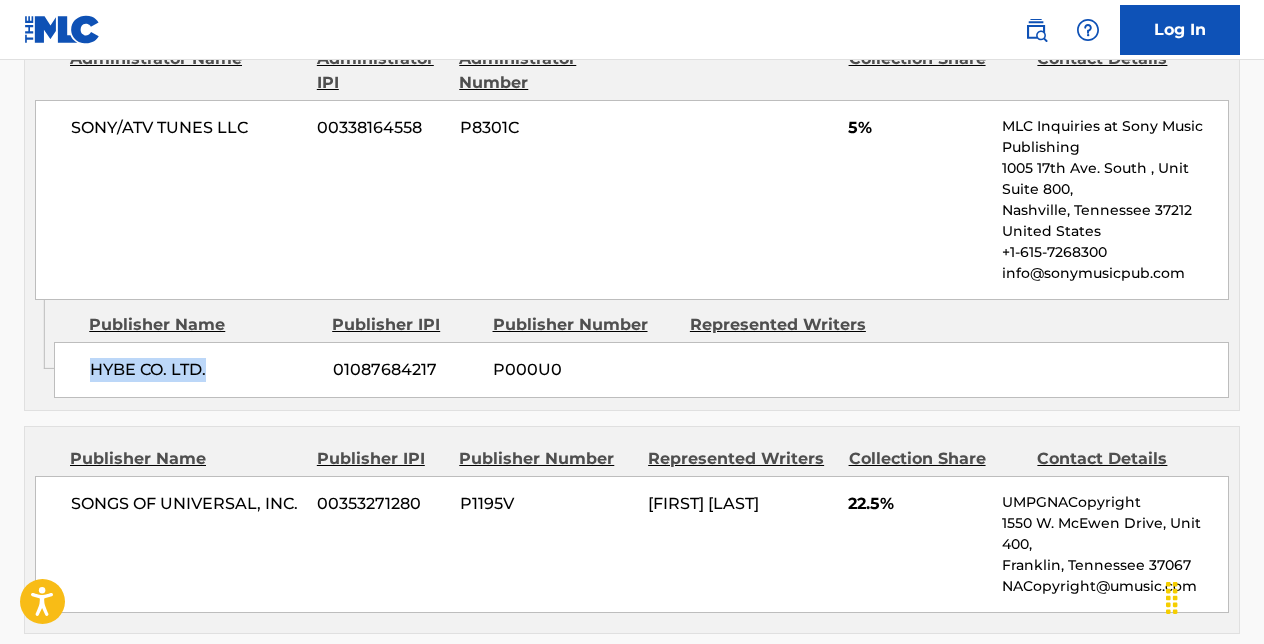 drag, startPoint x: 213, startPoint y: 392, endPoint x: 63, endPoint y: 384, distance: 150.21318 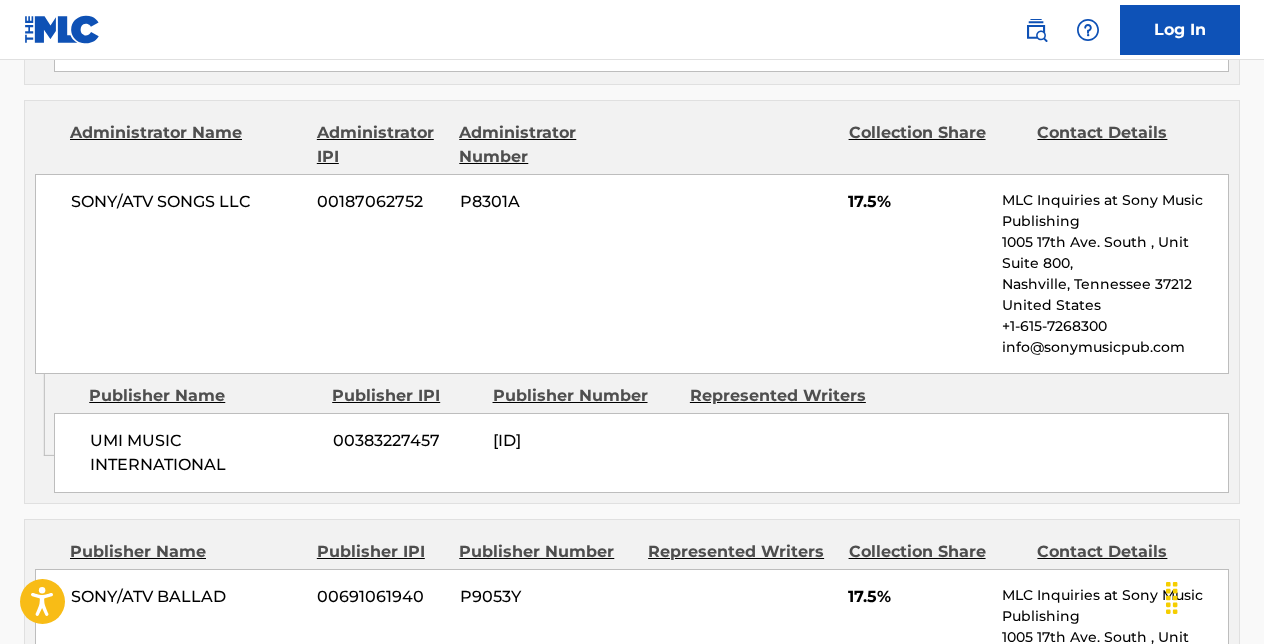 scroll, scrollTop: 1969, scrollLeft: 0, axis: vertical 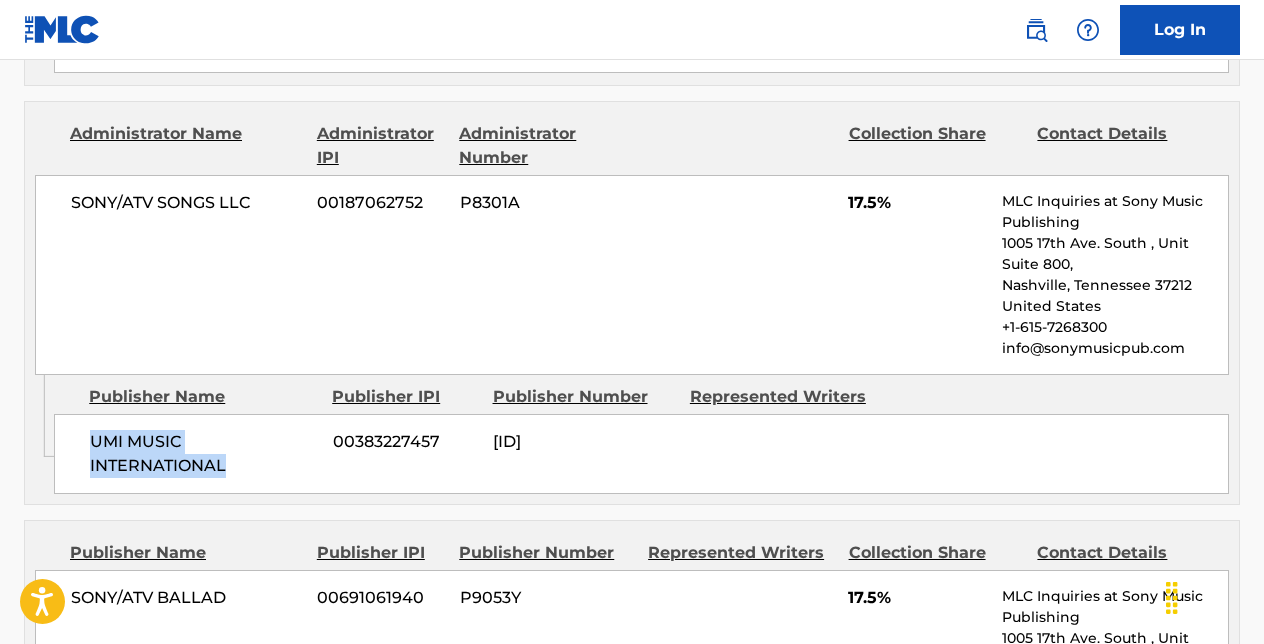 drag, startPoint x: 234, startPoint y: 492, endPoint x: 65, endPoint y: 462, distance: 171.64207 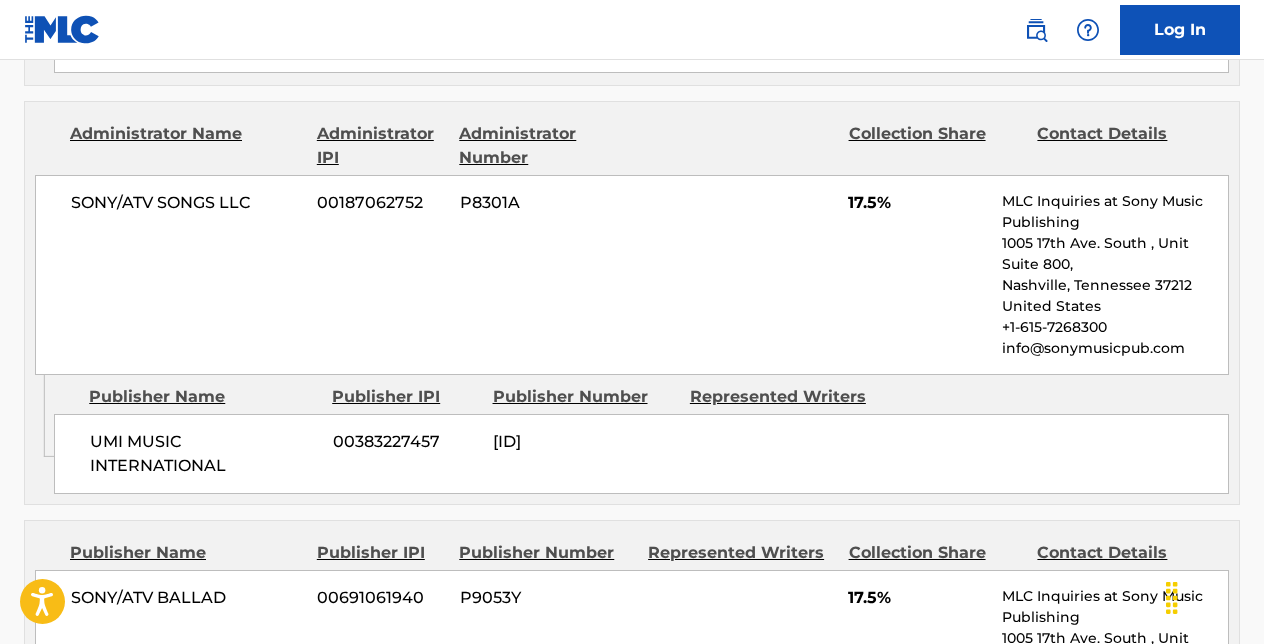 click on "[LAST] [LAST] [LAST] [PHONE] P037PJ" at bounding box center [641, 454] 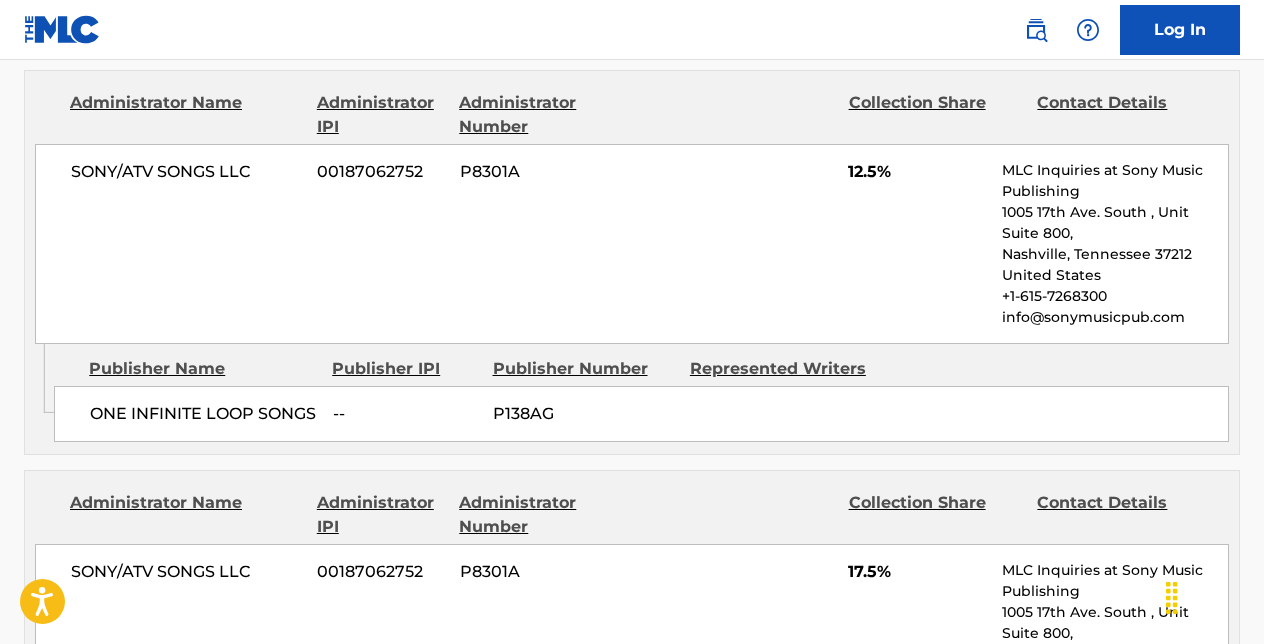 scroll, scrollTop: 1601, scrollLeft: 0, axis: vertical 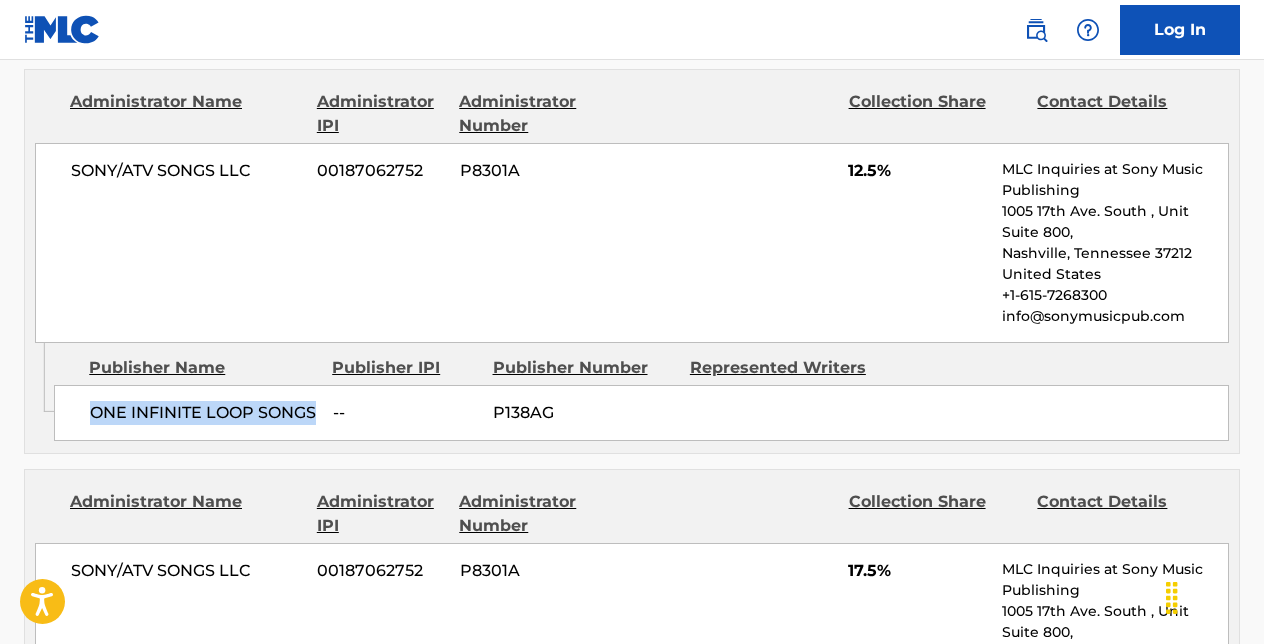 drag, startPoint x: 171, startPoint y: 437, endPoint x: 57, endPoint y: 406, distance: 118.13975 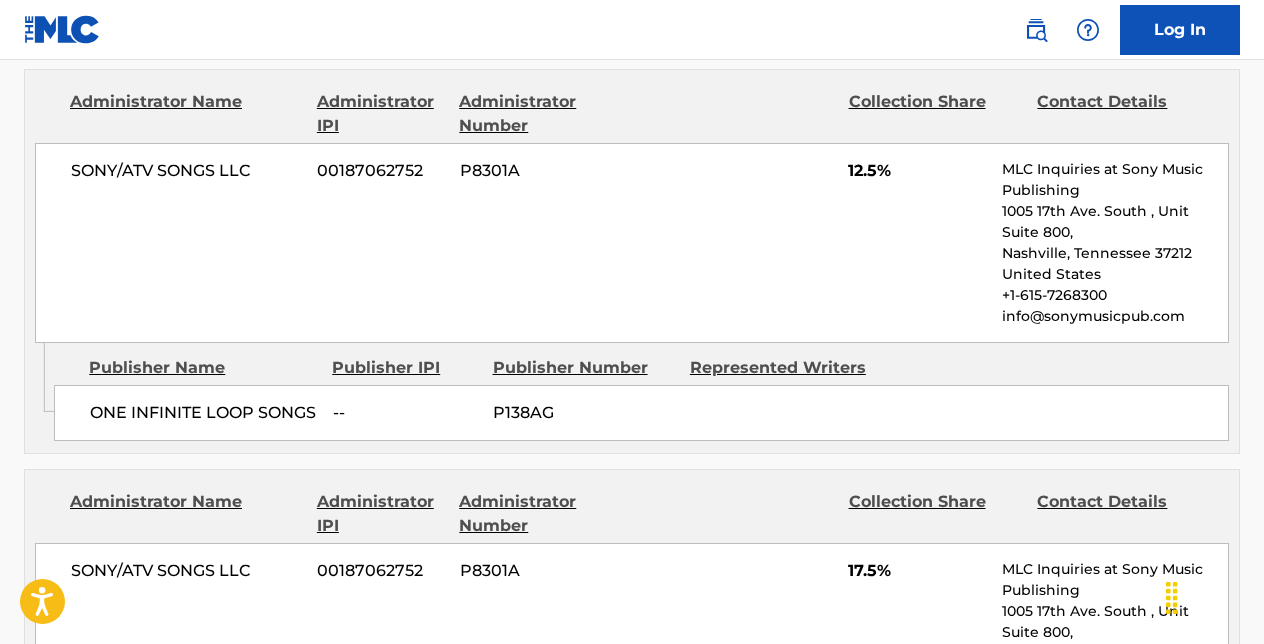 click on "--" at bounding box center (405, 413) 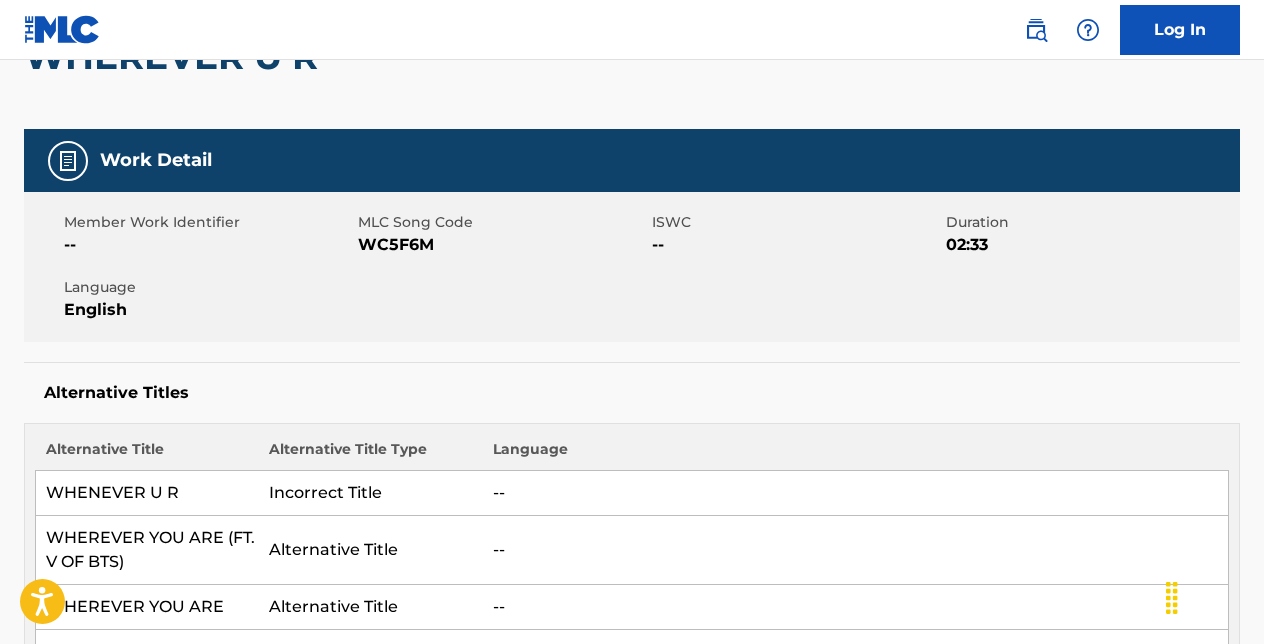 scroll, scrollTop: 0, scrollLeft: 0, axis: both 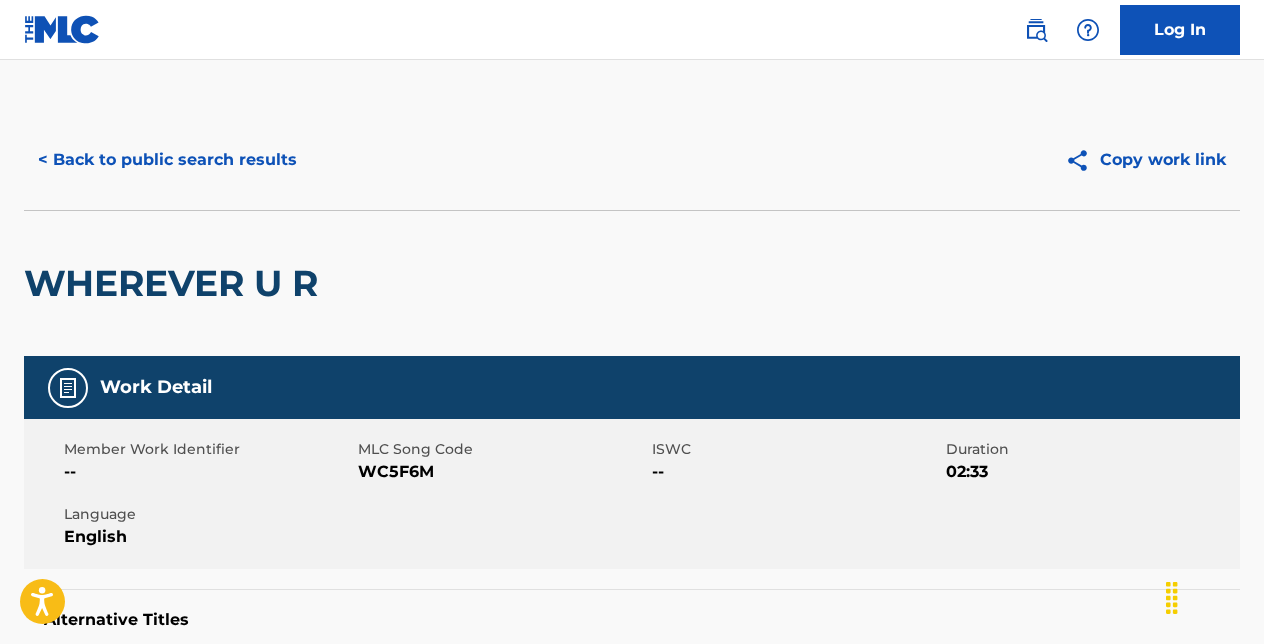 click on "< Back to public search results" at bounding box center [167, 160] 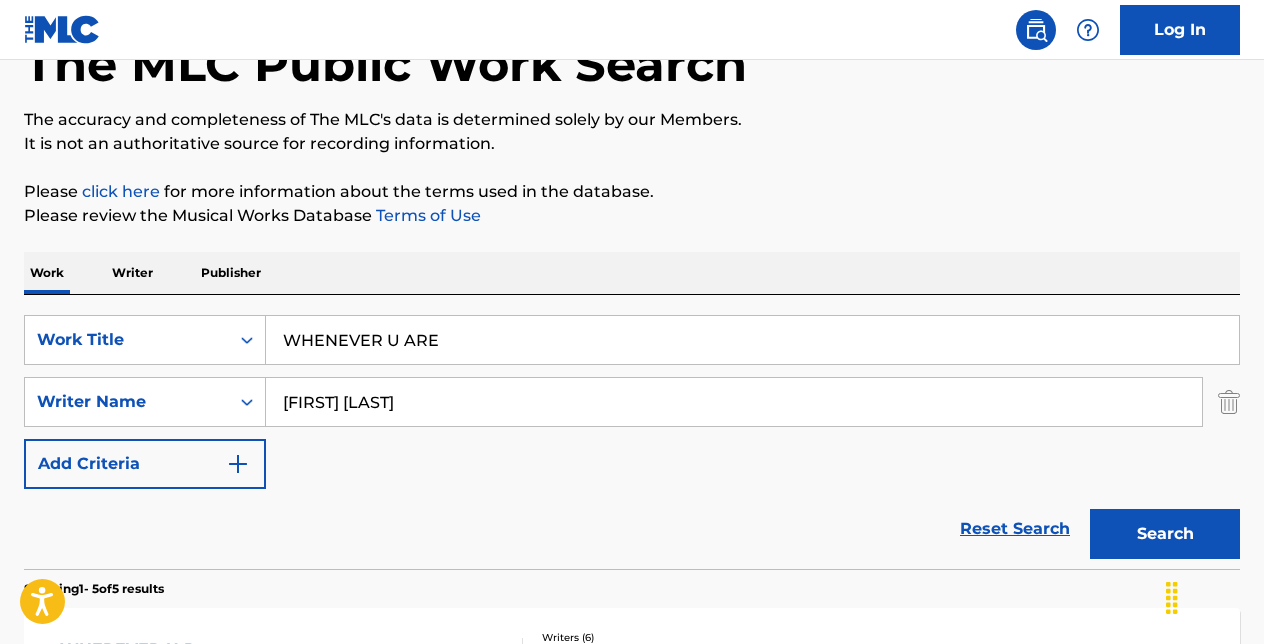 scroll, scrollTop: 76, scrollLeft: 0, axis: vertical 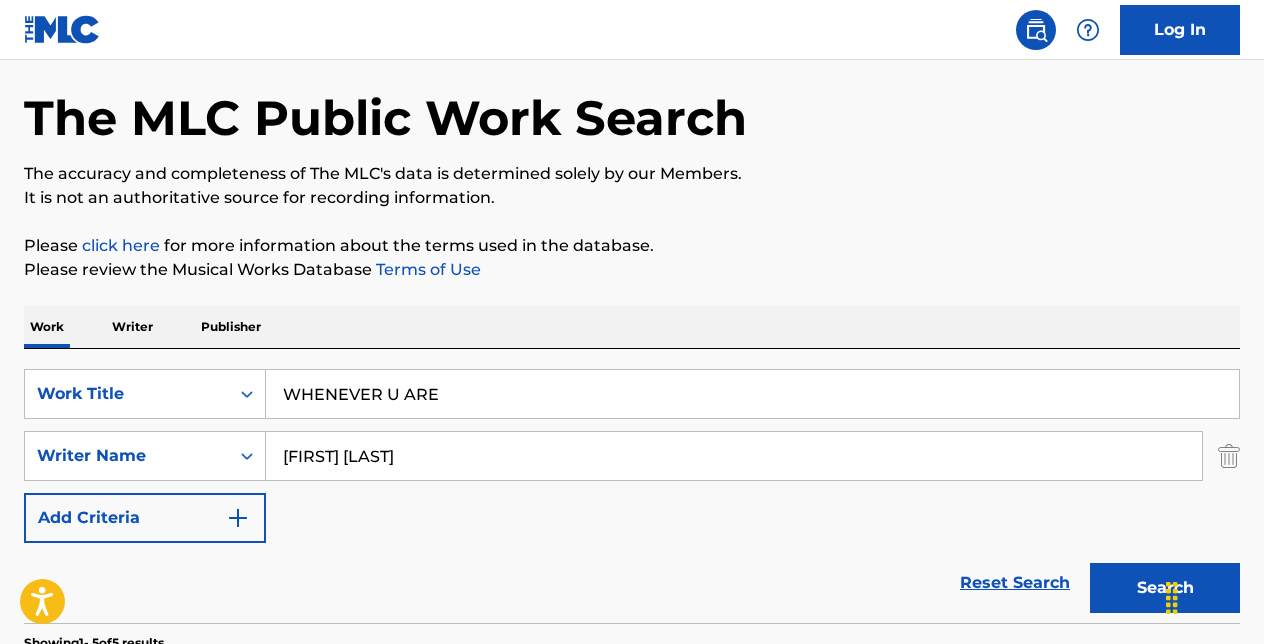 click on "WHENEVER U ARE" at bounding box center [752, 394] 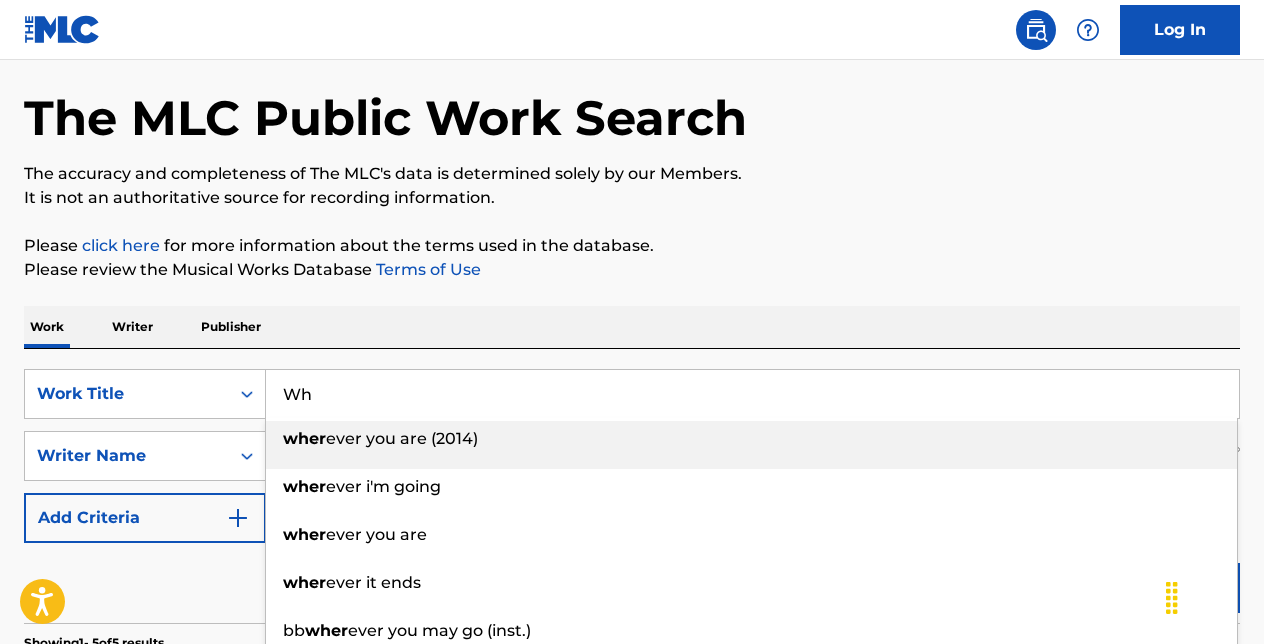 type on "W" 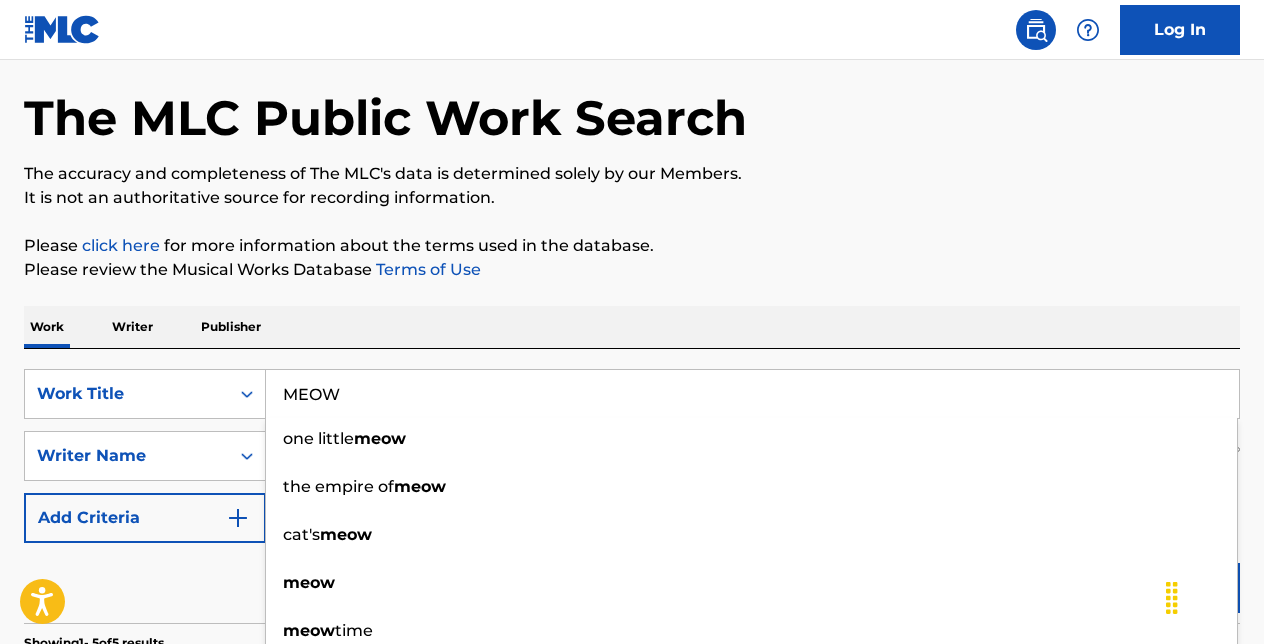 type on "MEOW" 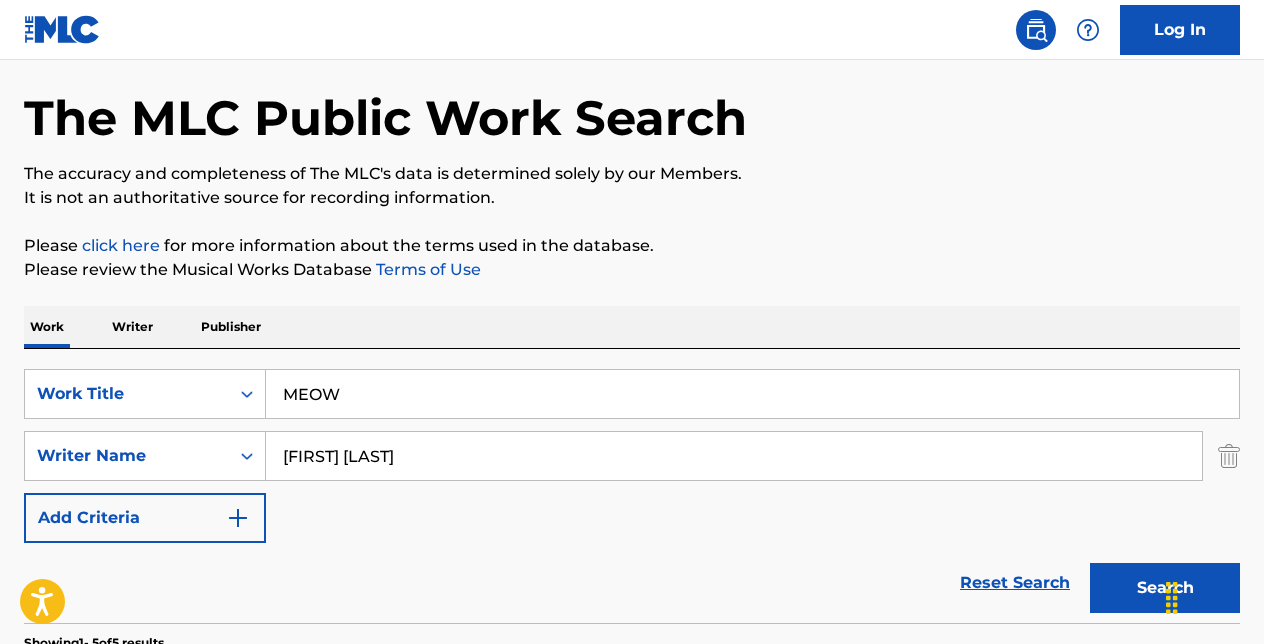 click on "[FIRST] [LAST]" at bounding box center (734, 456) 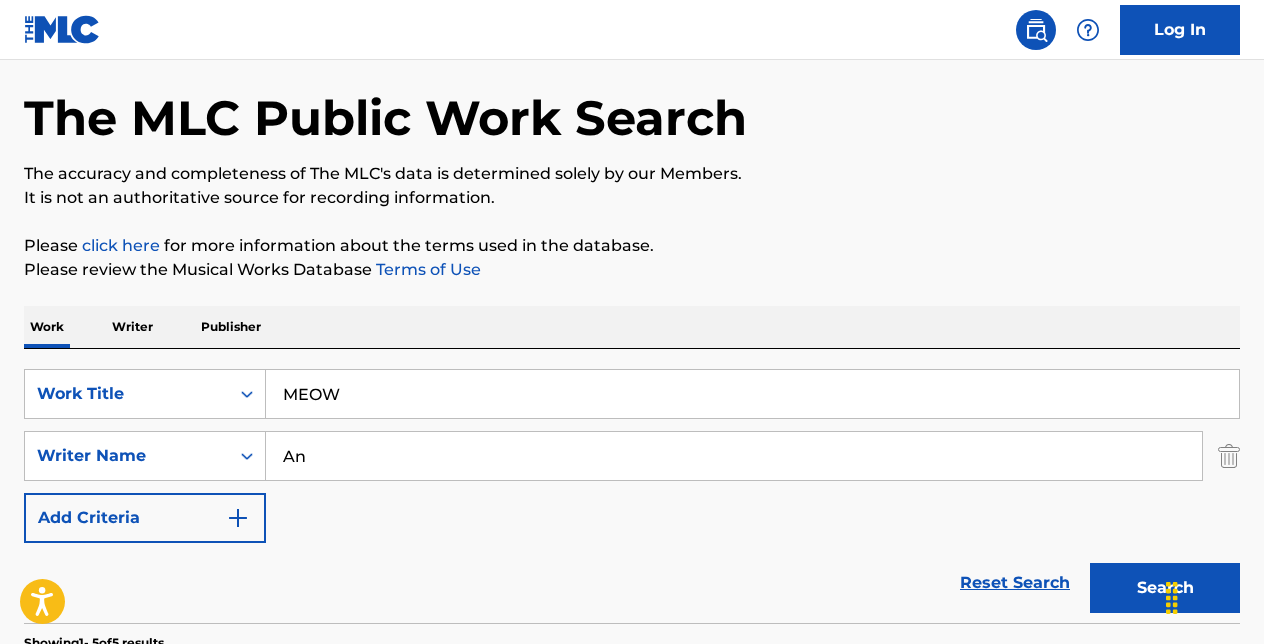 type on "A" 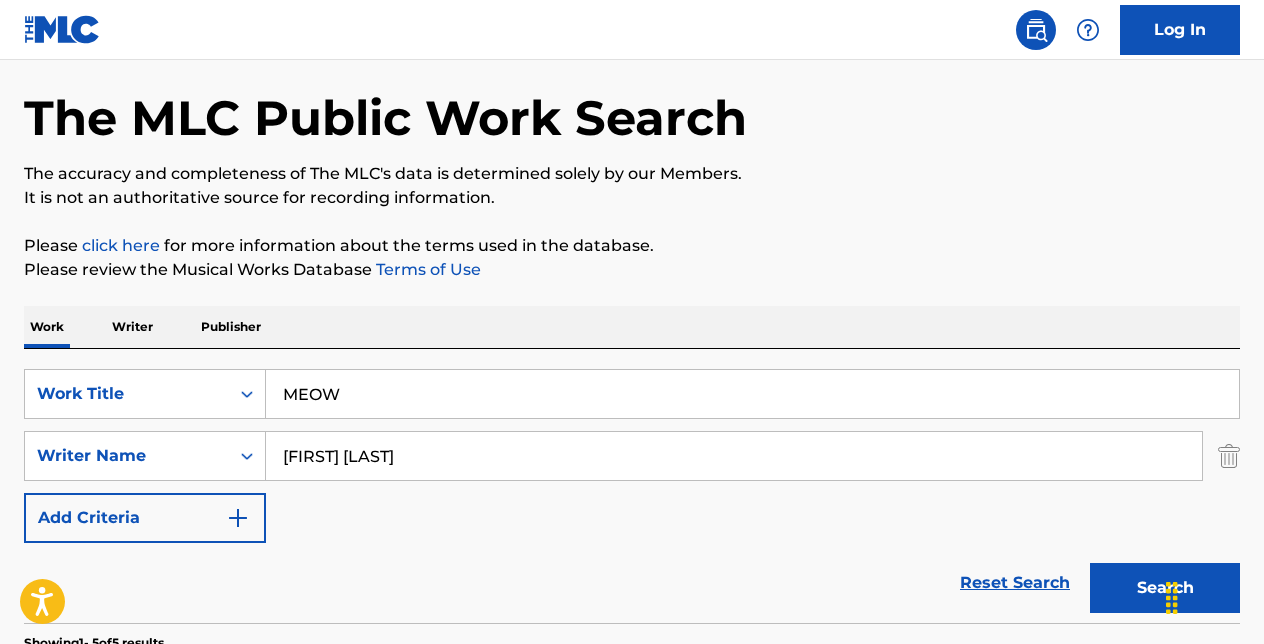 type on "[FIRST] [LAST]" 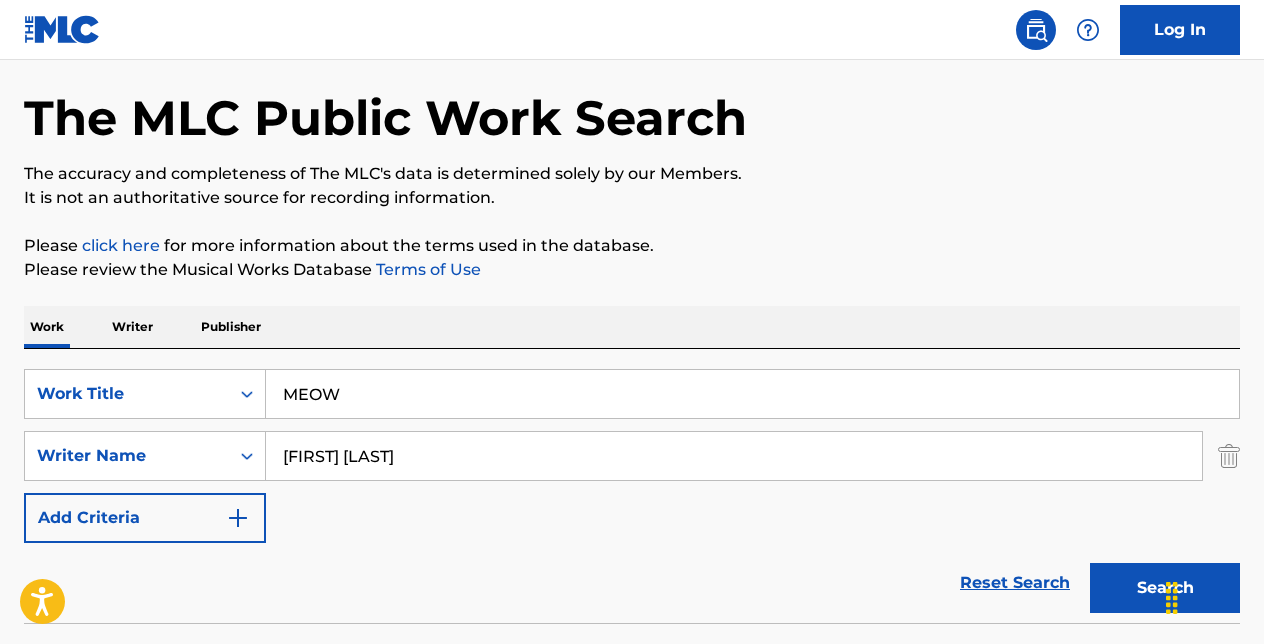 scroll, scrollTop: 224, scrollLeft: 0, axis: vertical 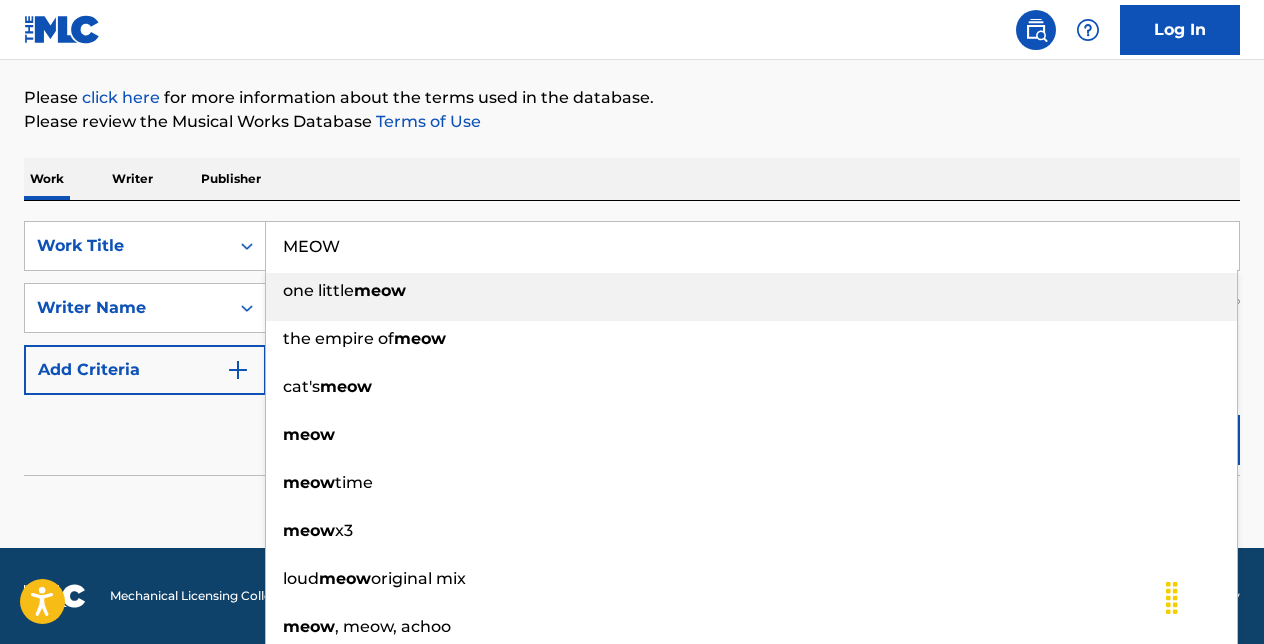 click on "MEOW" at bounding box center (752, 246) 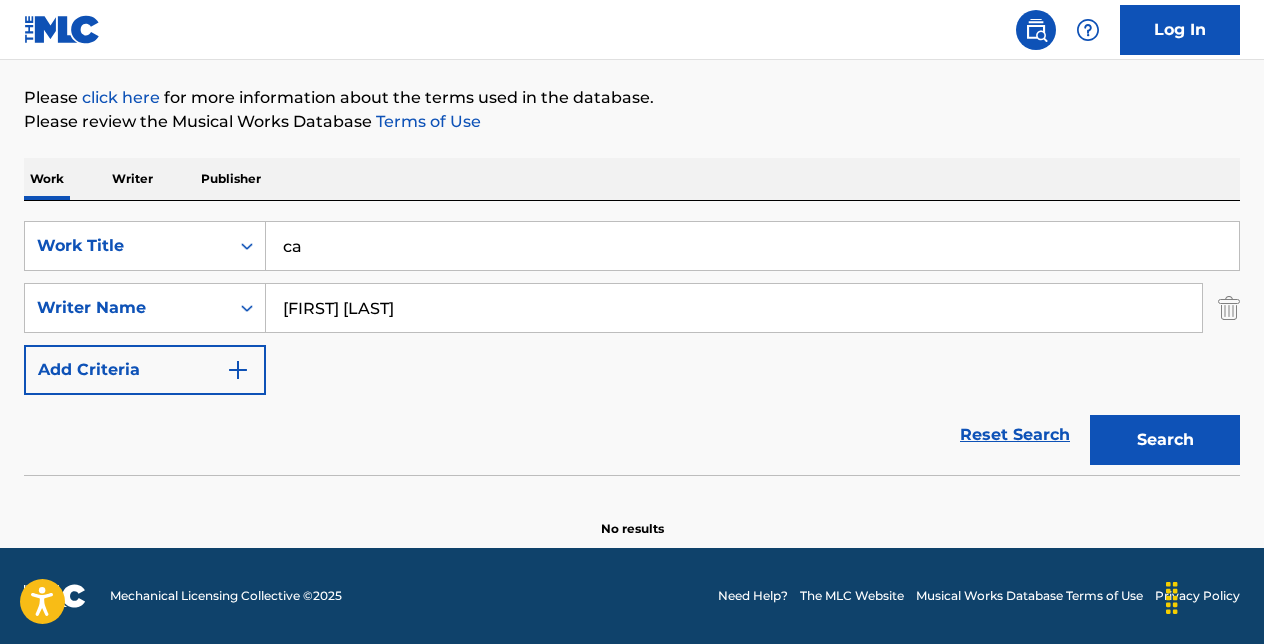 type on "c" 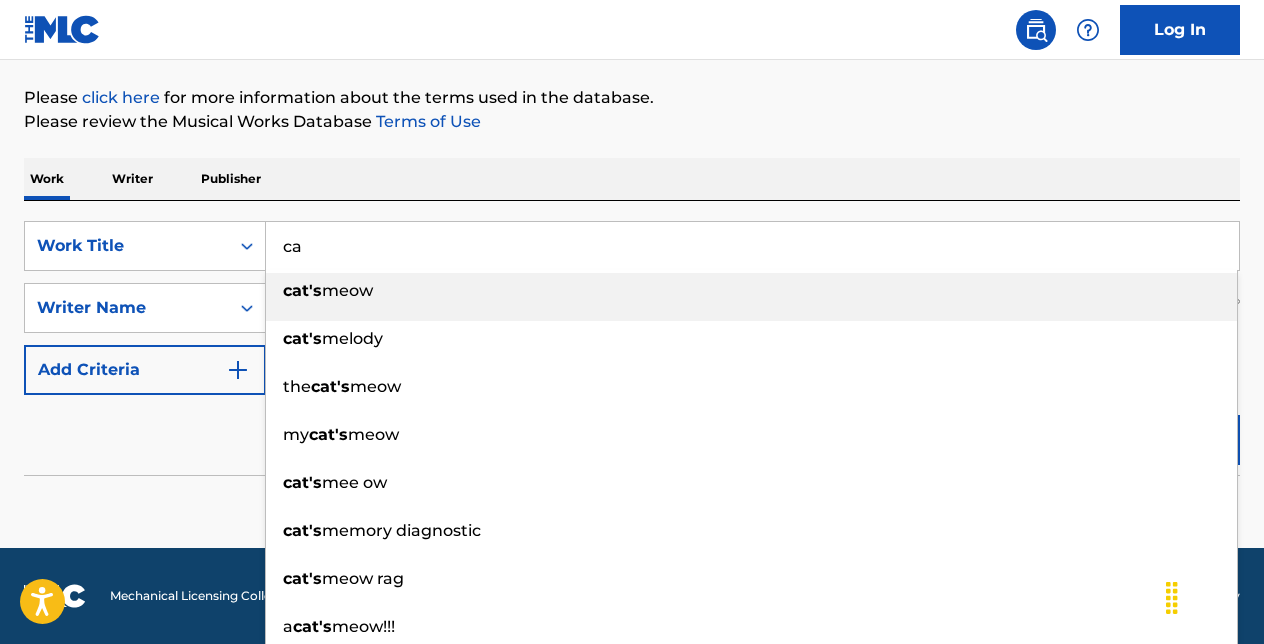 type on "c" 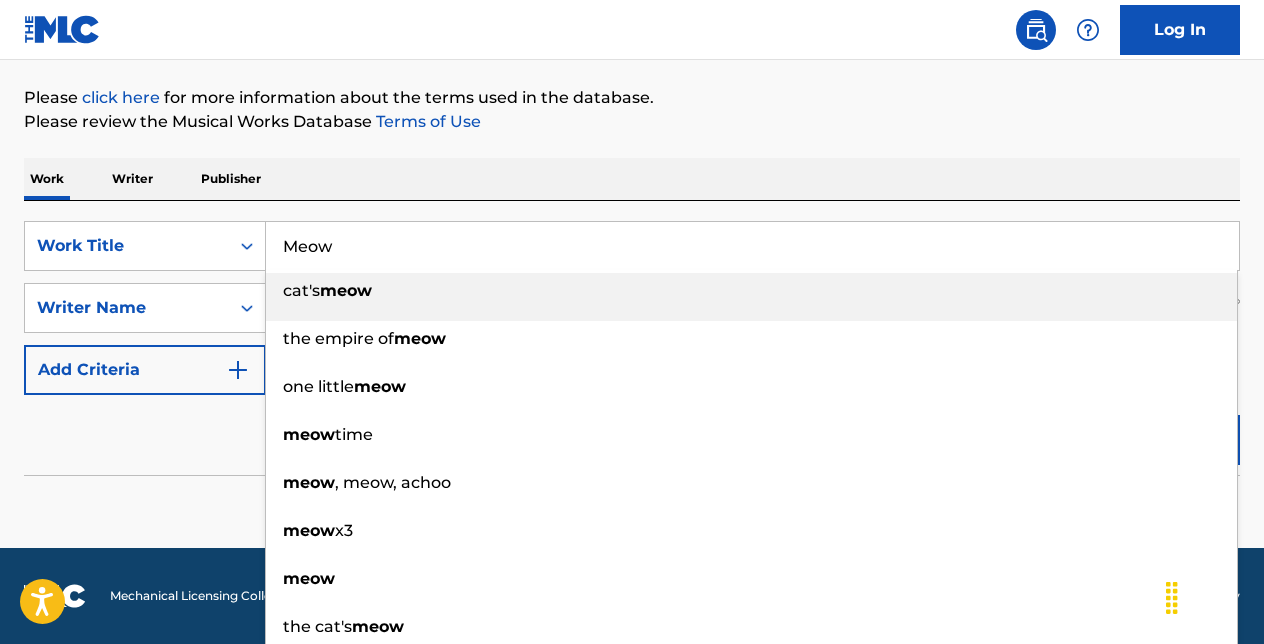 type on "Meow" 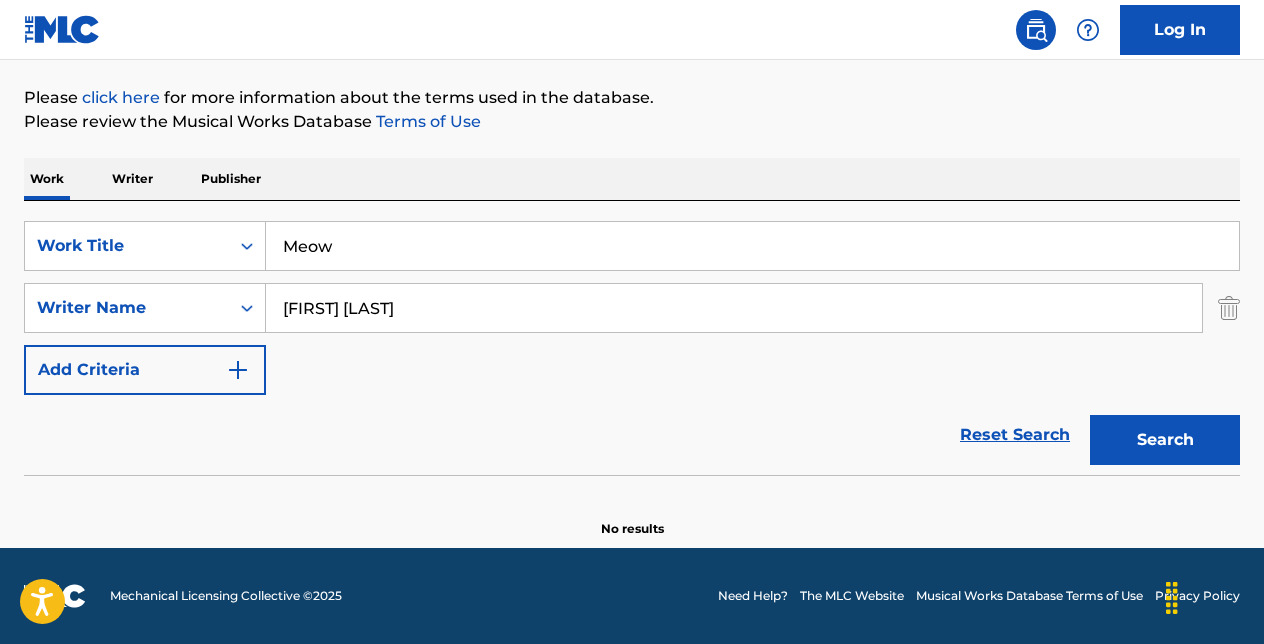 click on "Search" at bounding box center [1165, 440] 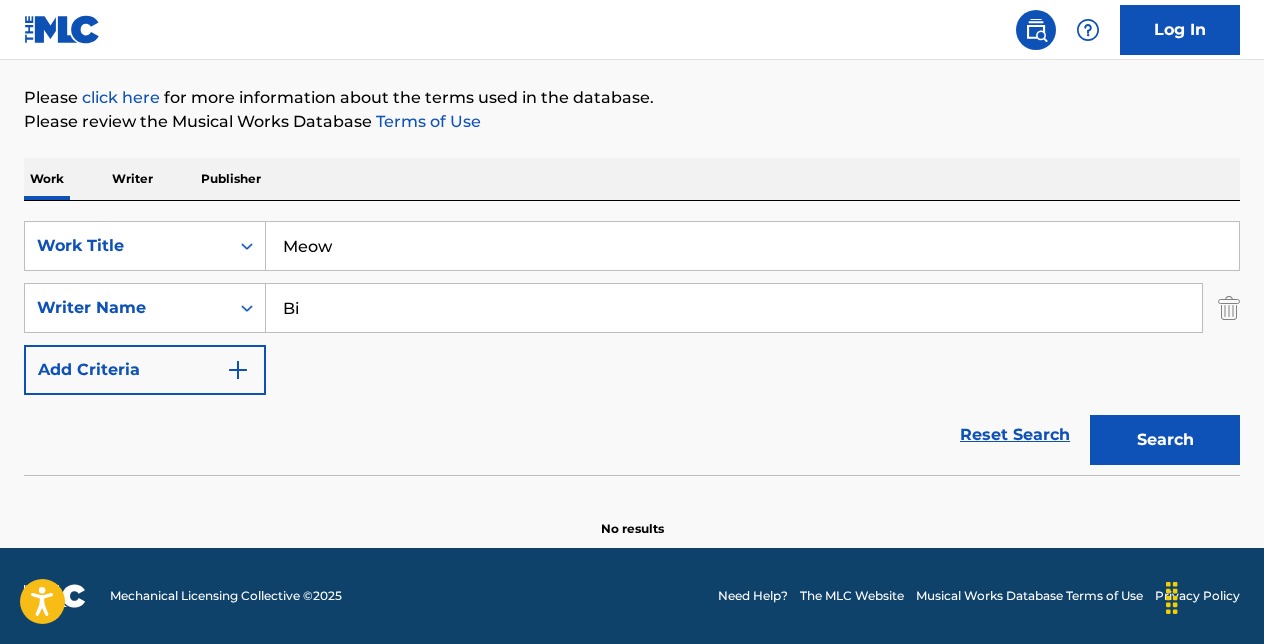 type on "B" 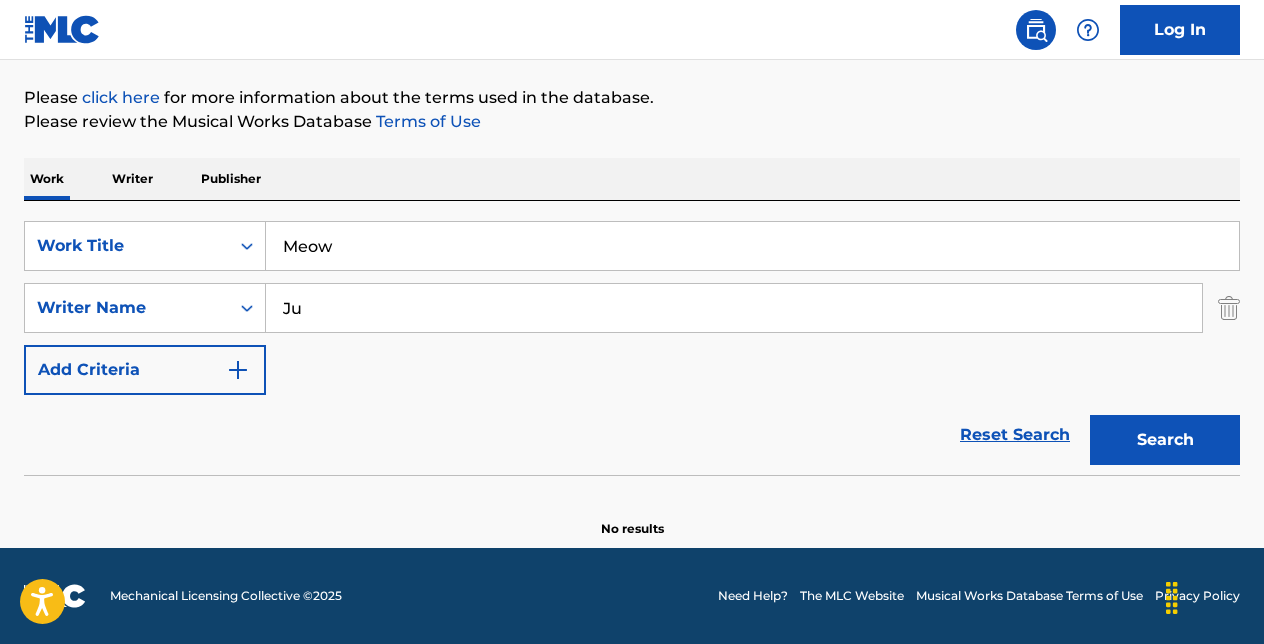 type on "J" 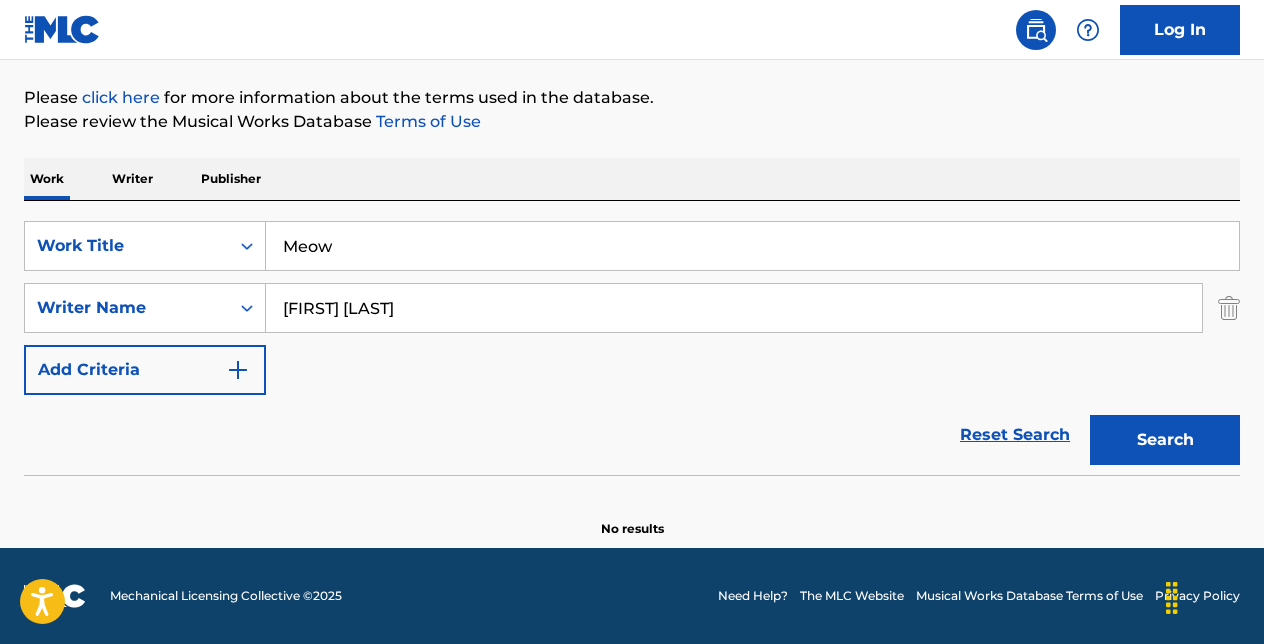 type on "[FIRST] [LAST]" 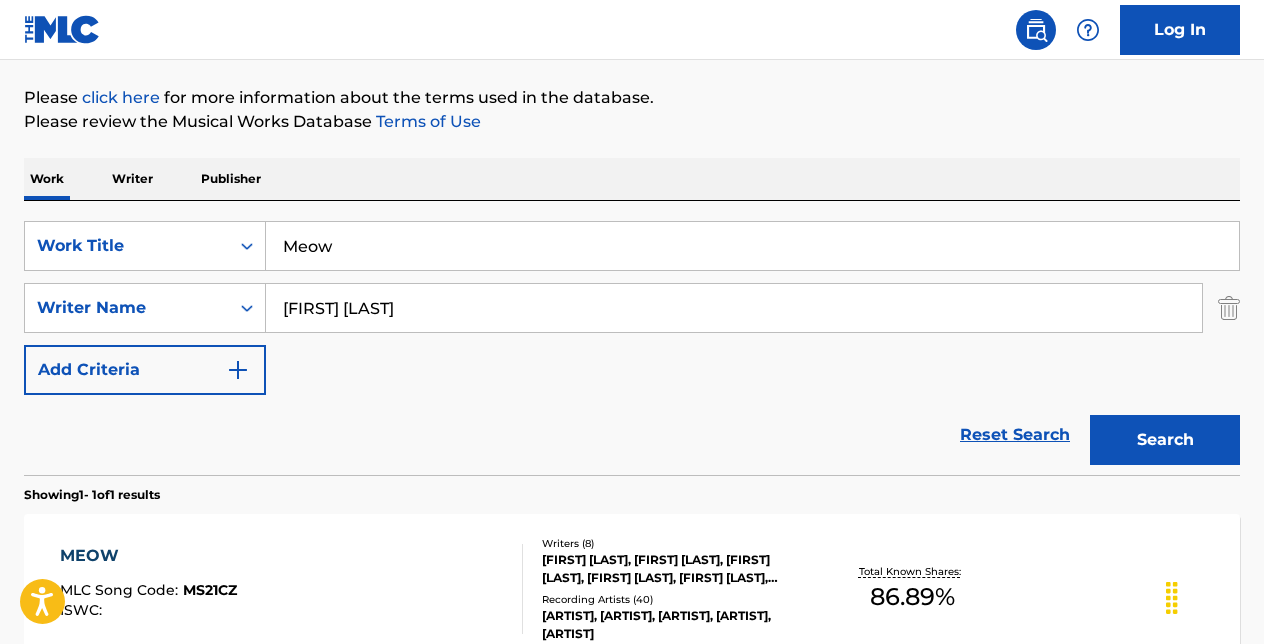 scroll, scrollTop: 444, scrollLeft: 0, axis: vertical 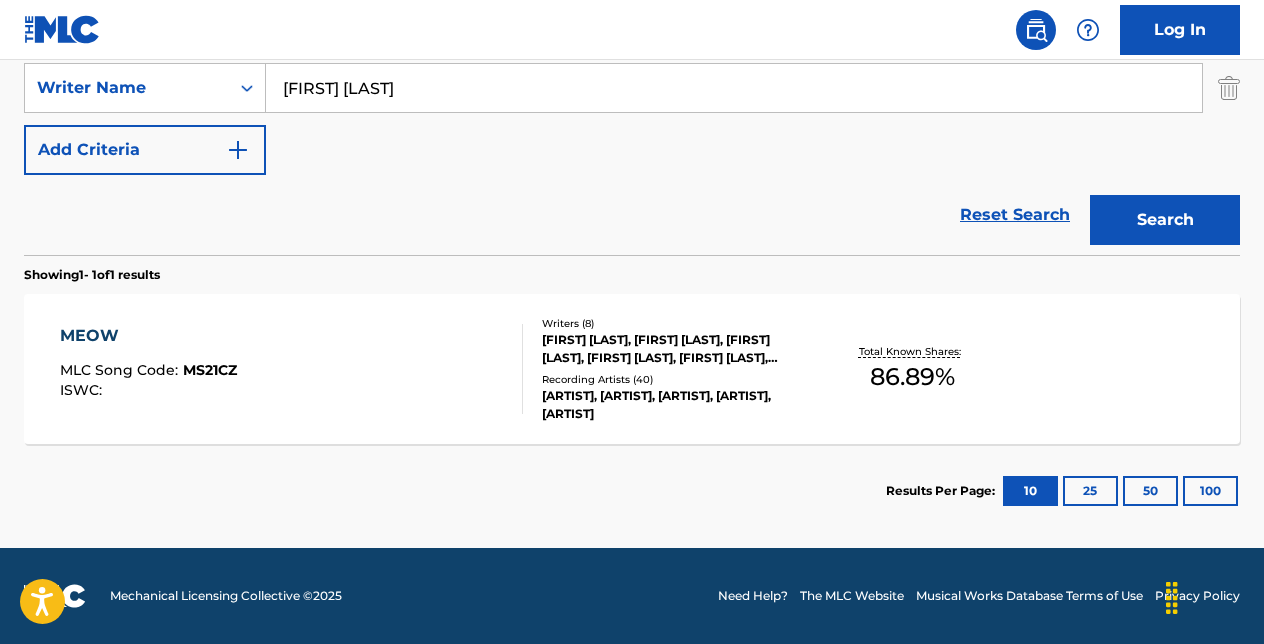 click on "MEOW" at bounding box center (148, 336) 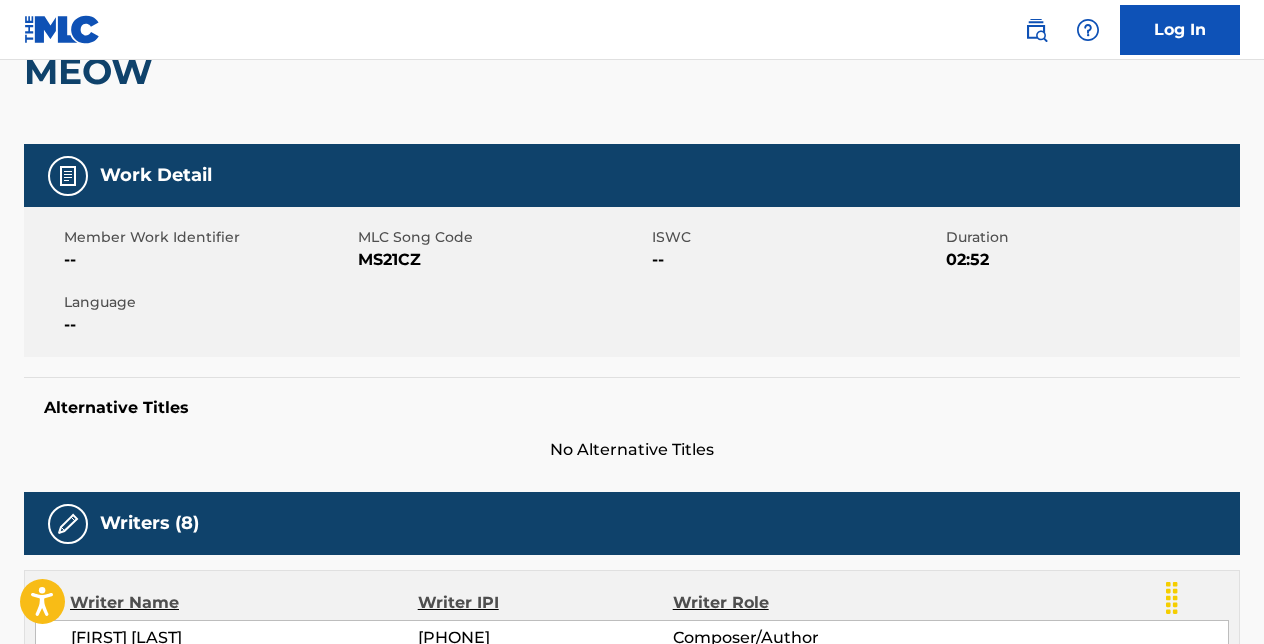 scroll, scrollTop: 0, scrollLeft: 0, axis: both 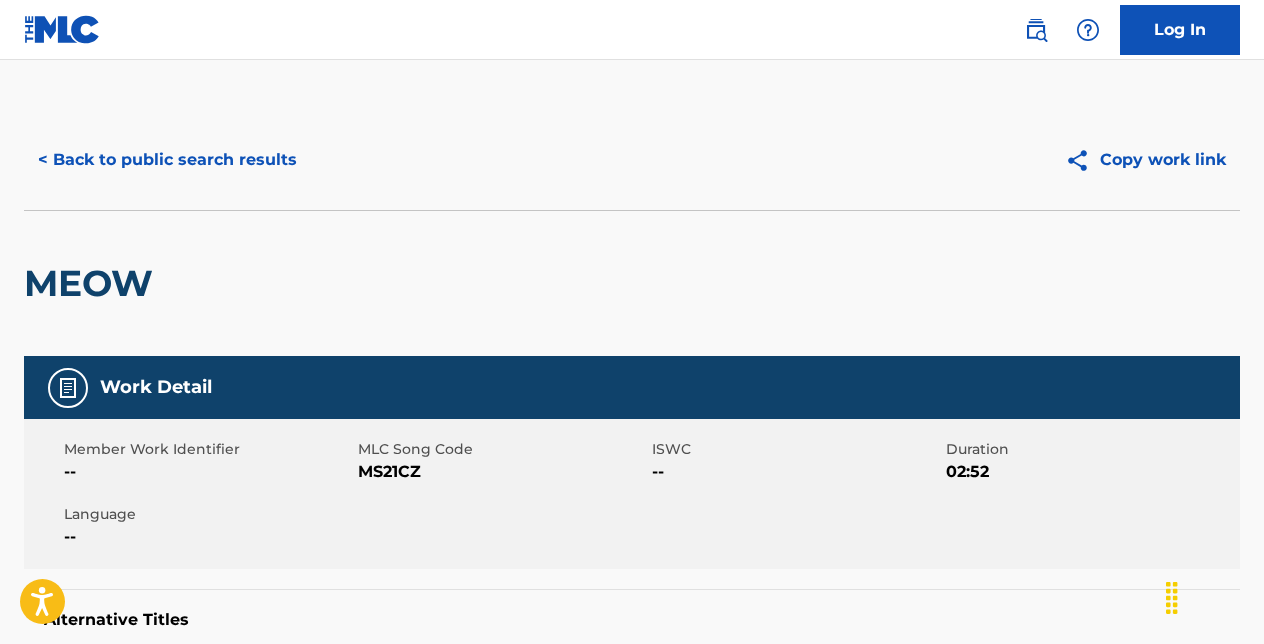 click on "< Back to public search results" at bounding box center (167, 160) 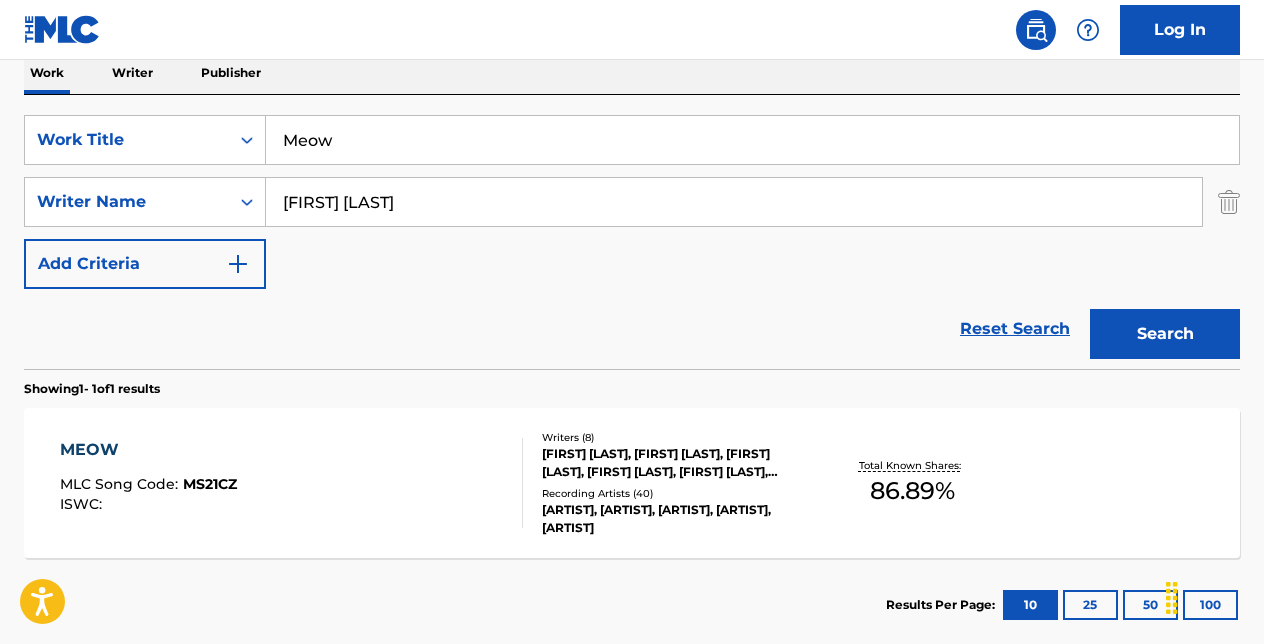 scroll, scrollTop: 444, scrollLeft: 0, axis: vertical 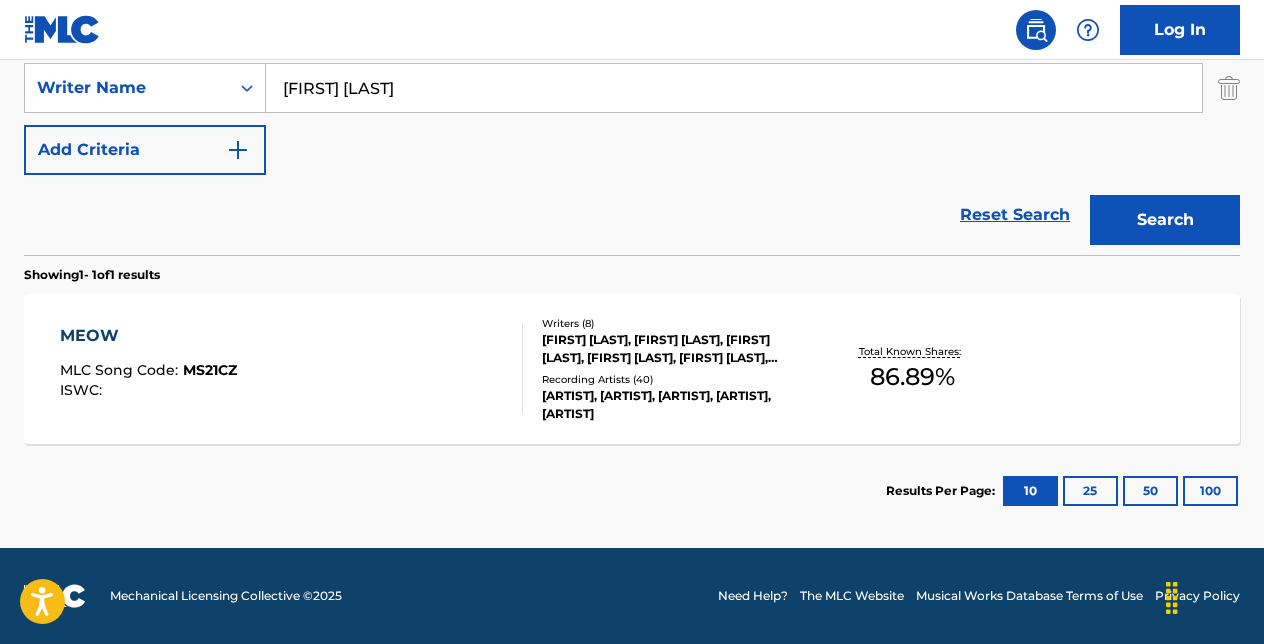 click on "MEOW" at bounding box center [148, 336] 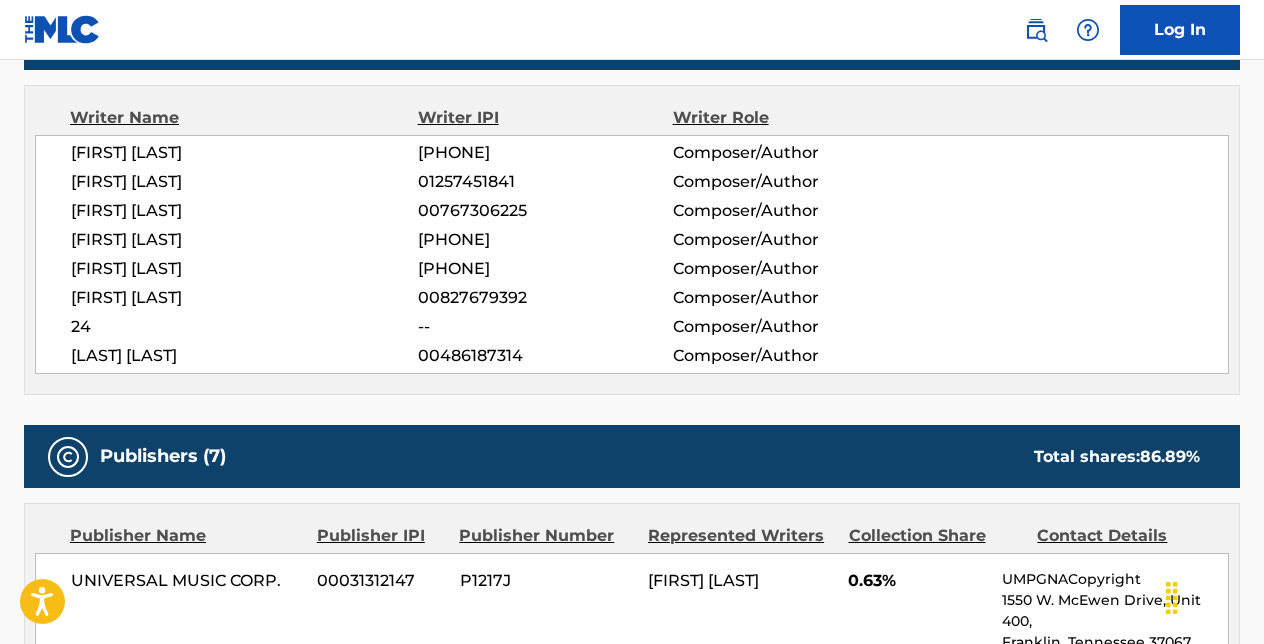scroll, scrollTop: 701, scrollLeft: 0, axis: vertical 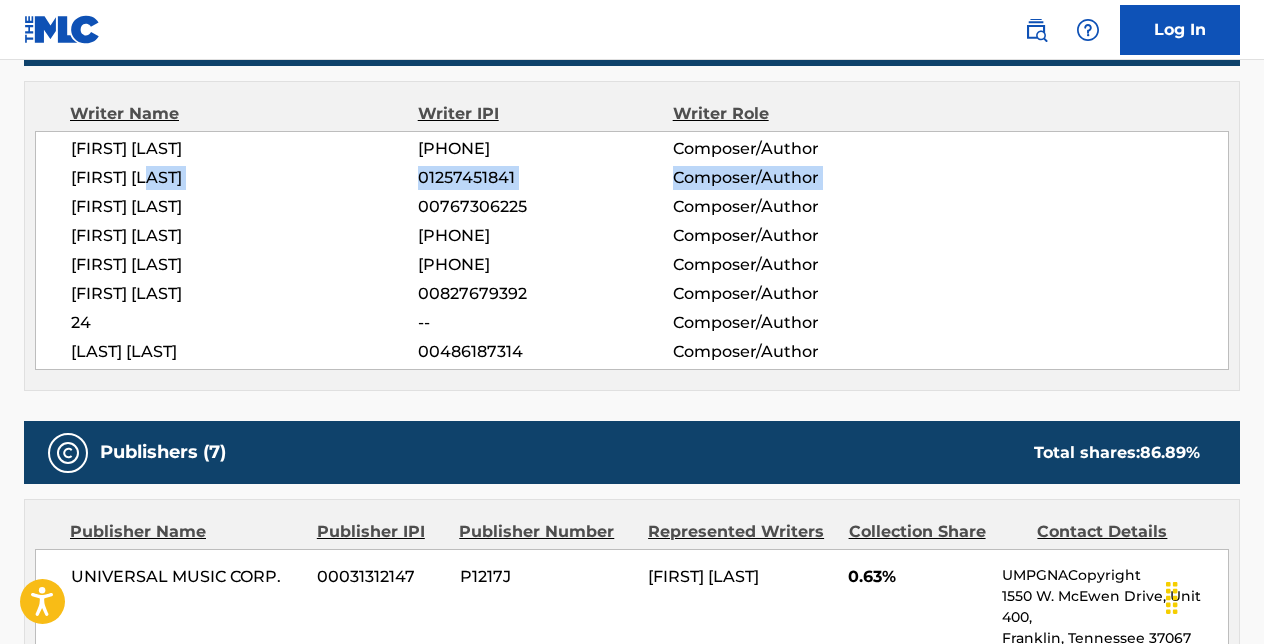 drag, startPoint x: 68, startPoint y: 201, endPoint x: 260, endPoint y: 191, distance: 192.26024 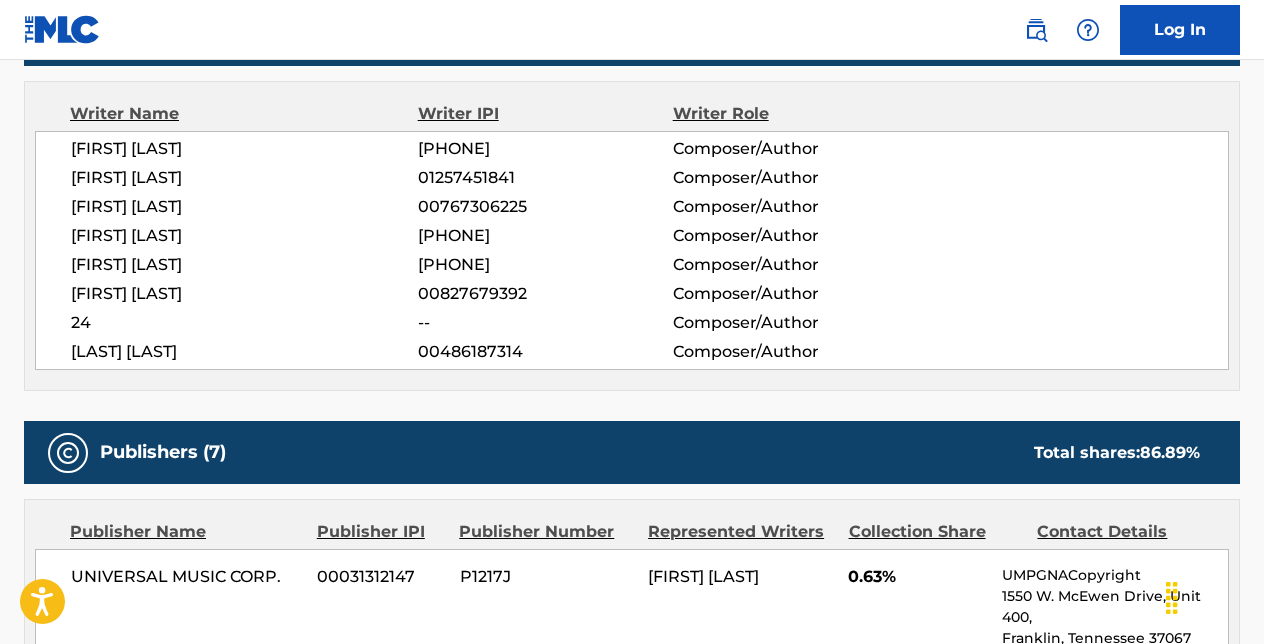 drag, startPoint x: 260, startPoint y: 191, endPoint x: 194, endPoint y: 230, distance: 76.66159 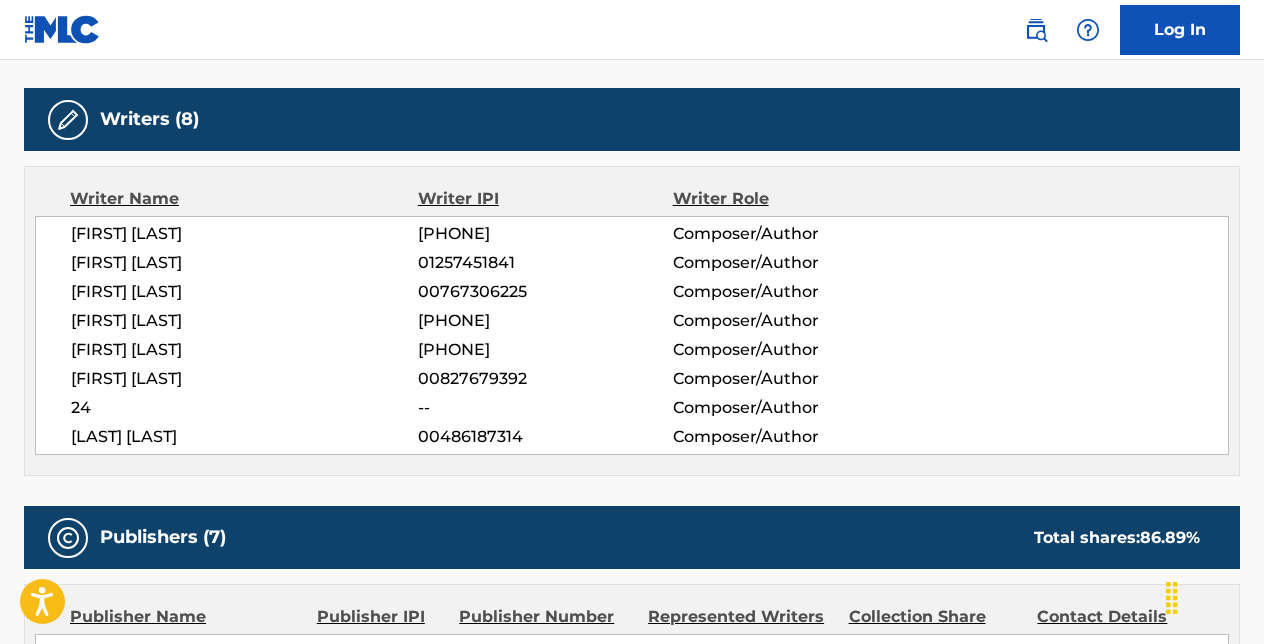 scroll, scrollTop: 613, scrollLeft: 0, axis: vertical 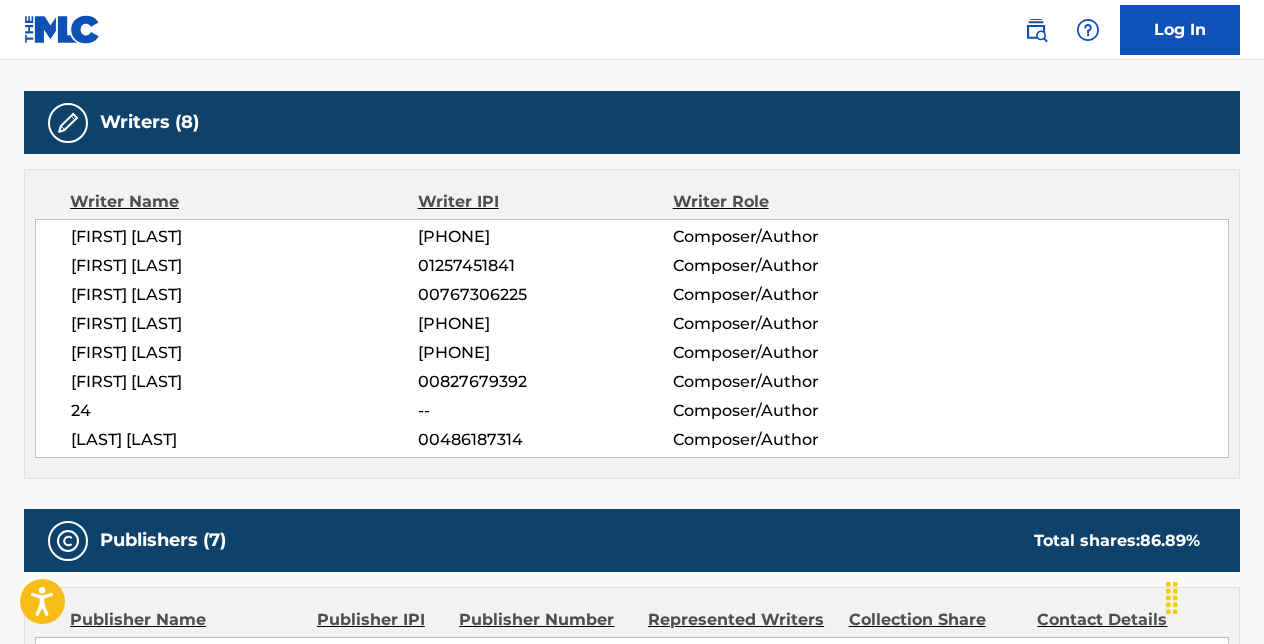 click on "[LAST] [LAST]" at bounding box center [244, 440] 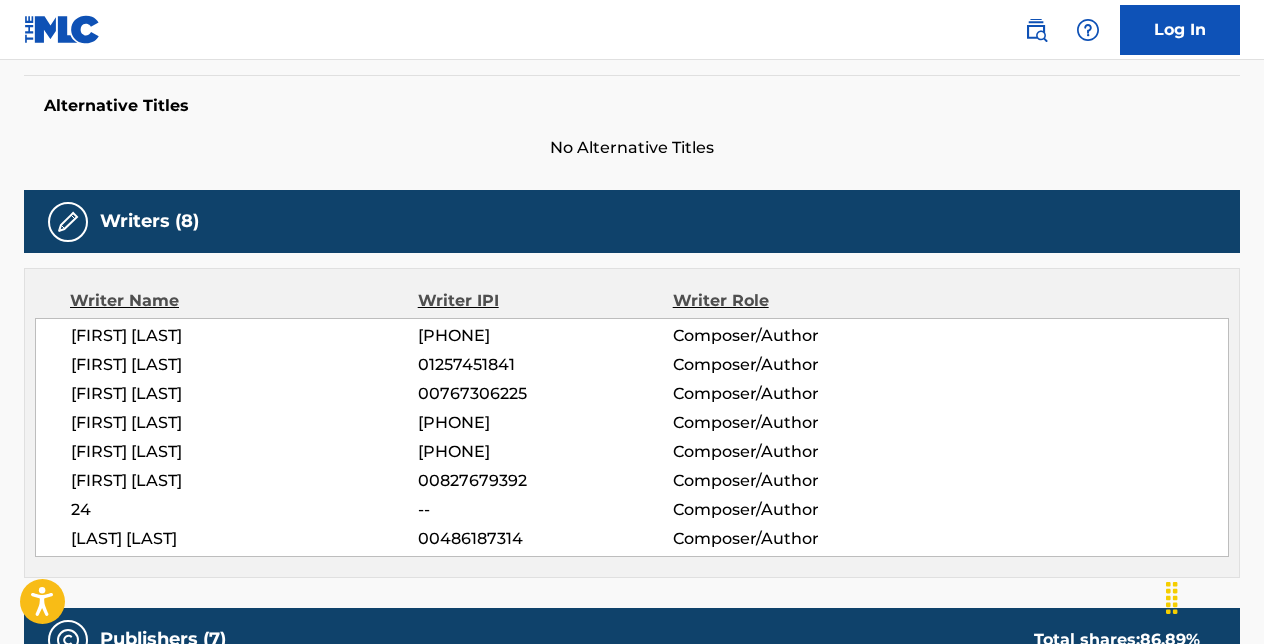 scroll, scrollTop: 0, scrollLeft: 0, axis: both 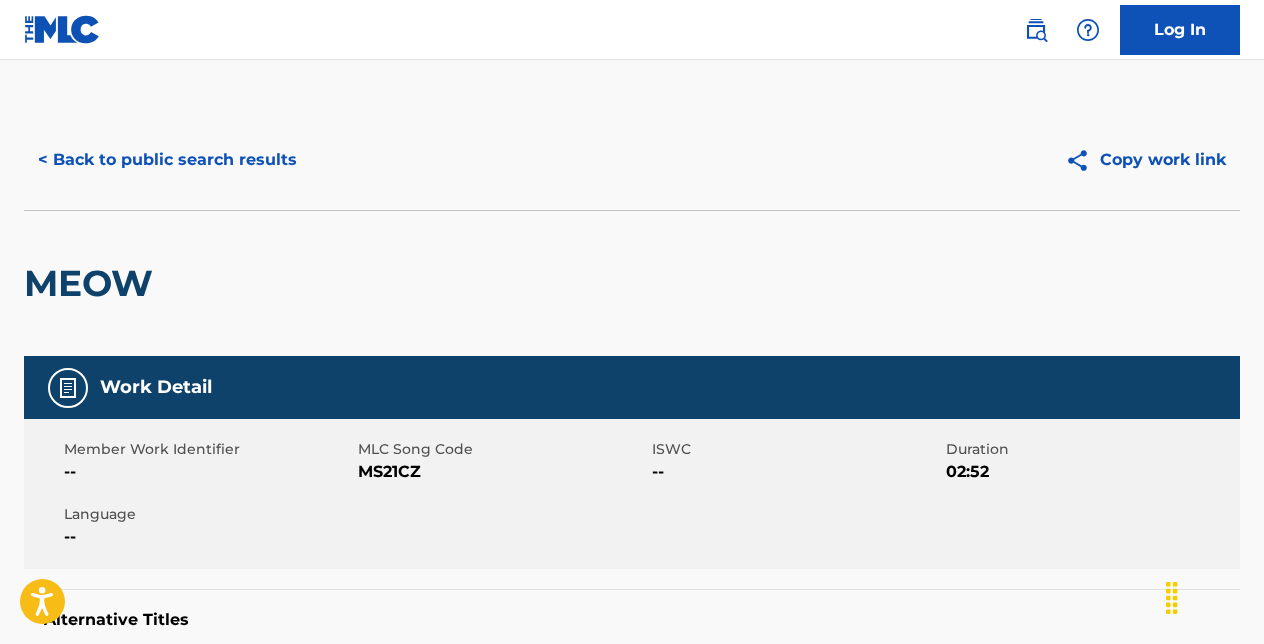 click on "< Back to public search results" at bounding box center [167, 160] 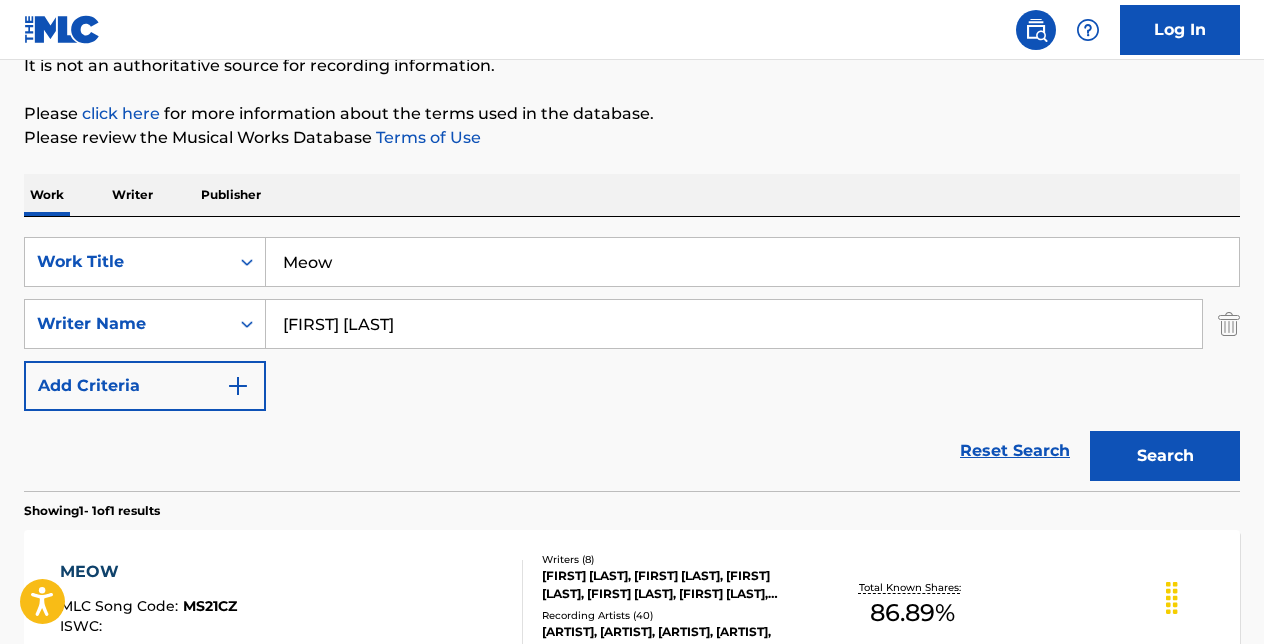 scroll, scrollTop: 207, scrollLeft: 0, axis: vertical 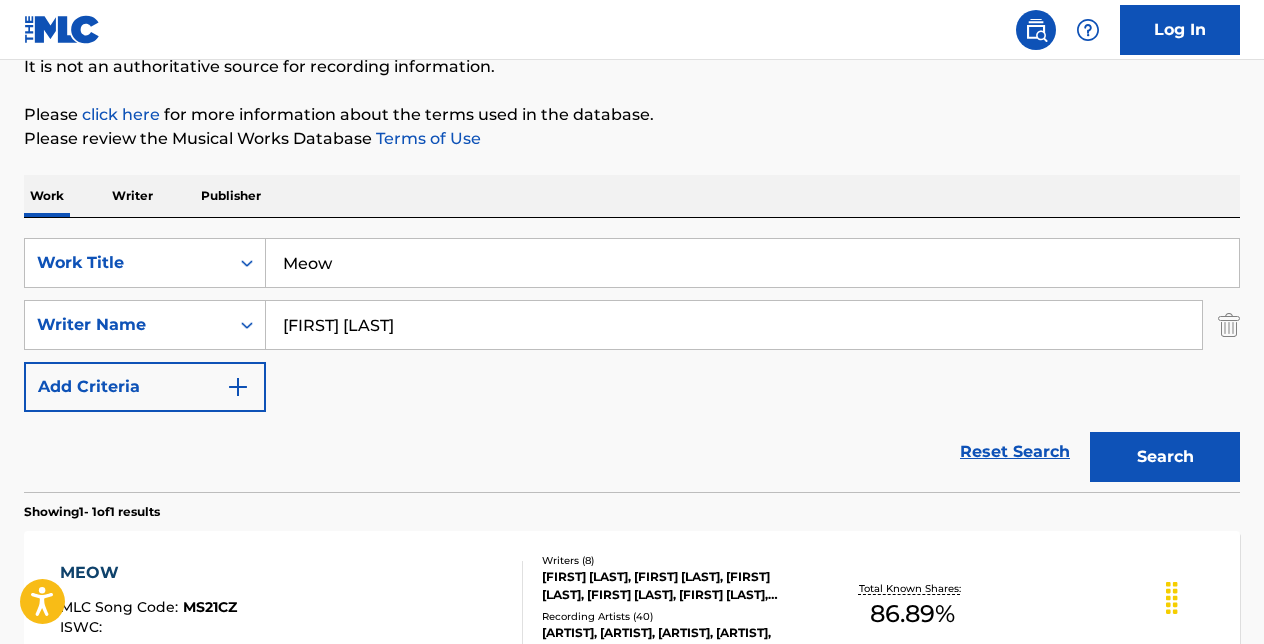 click on "[FIRST] [LAST]" at bounding box center (734, 325) 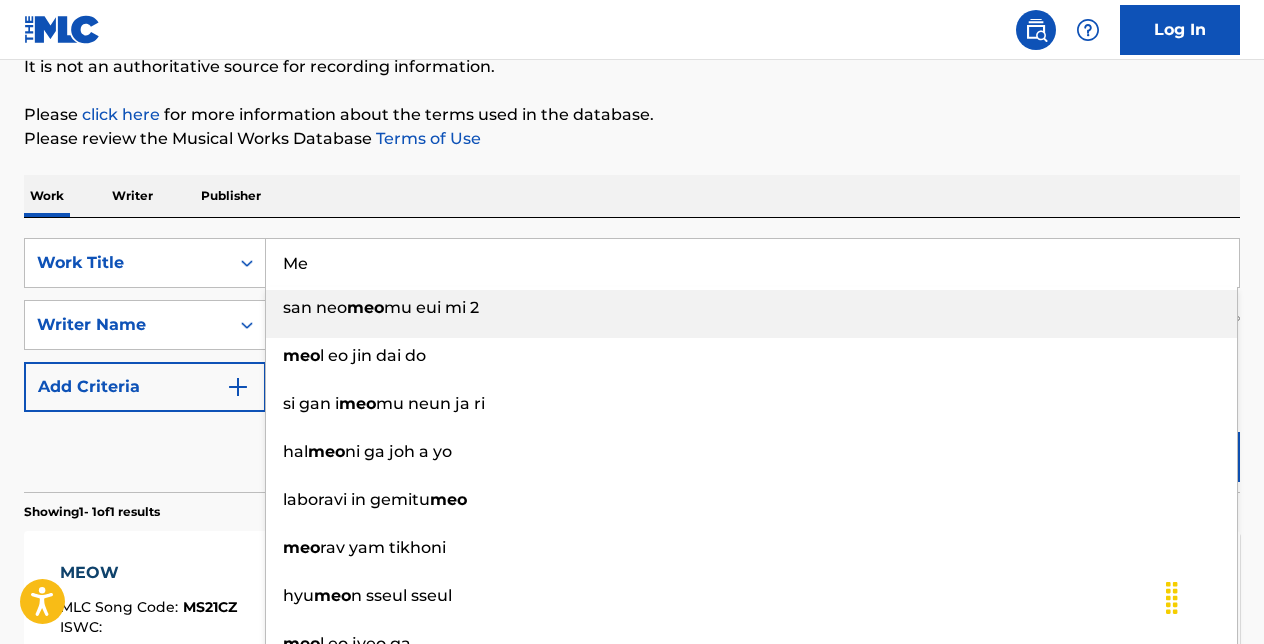 type on "M" 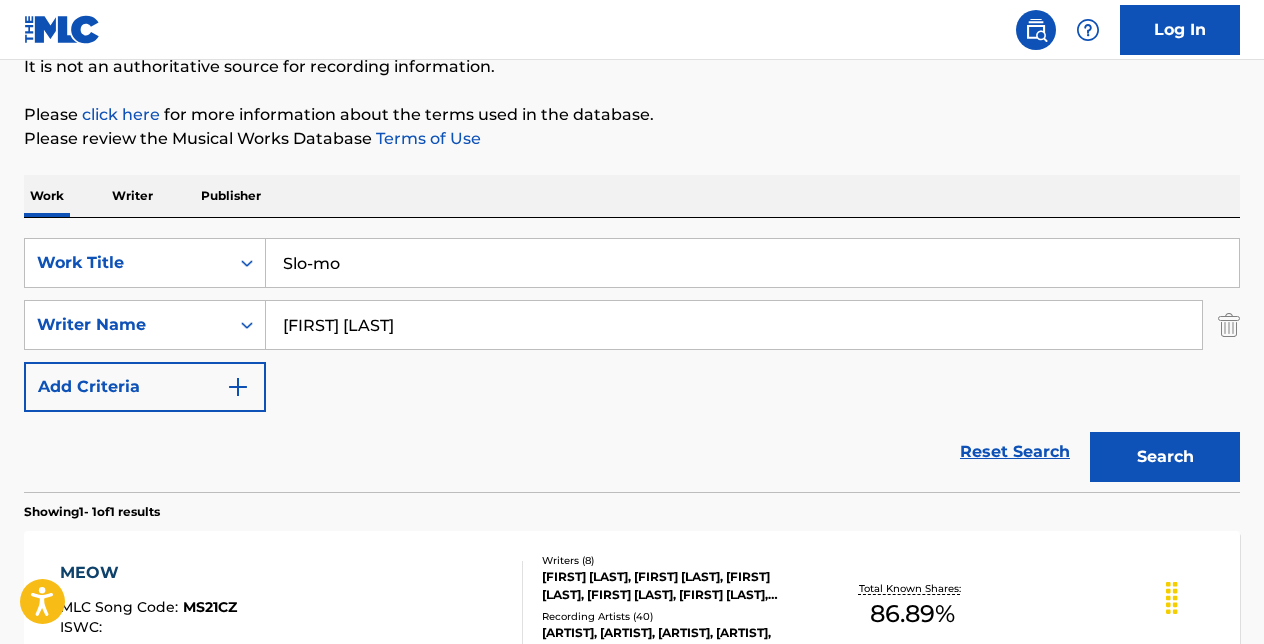 type on "Slo-mo" 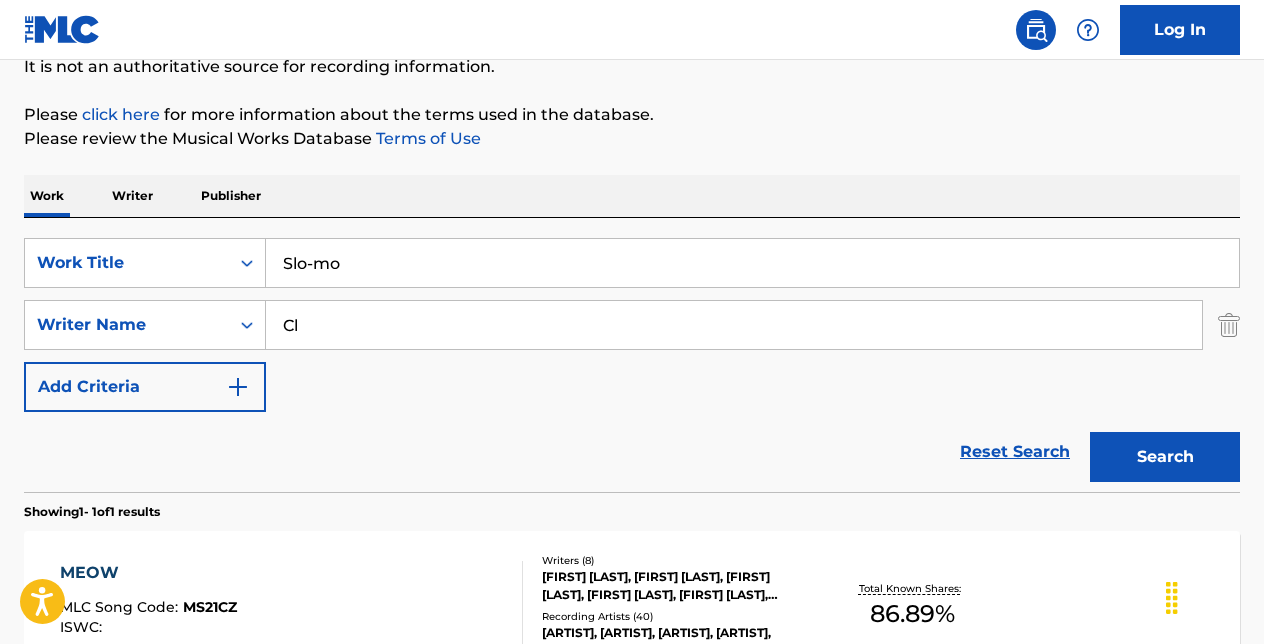 type on "C" 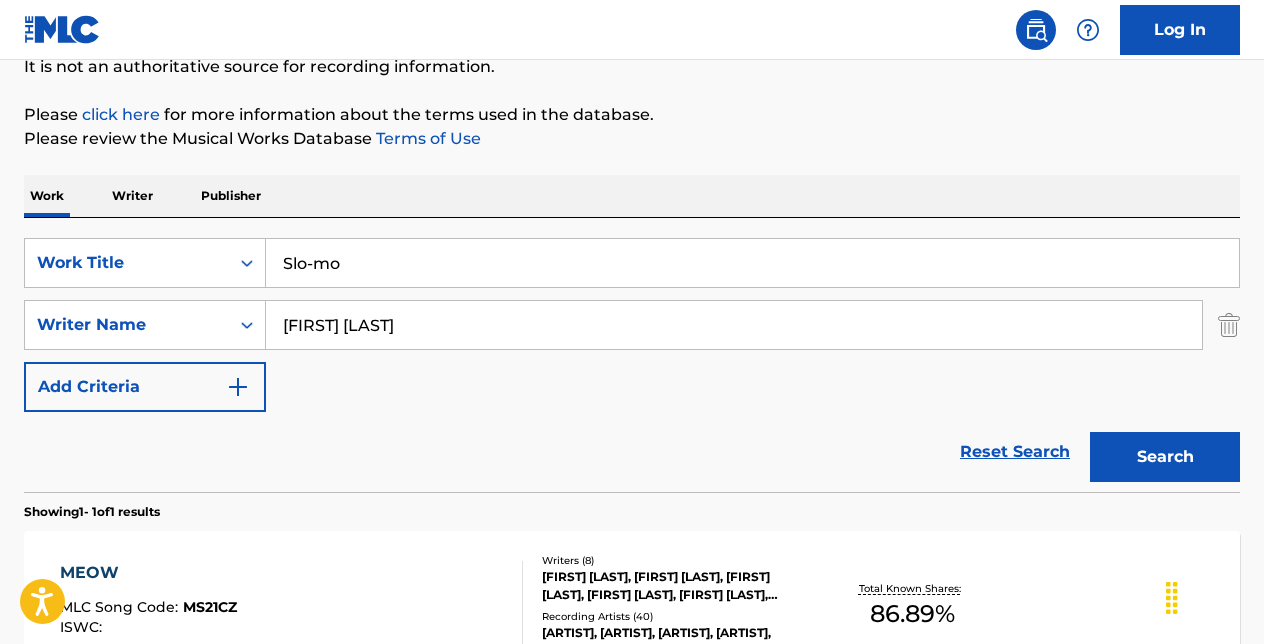 type on "[FIRST] [LAST]" 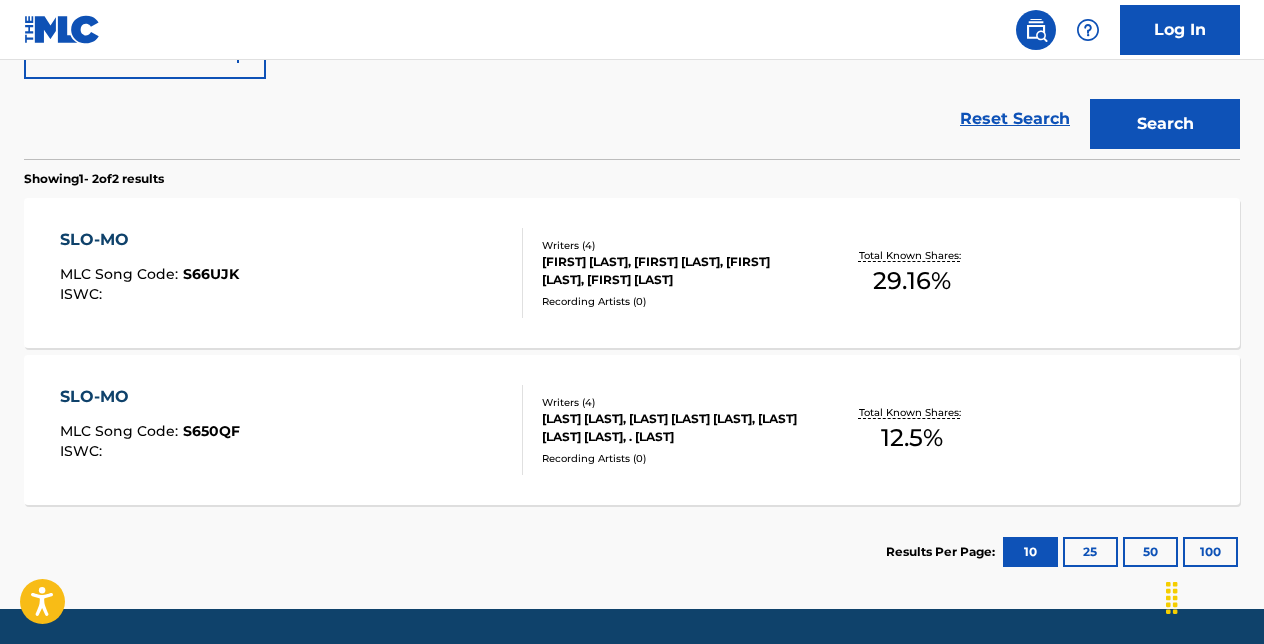 scroll, scrollTop: 541, scrollLeft: 0, axis: vertical 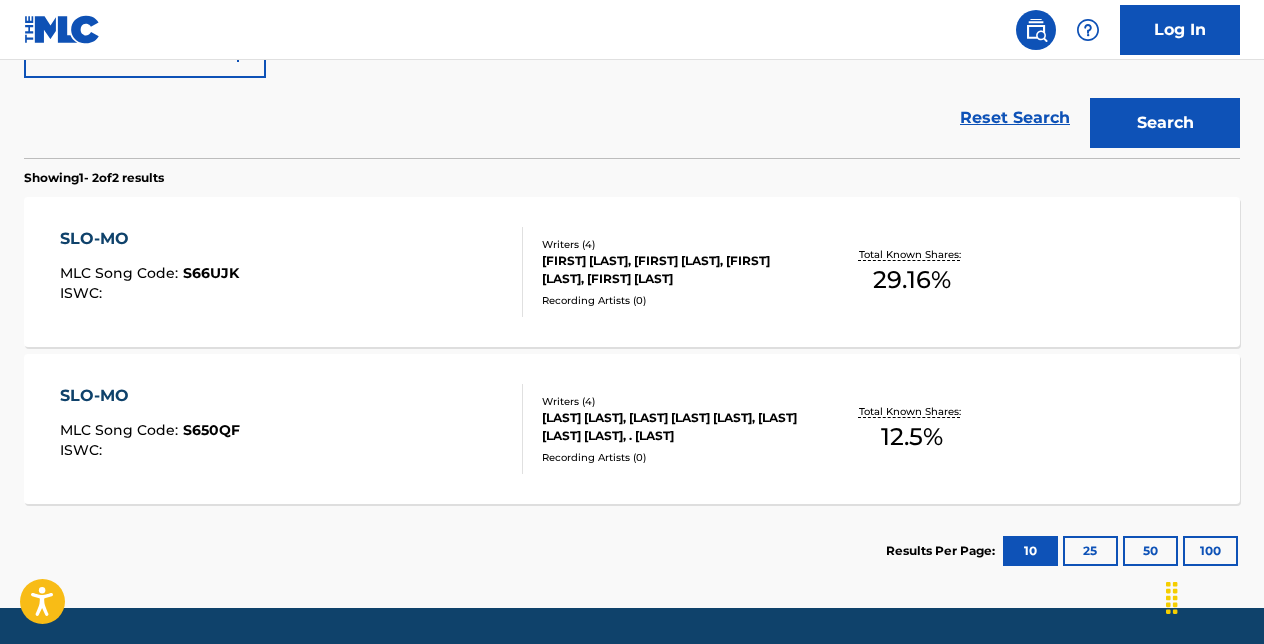 click on "SLO-MO MLC Song Code : S66UJK ISWC : Writers ( 4 ) [LAST] [LAST], [LAST] [LAST] [LAST], [LAST] [LAST], [LAST] [LAST] Recording Artists ( 0 ) Total Known Shares: 29.16 %" at bounding box center (632, 272) 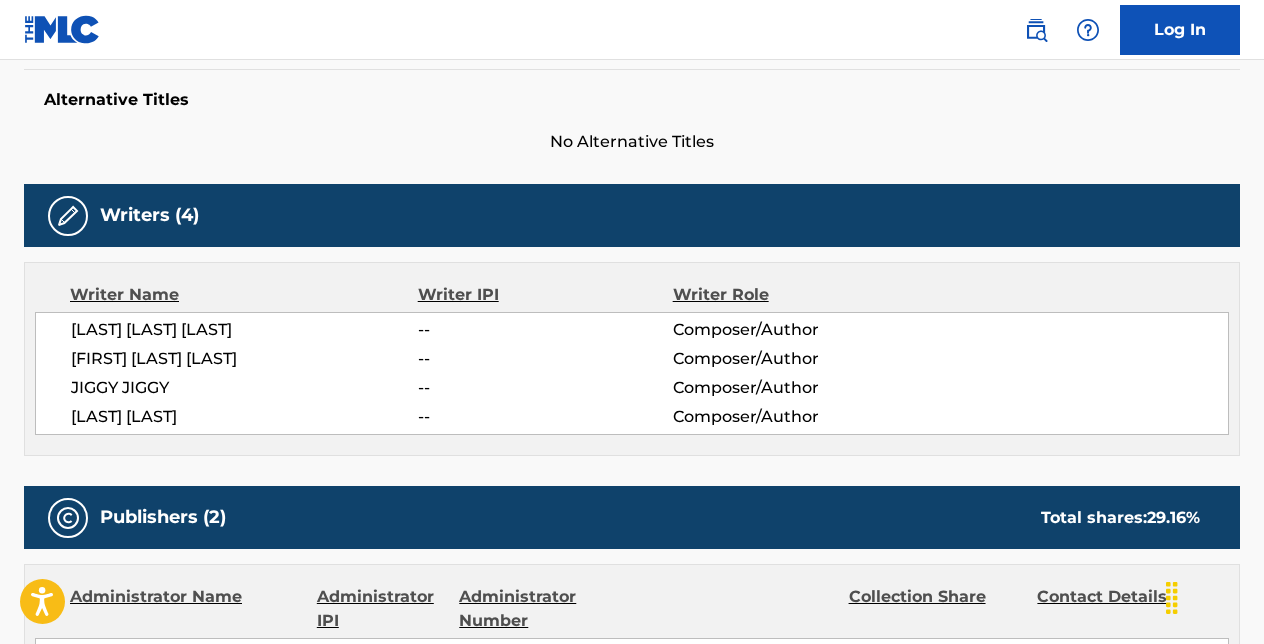 scroll, scrollTop: 574, scrollLeft: 0, axis: vertical 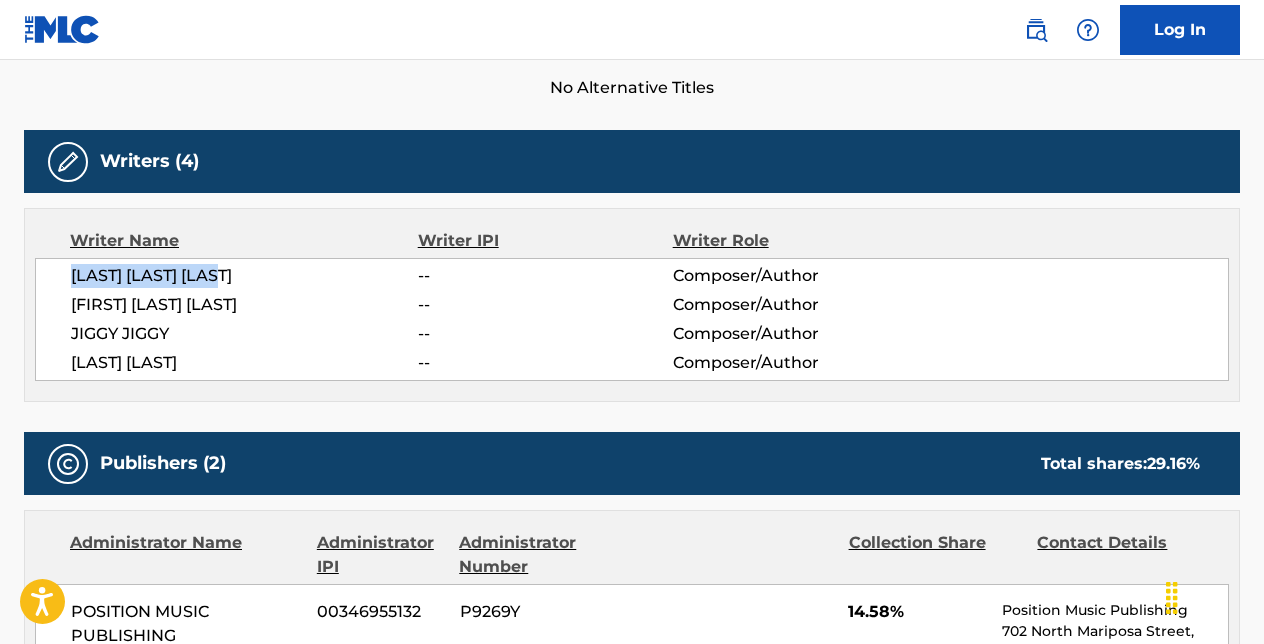 drag, startPoint x: 68, startPoint y: 280, endPoint x: 287, endPoint y: 266, distance: 219.44704 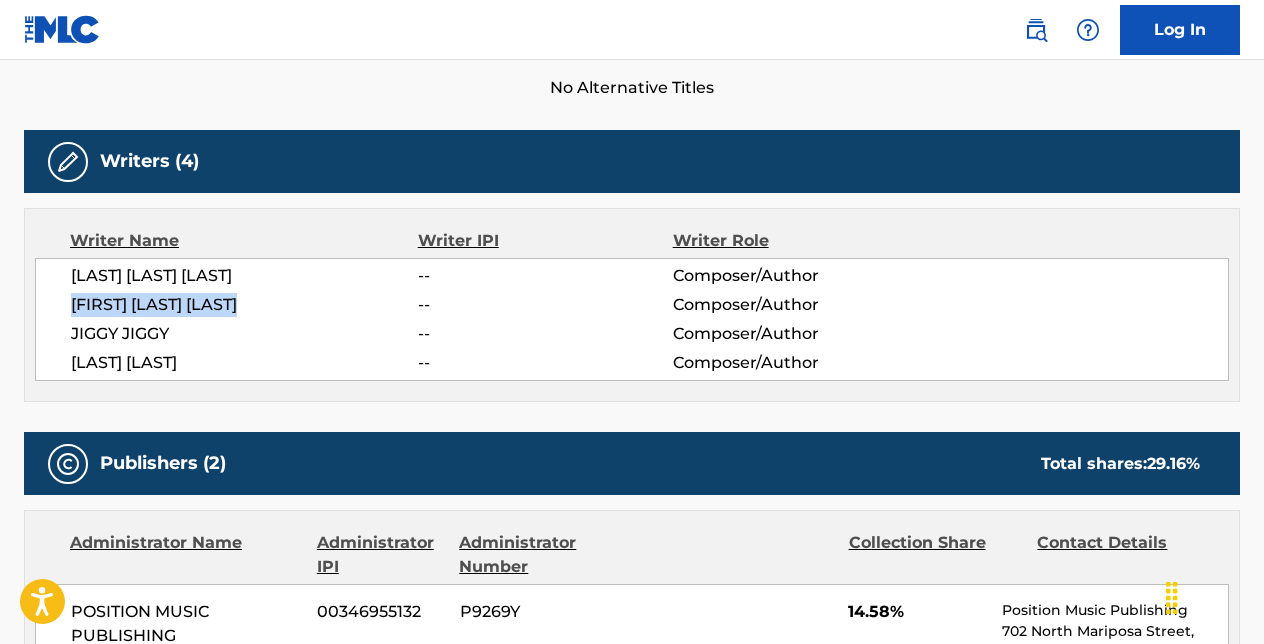 drag, startPoint x: 290, startPoint y: 307, endPoint x: 50, endPoint y: 301, distance: 240.07498 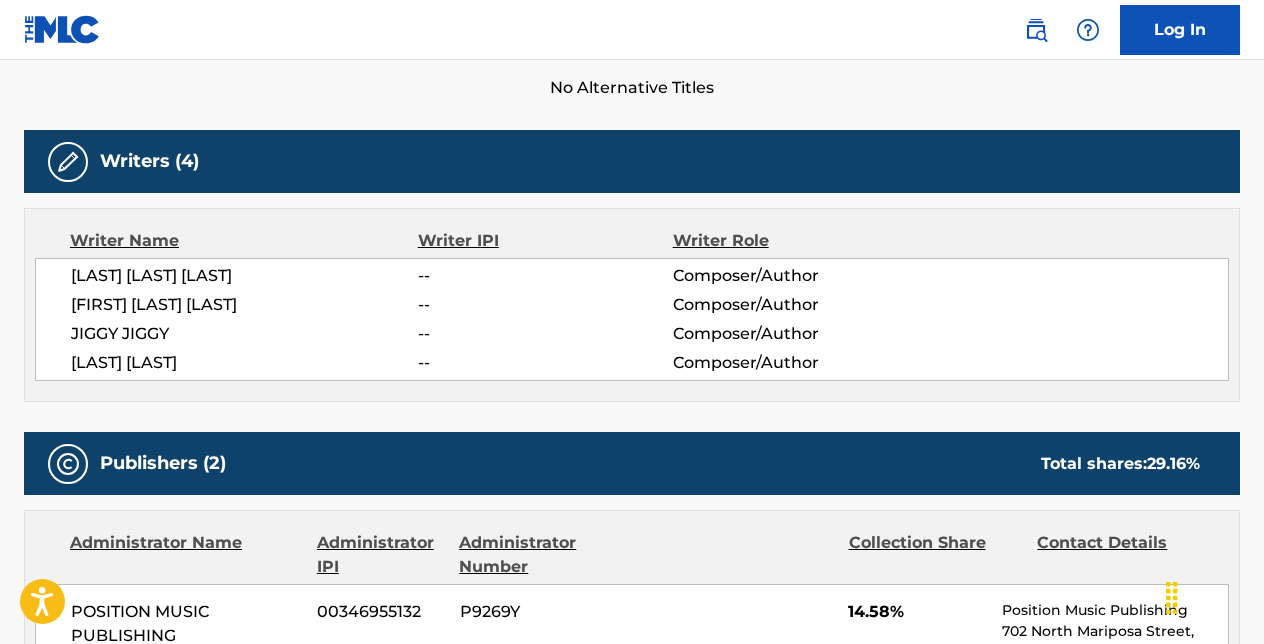 click on "[LAST] [LAST]" at bounding box center (244, 363) 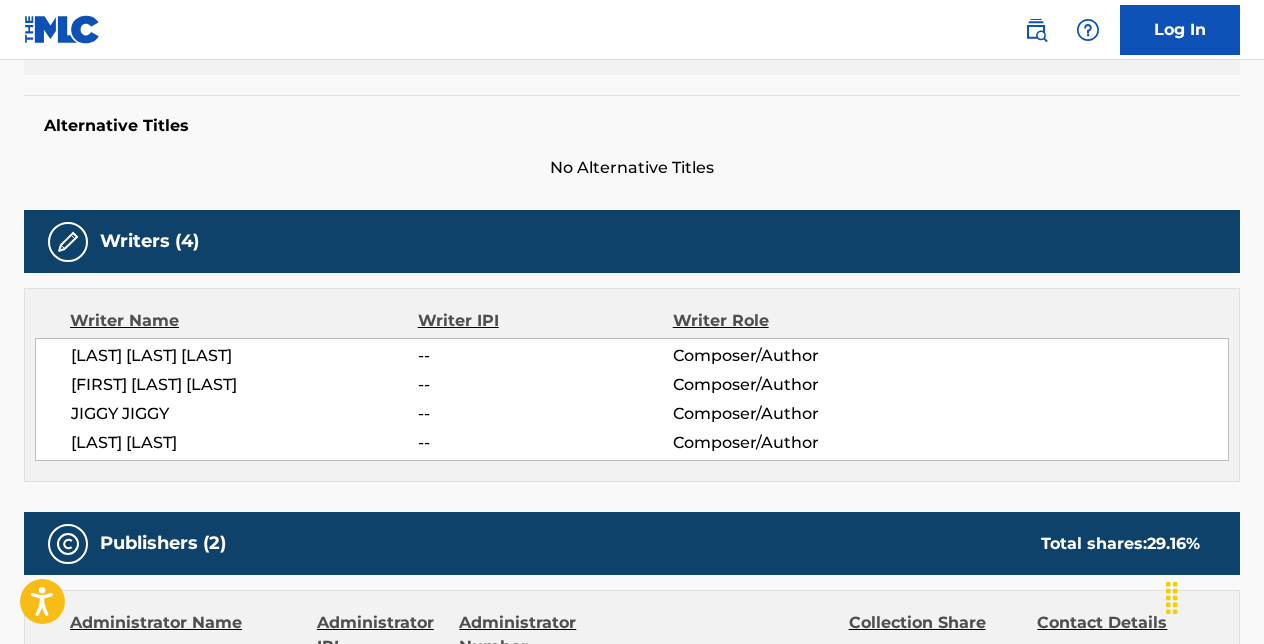 scroll, scrollTop: 0, scrollLeft: 0, axis: both 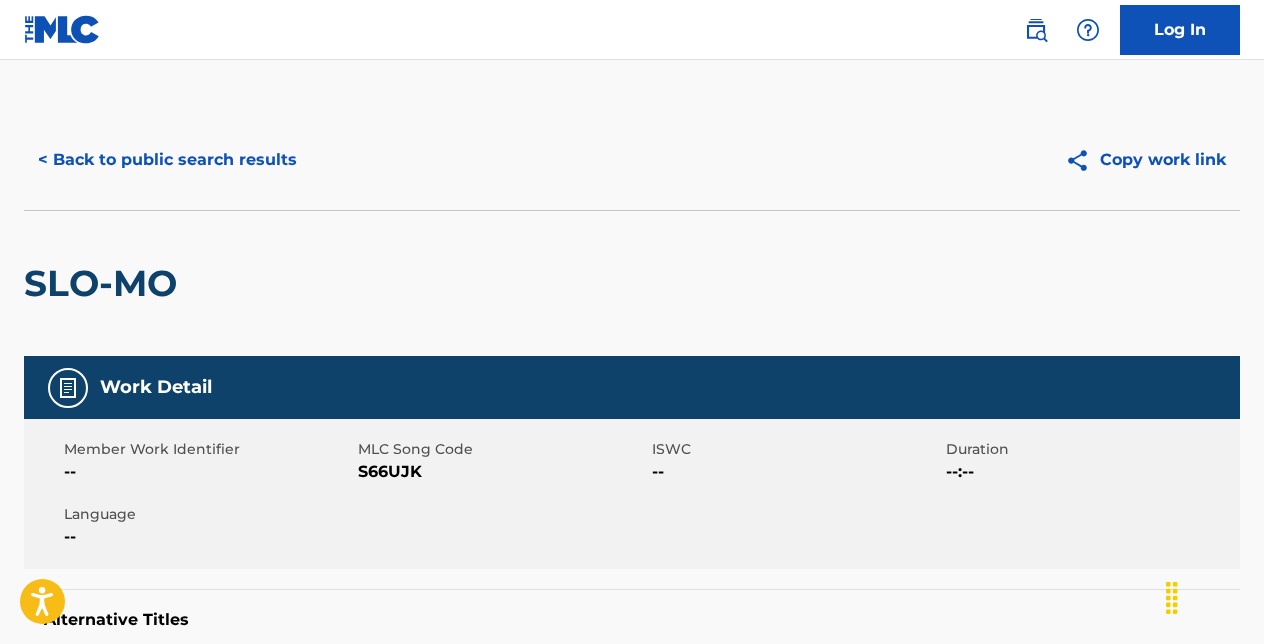 click on "< Back to public search results" at bounding box center (167, 160) 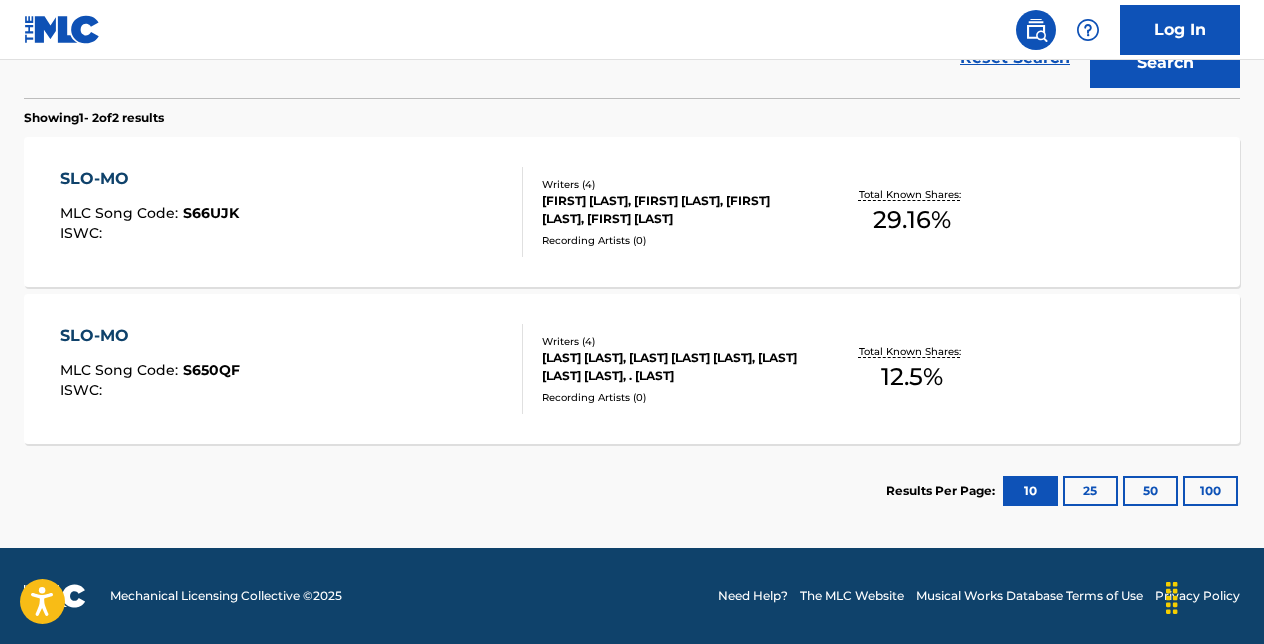 scroll, scrollTop: 0, scrollLeft: 0, axis: both 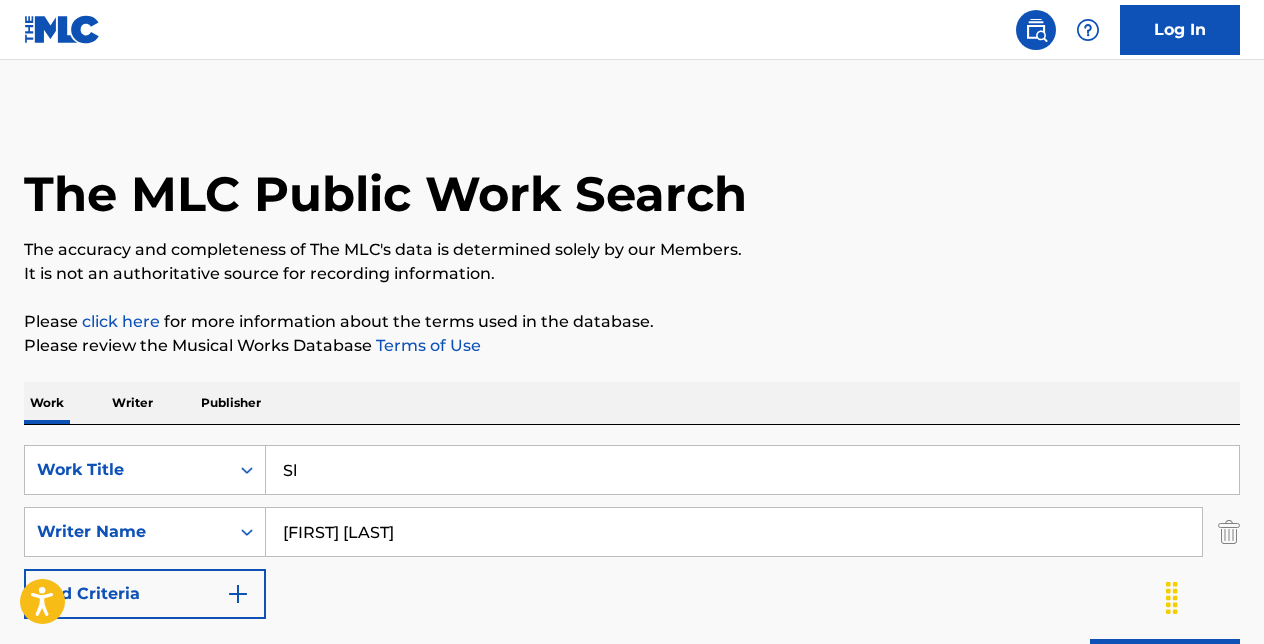 type on "S" 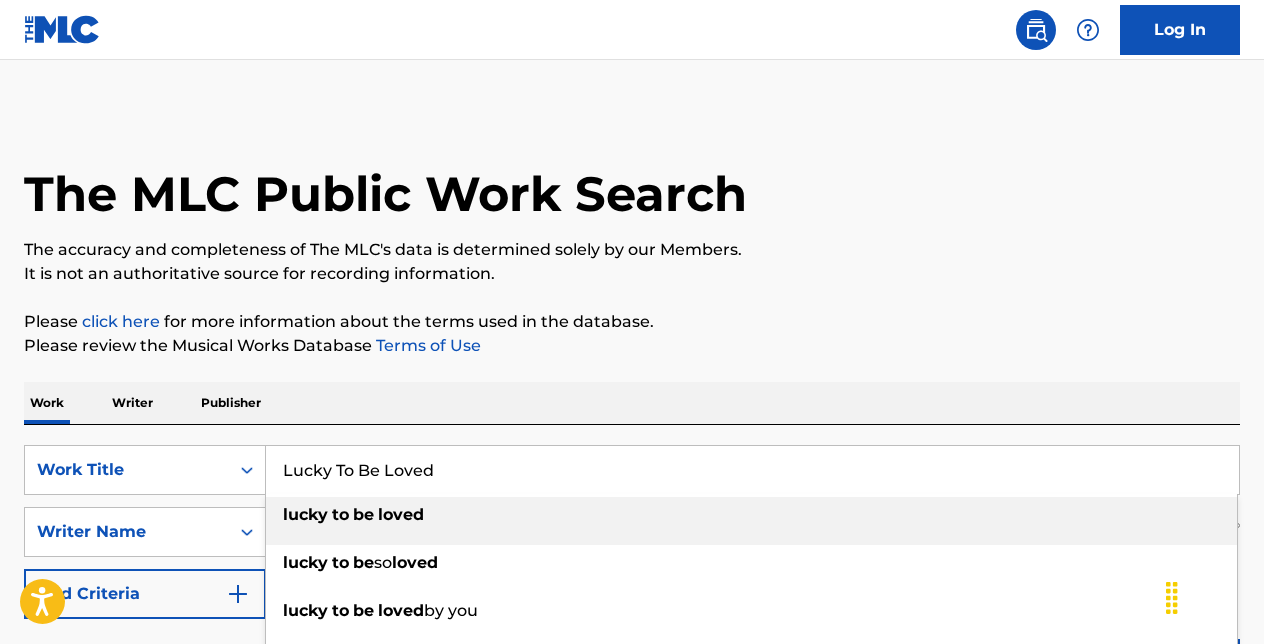 type on "Lucky To Be Loved" 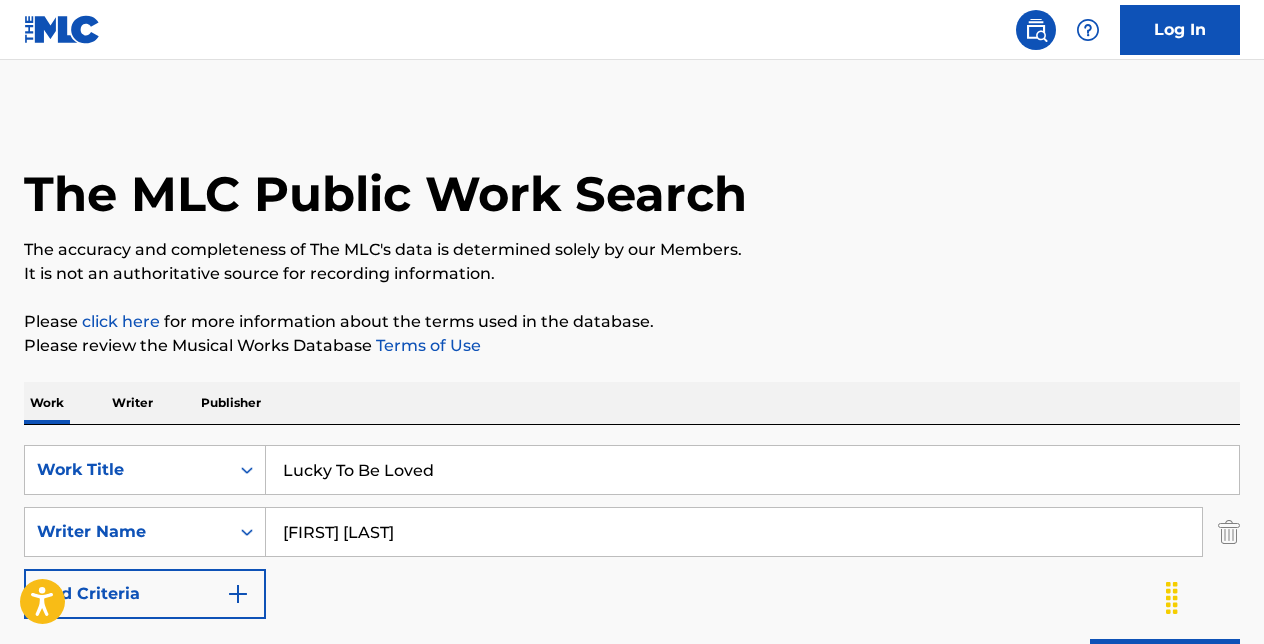 click on "[FIRST] [LAST]" at bounding box center (734, 532) 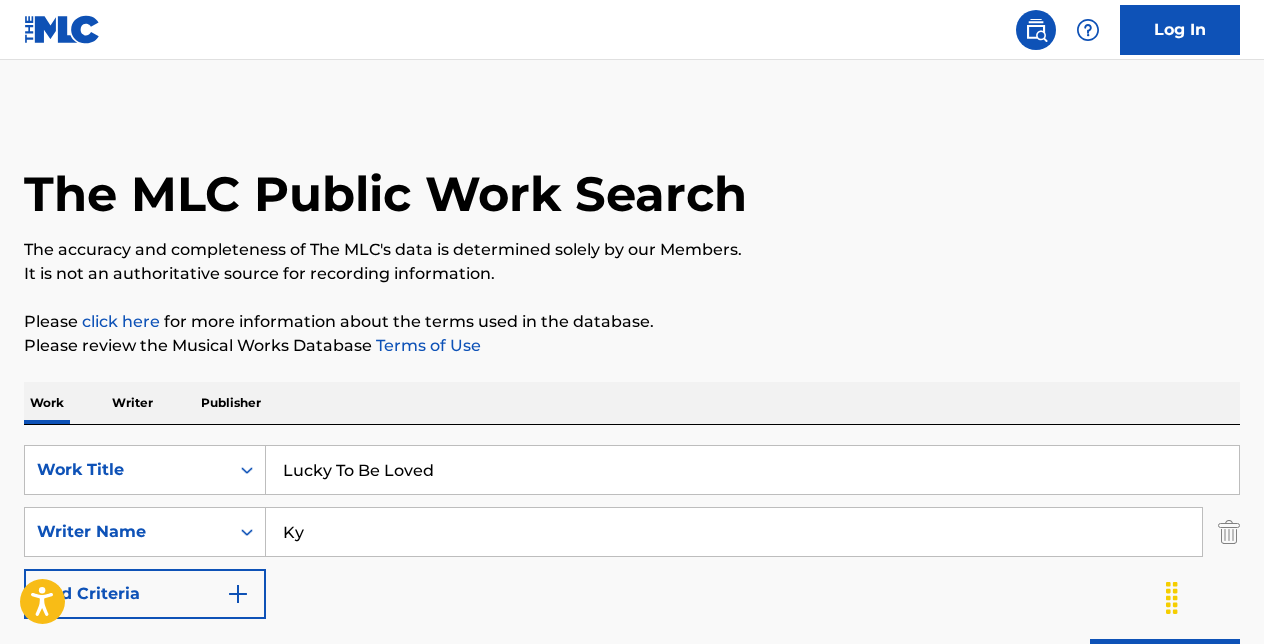 type on "K" 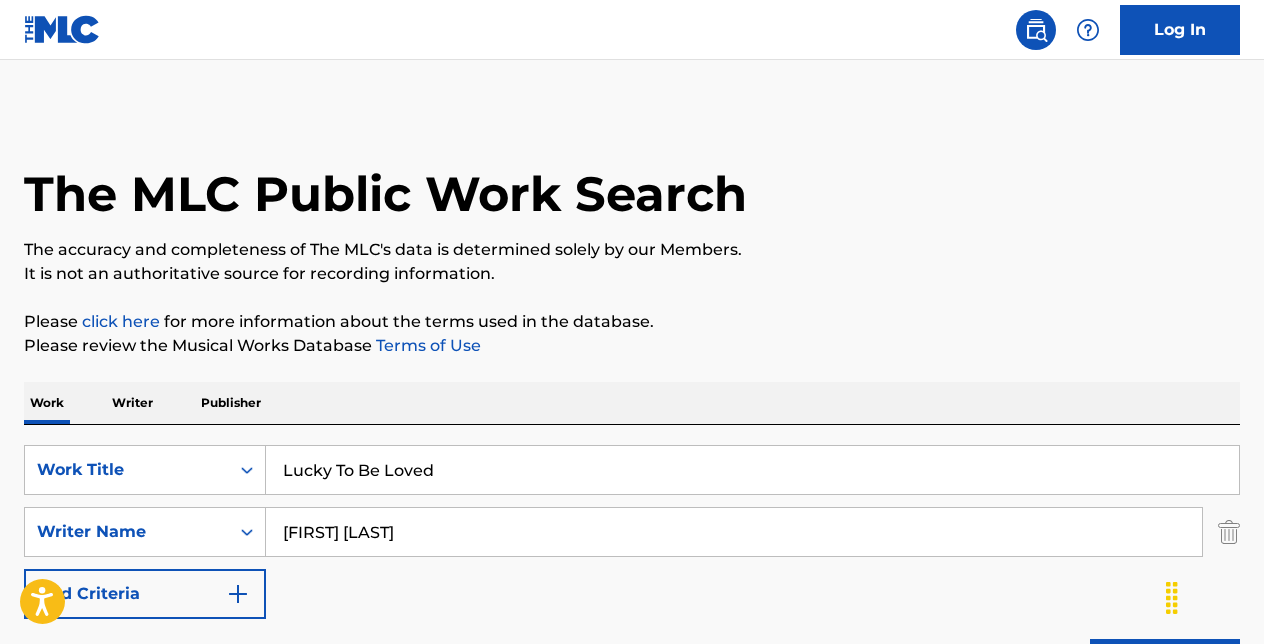 type on "[FIRST] [LAST]" 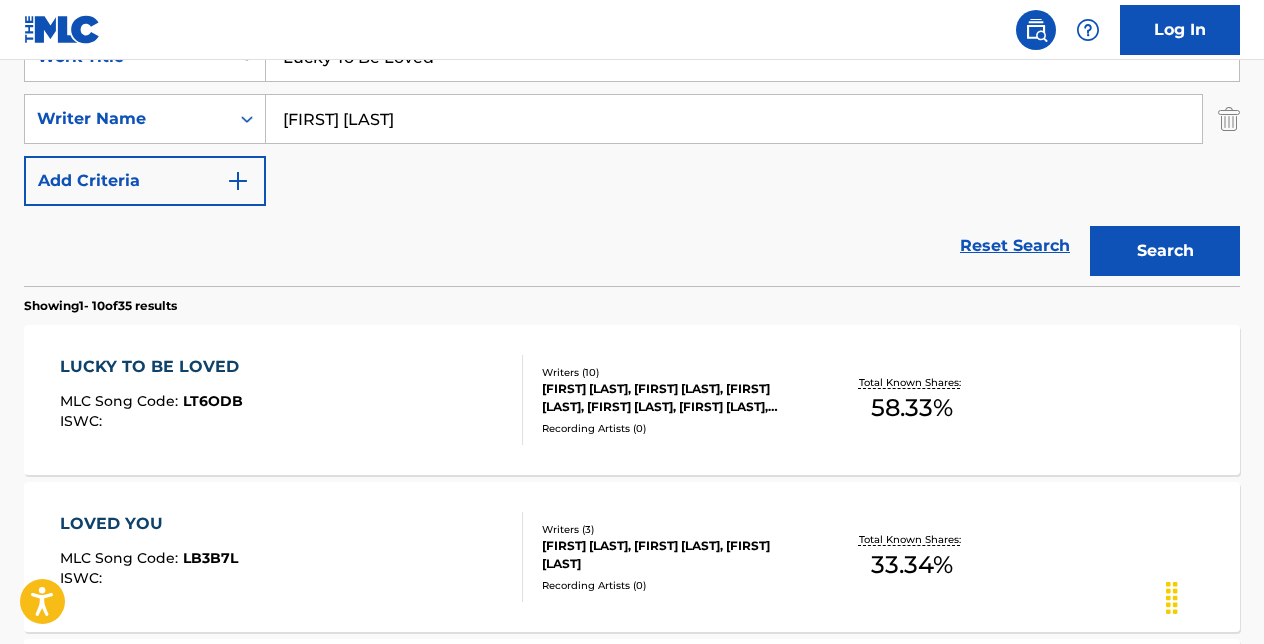 scroll, scrollTop: 414, scrollLeft: 0, axis: vertical 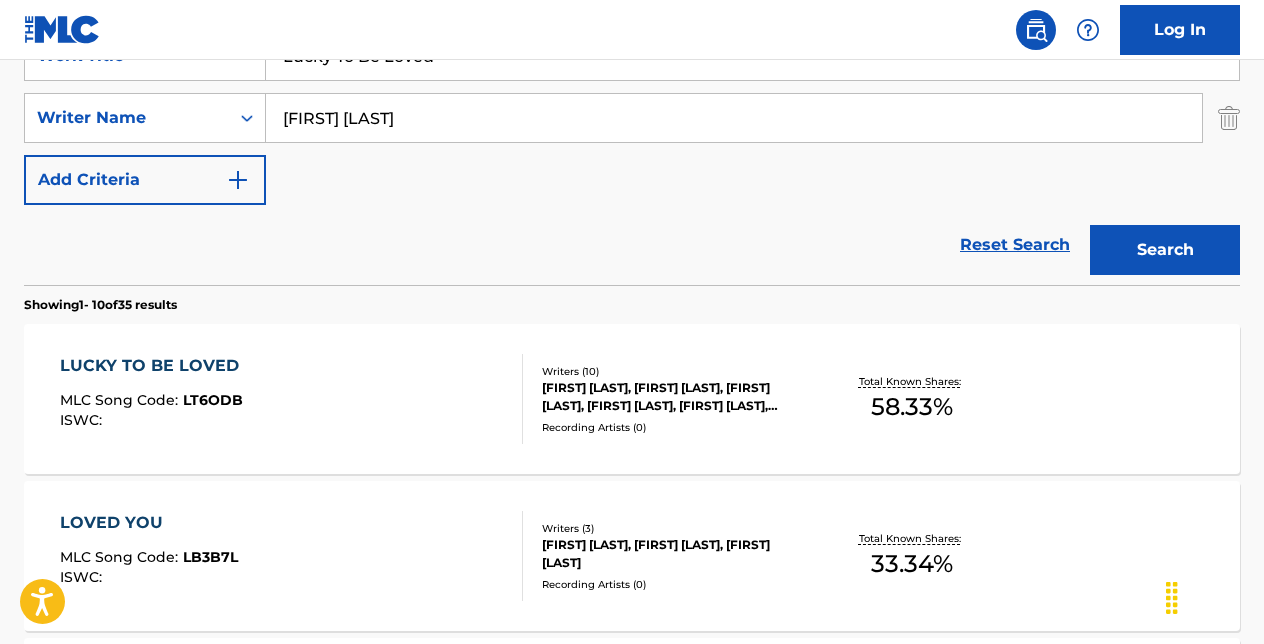 click on "LUCKY TO BE LOVED" at bounding box center [154, 366] 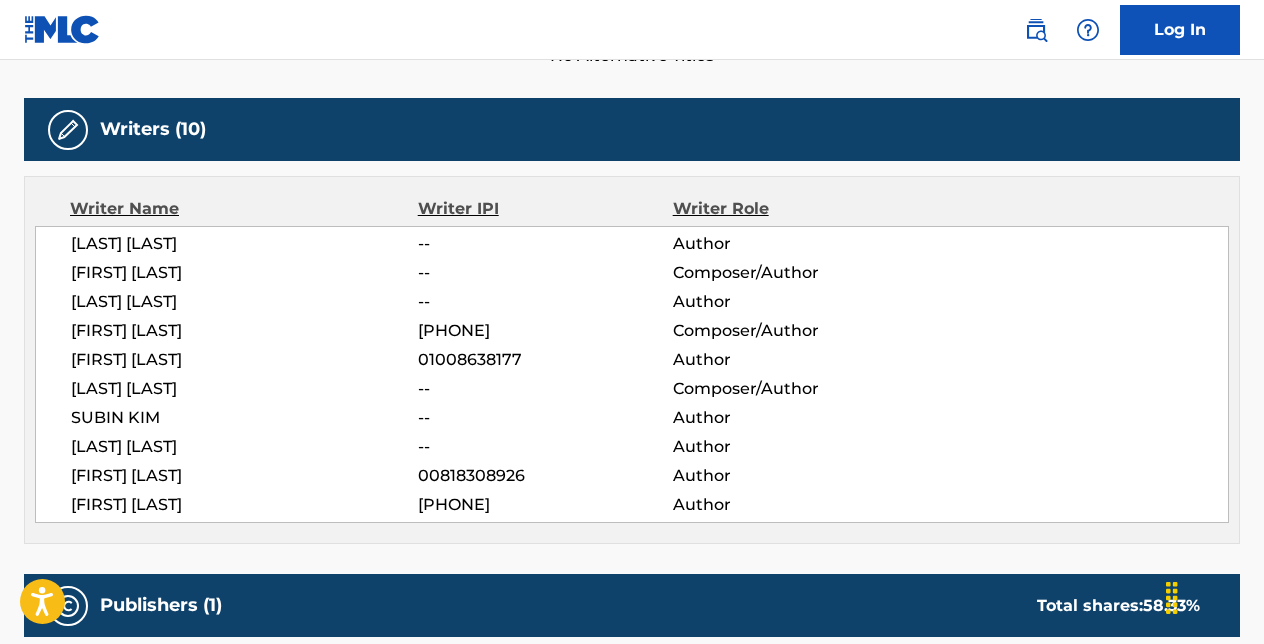 scroll, scrollTop: 610, scrollLeft: 0, axis: vertical 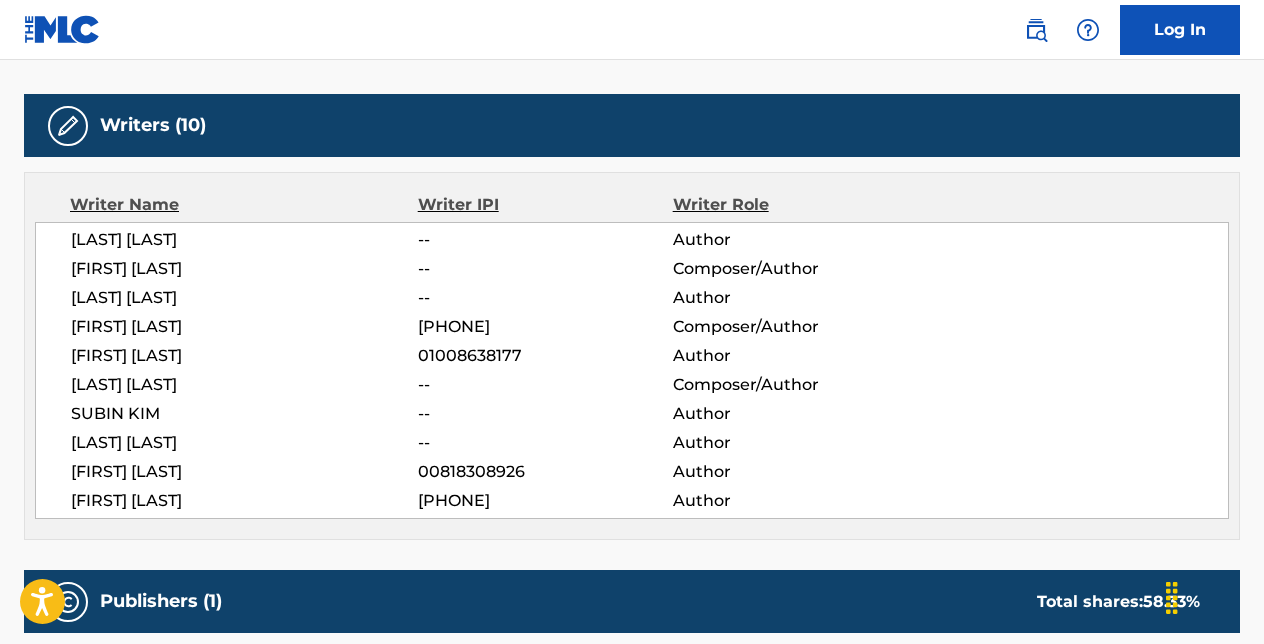 drag, startPoint x: 71, startPoint y: 320, endPoint x: 287, endPoint y: 322, distance: 216.00926 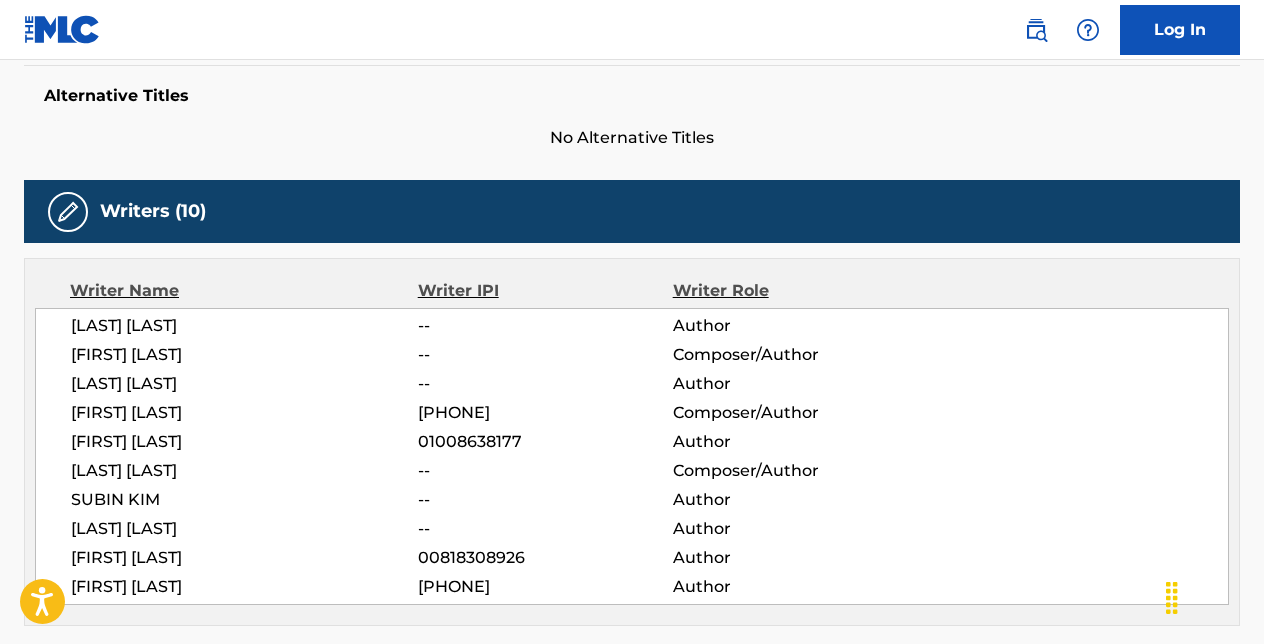 scroll, scrollTop: 525, scrollLeft: 0, axis: vertical 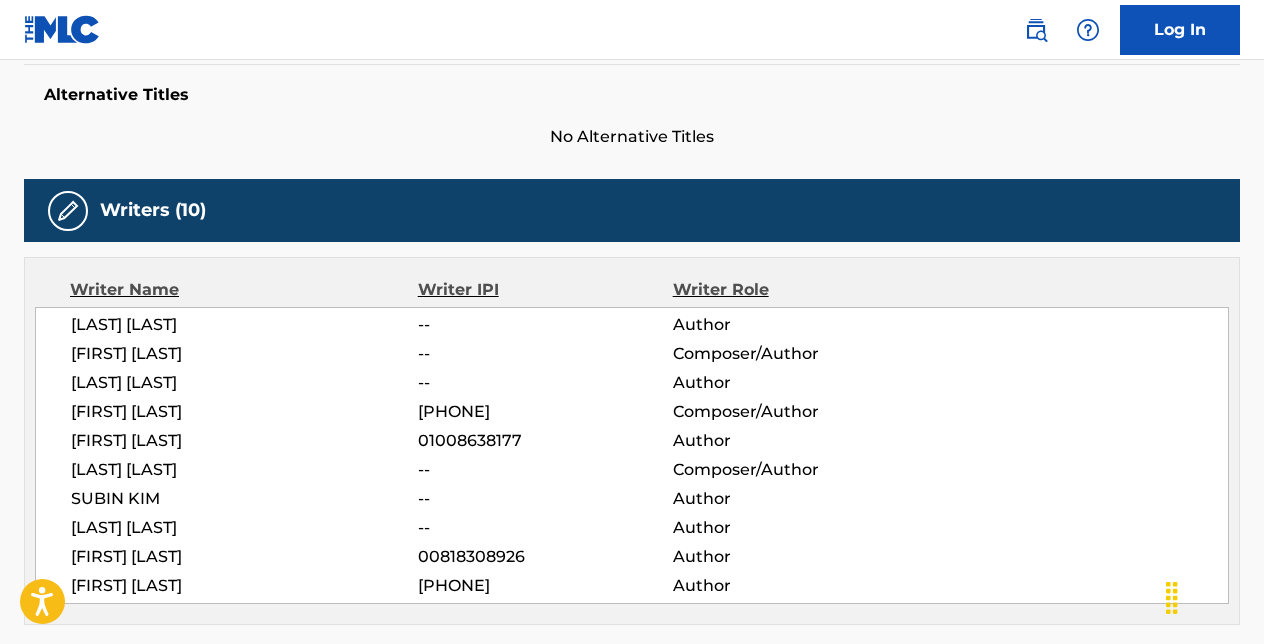 drag, startPoint x: 230, startPoint y: 466, endPoint x: 77, endPoint y: 481, distance: 153.73354 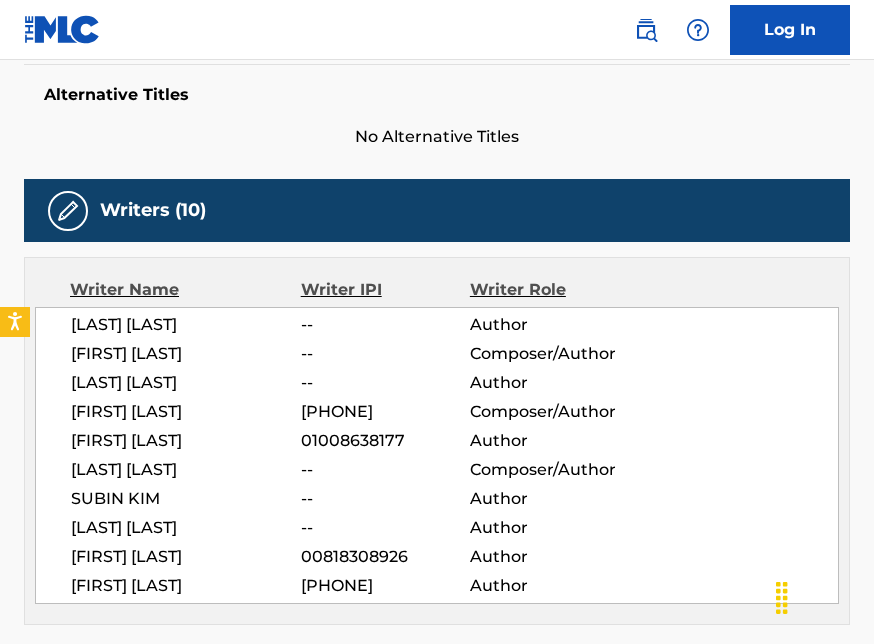 click on "[LAST] [LAST]" at bounding box center (186, 325) 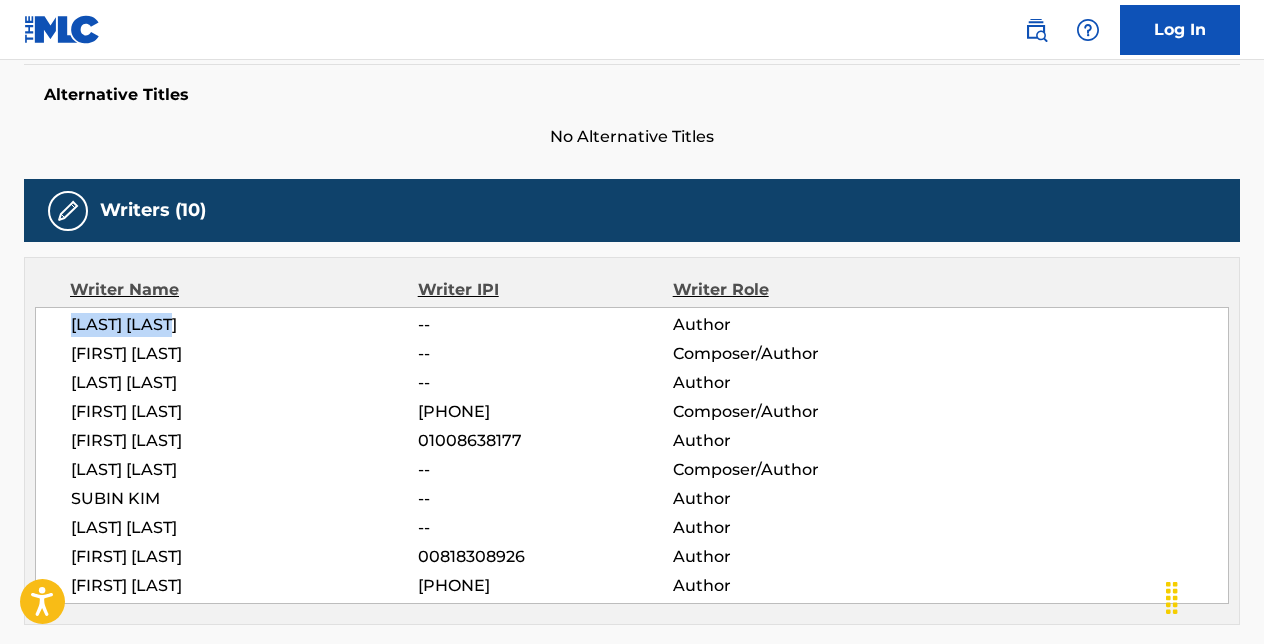 drag, startPoint x: 239, startPoint y: 317, endPoint x: 57, endPoint y: 318, distance: 182.00275 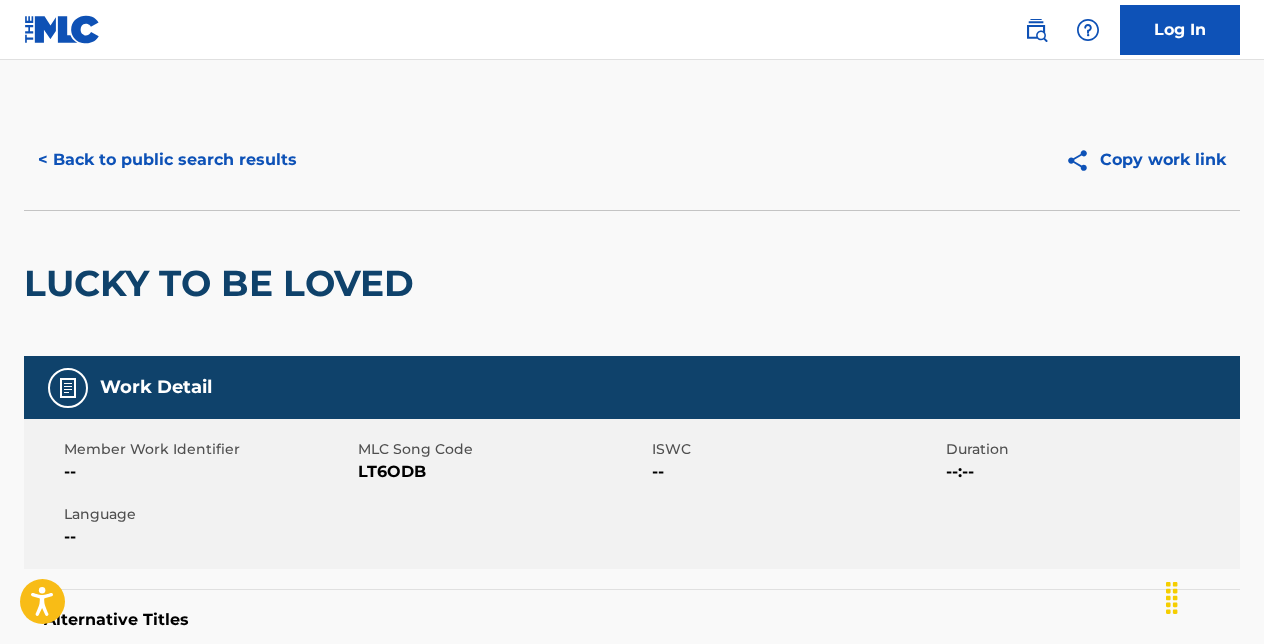 click on "< Back to public search results" at bounding box center (167, 160) 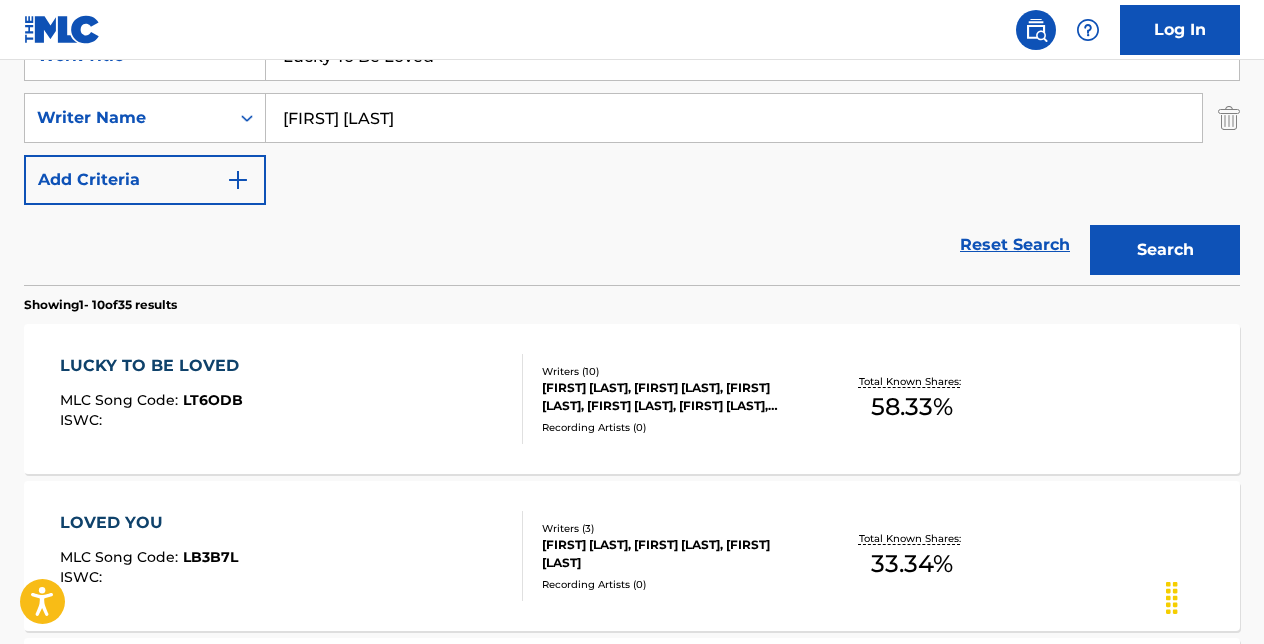 scroll, scrollTop: 0, scrollLeft: 0, axis: both 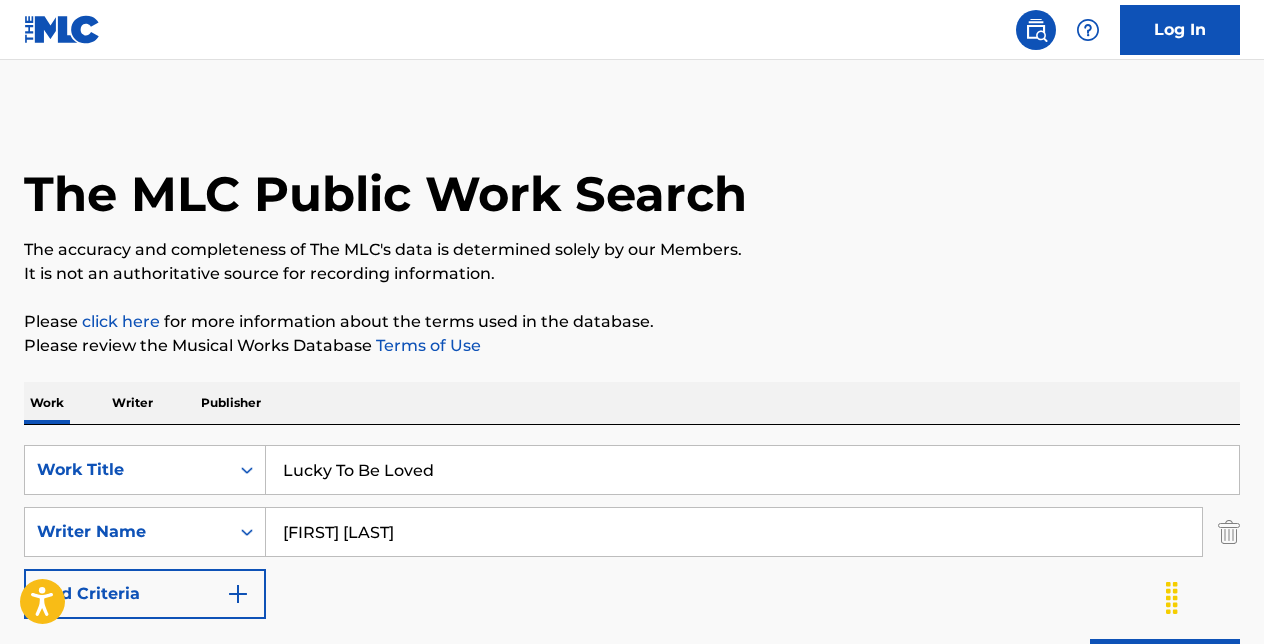 click on "Lucky To Be Loved" at bounding box center [752, 470] 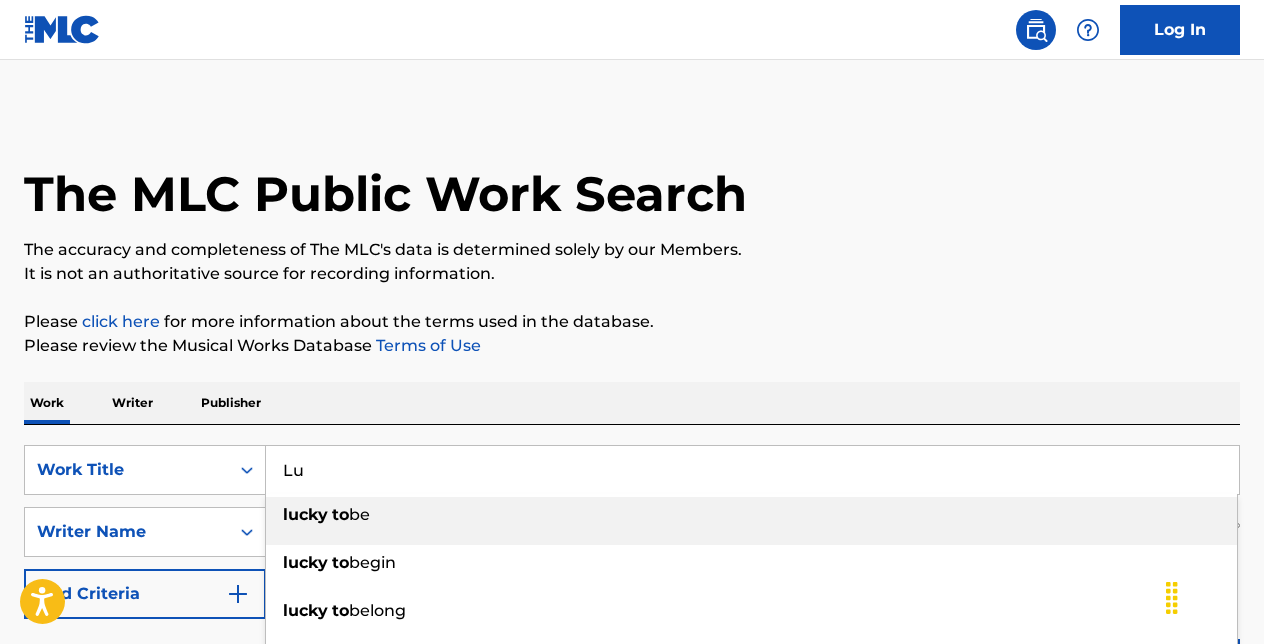 type on "L" 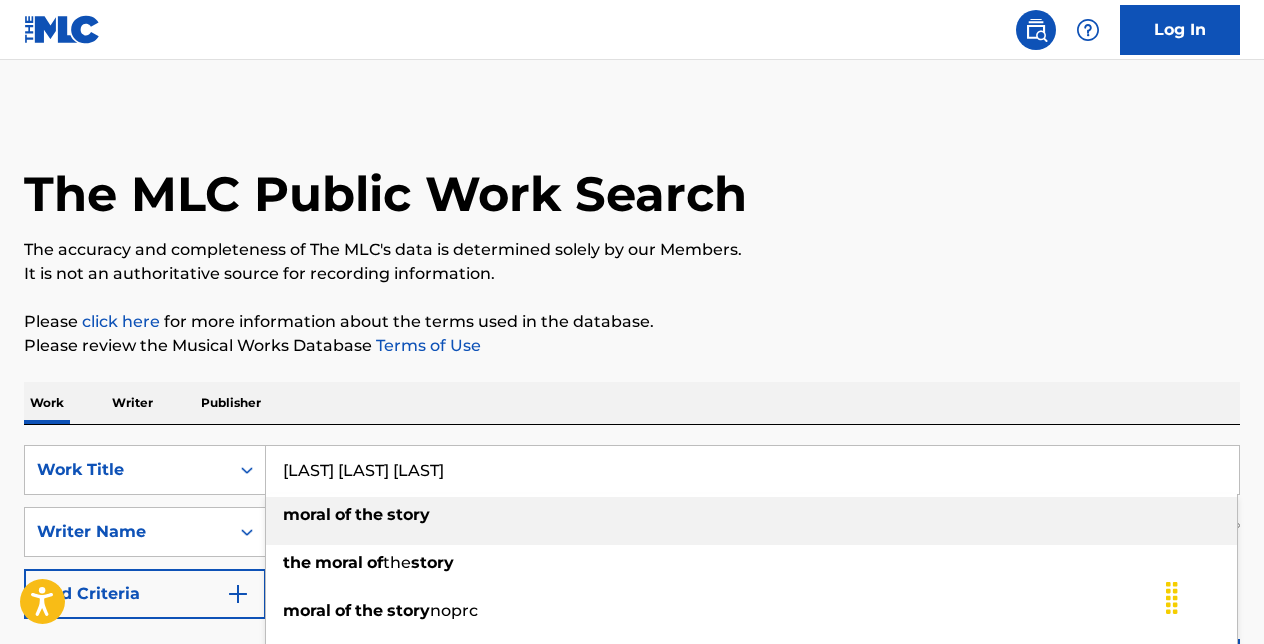 type on "[LAST] [LAST] [LAST]" 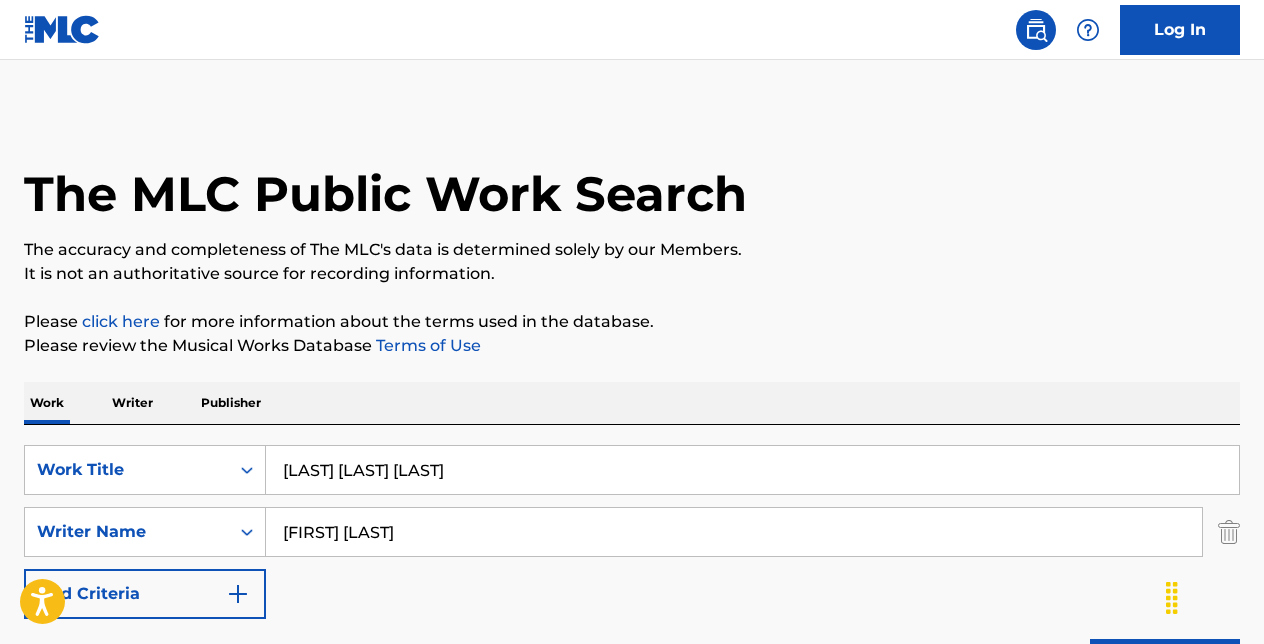 click on "[FIRST] [LAST]" at bounding box center (734, 532) 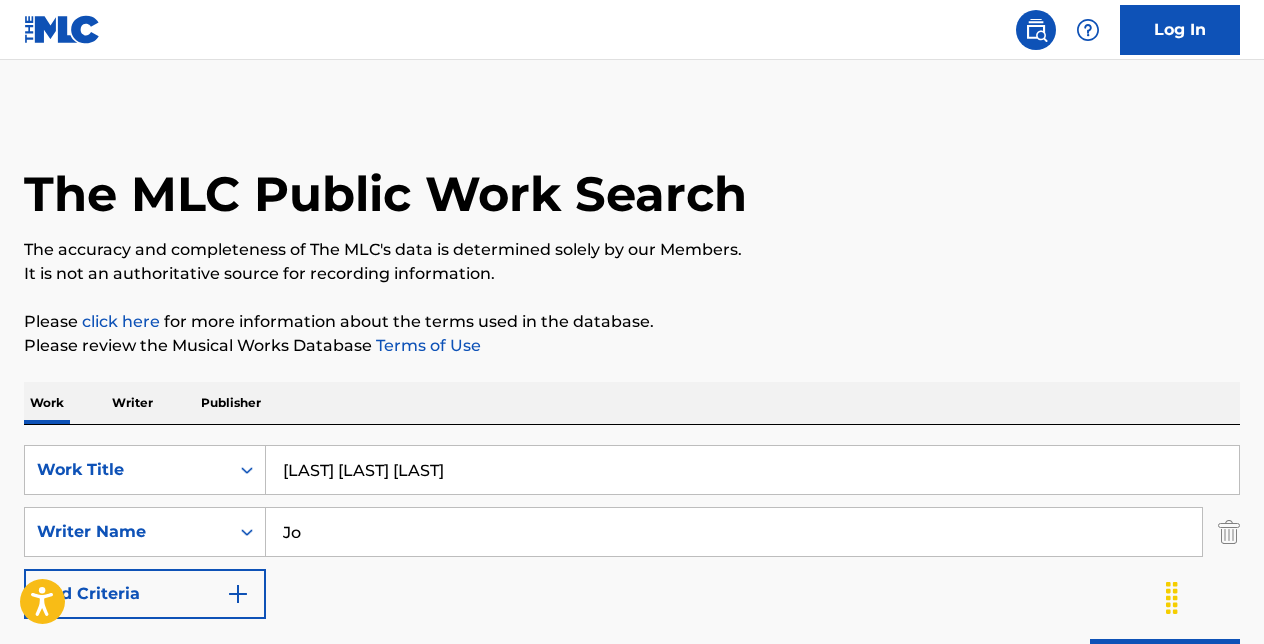 type on "J" 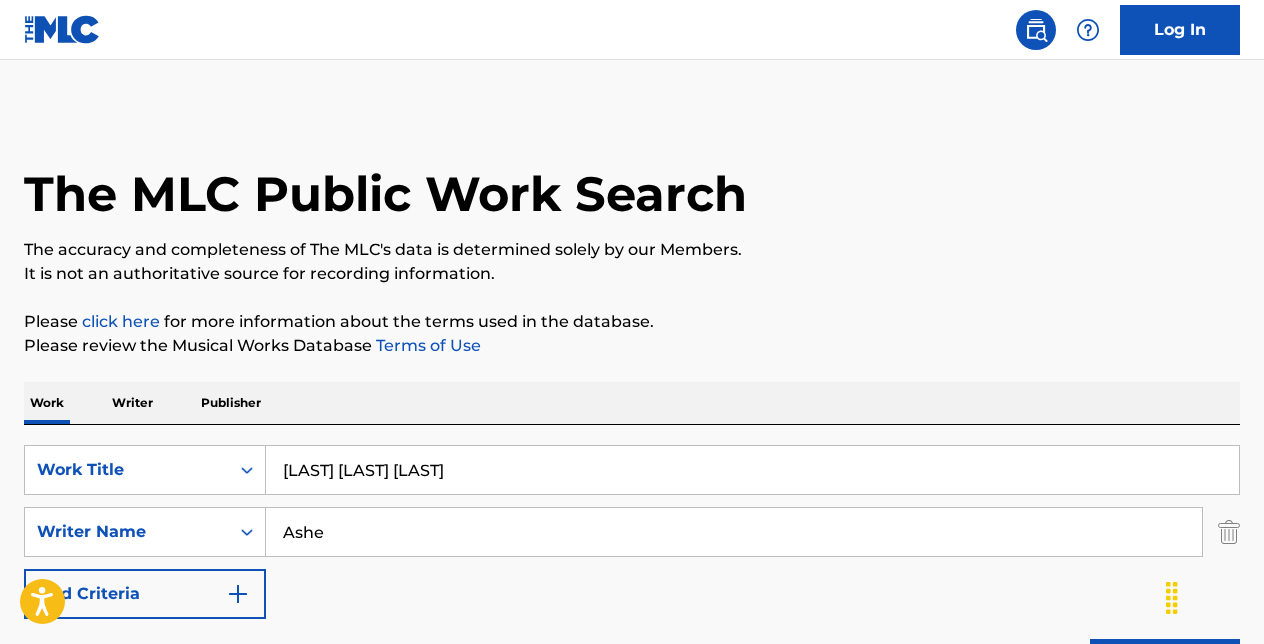 click on "Search" at bounding box center (1165, 664) 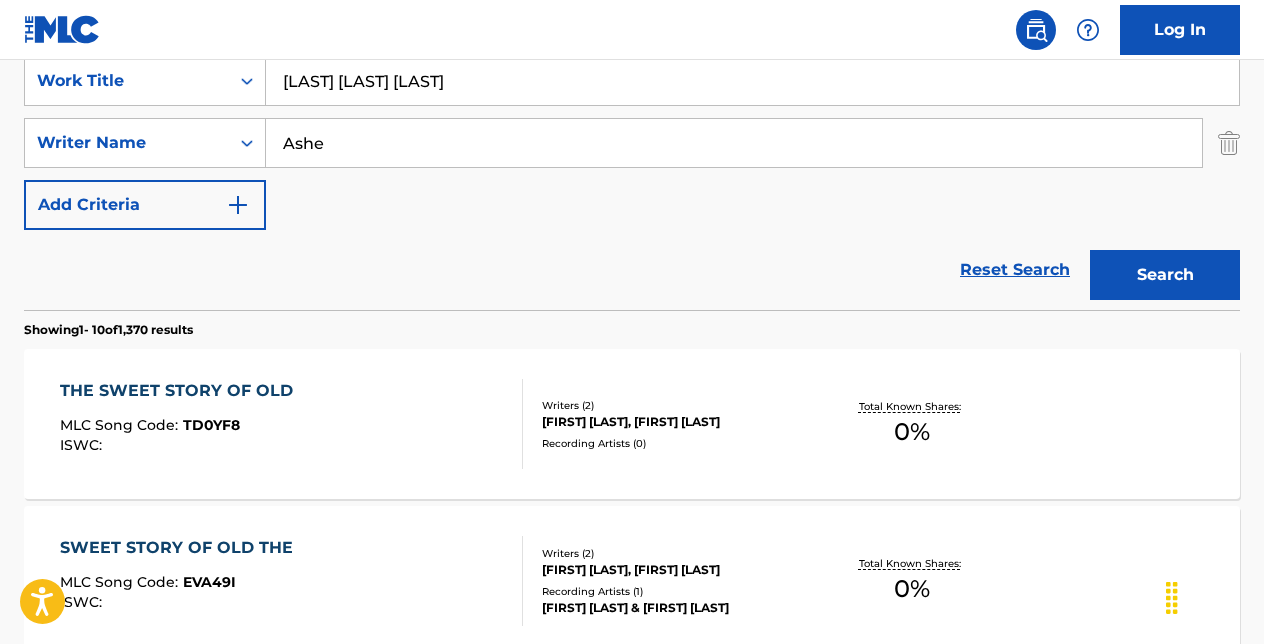 click on "Search" at bounding box center [1165, 275] 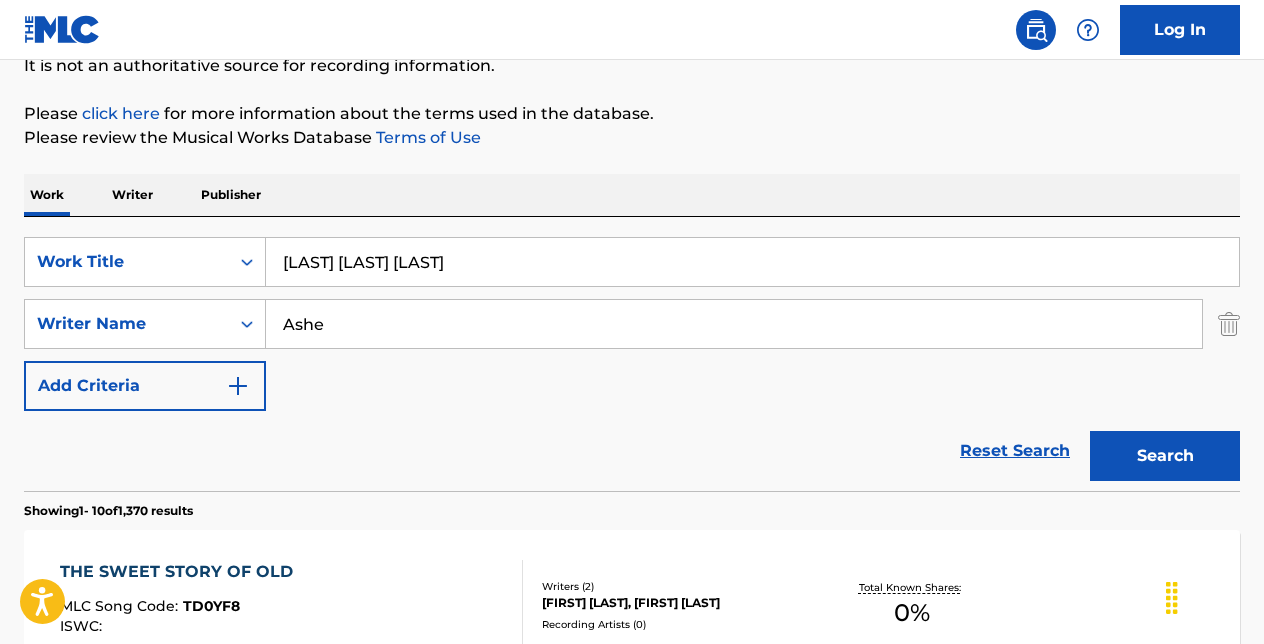 scroll, scrollTop: 207, scrollLeft: 0, axis: vertical 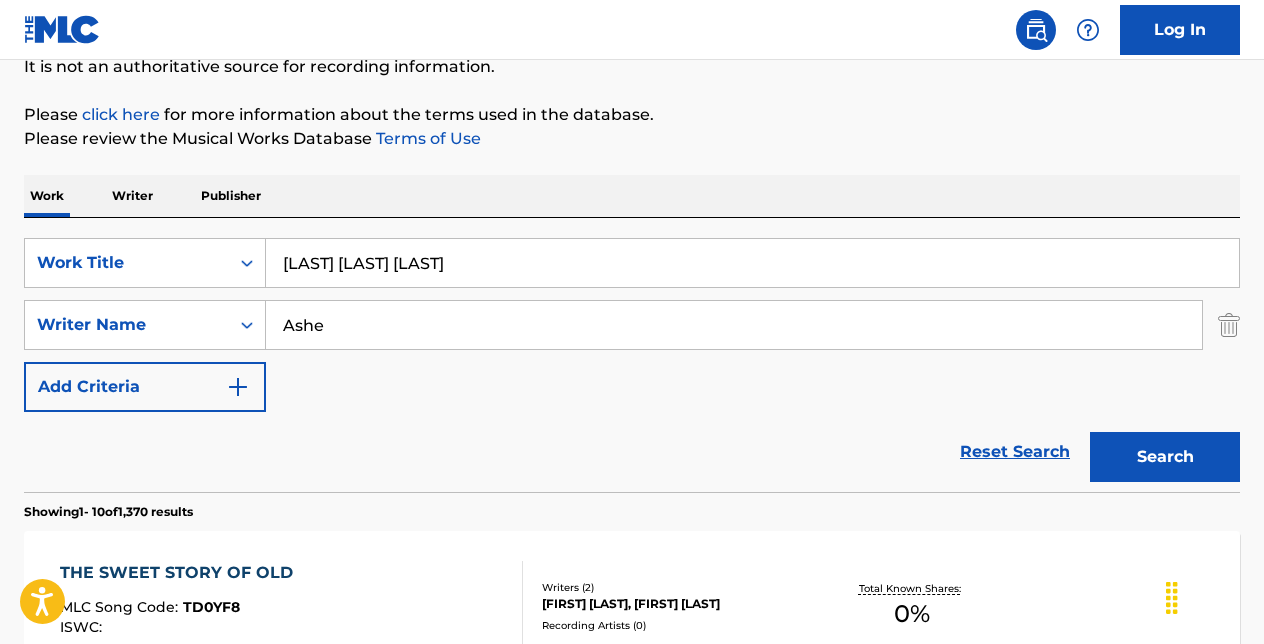 click on "Ashe" at bounding box center [734, 325] 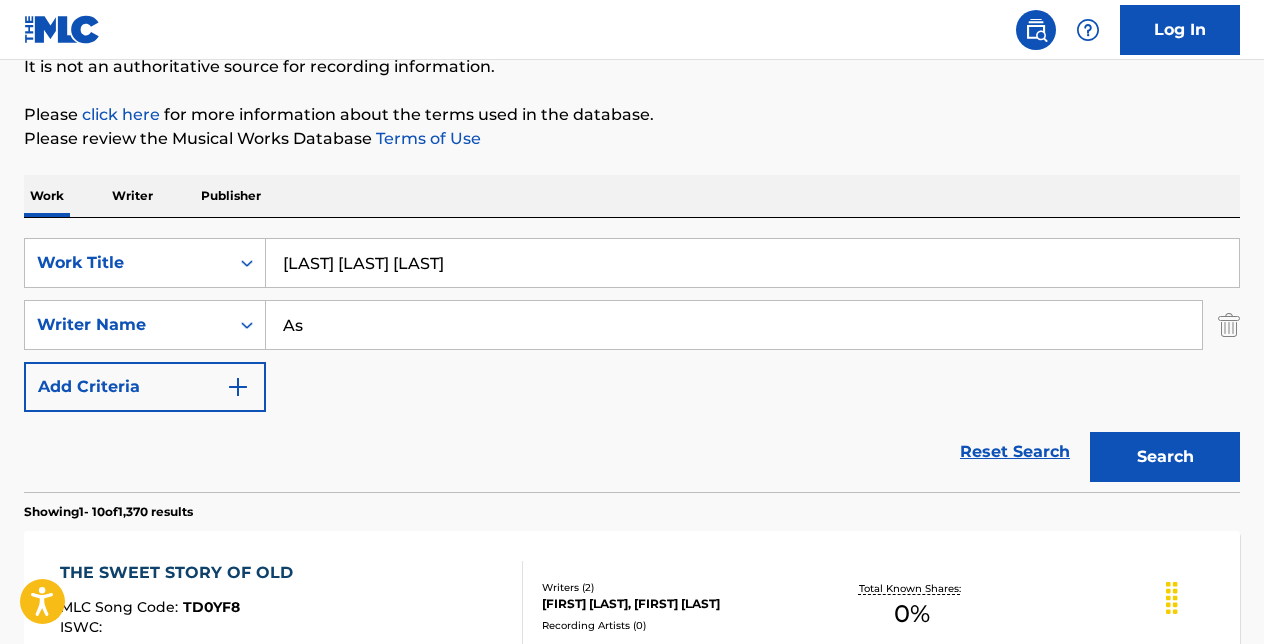 type on "A" 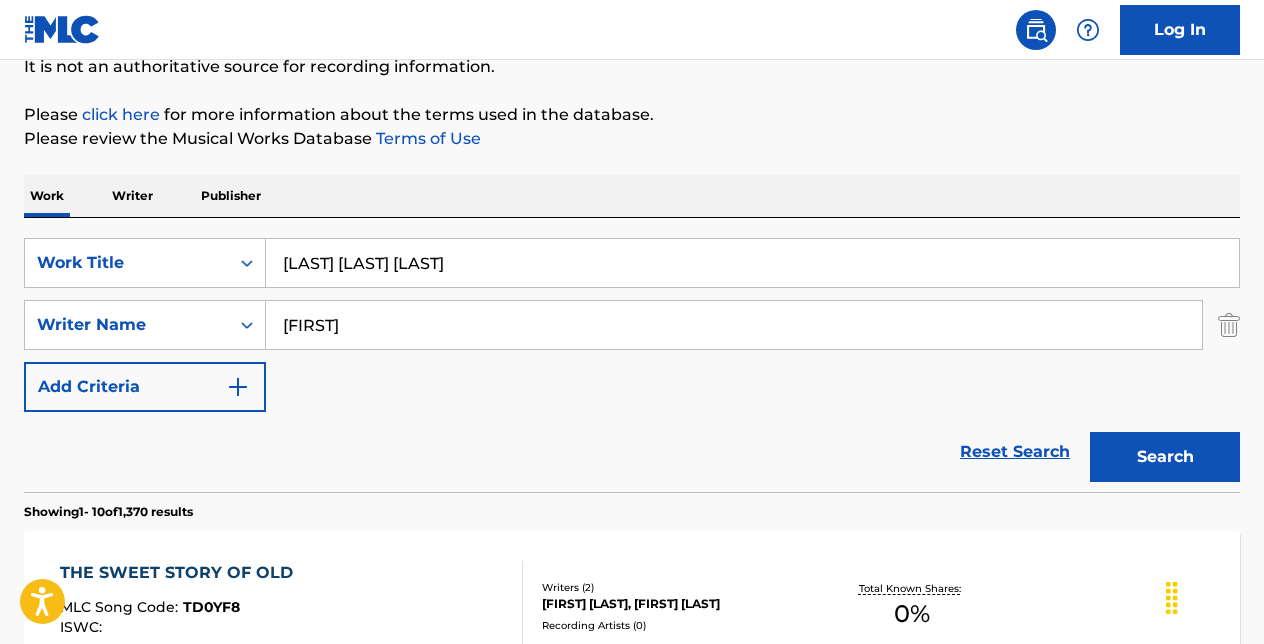 type on "[FIRST]" 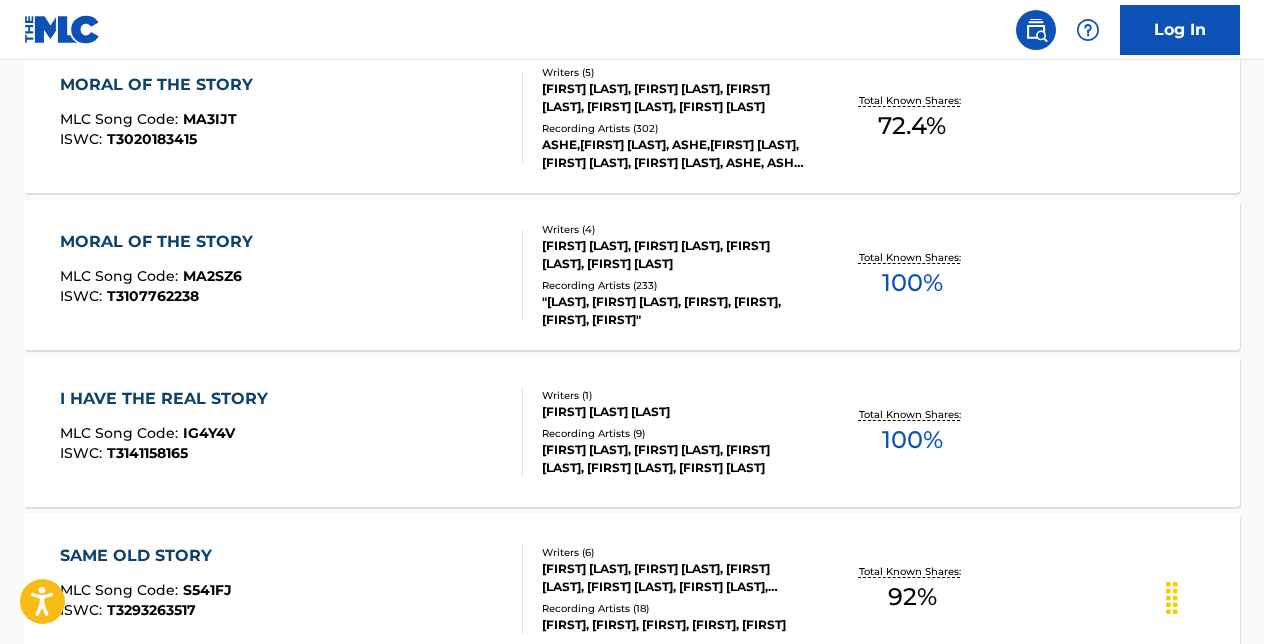 scroll, scrollTop: 702, scrollLeft: 0, axis: vertical 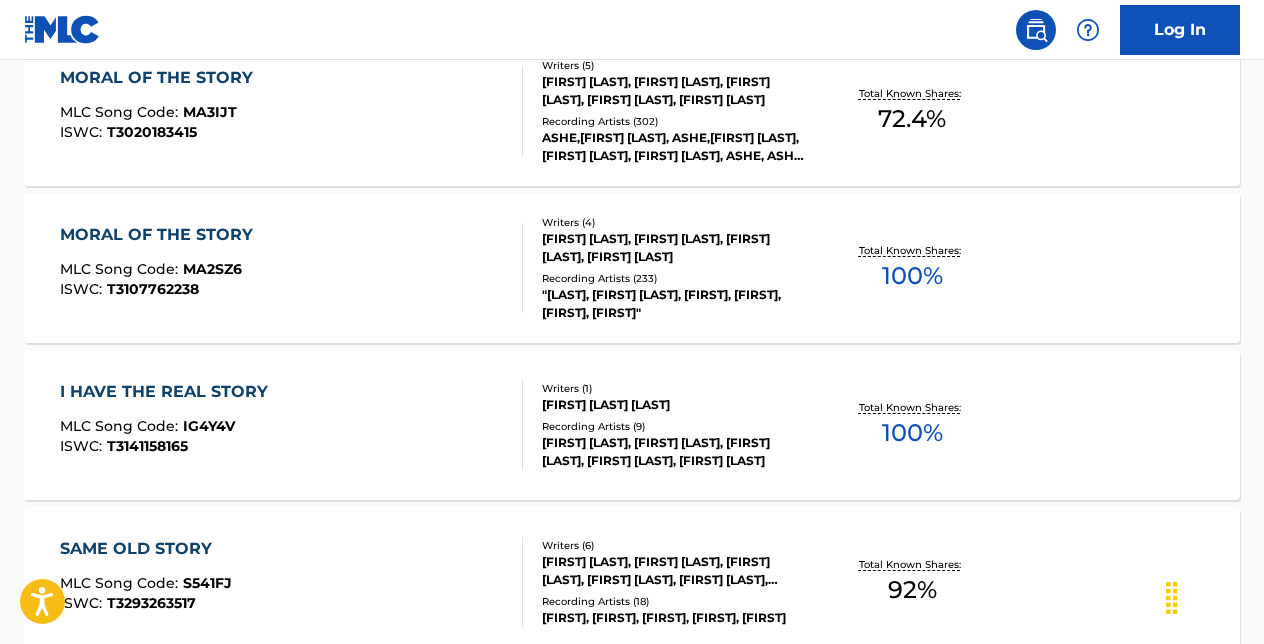 click on "MORAL OF THE STORY" at bounding box center (161, 235) 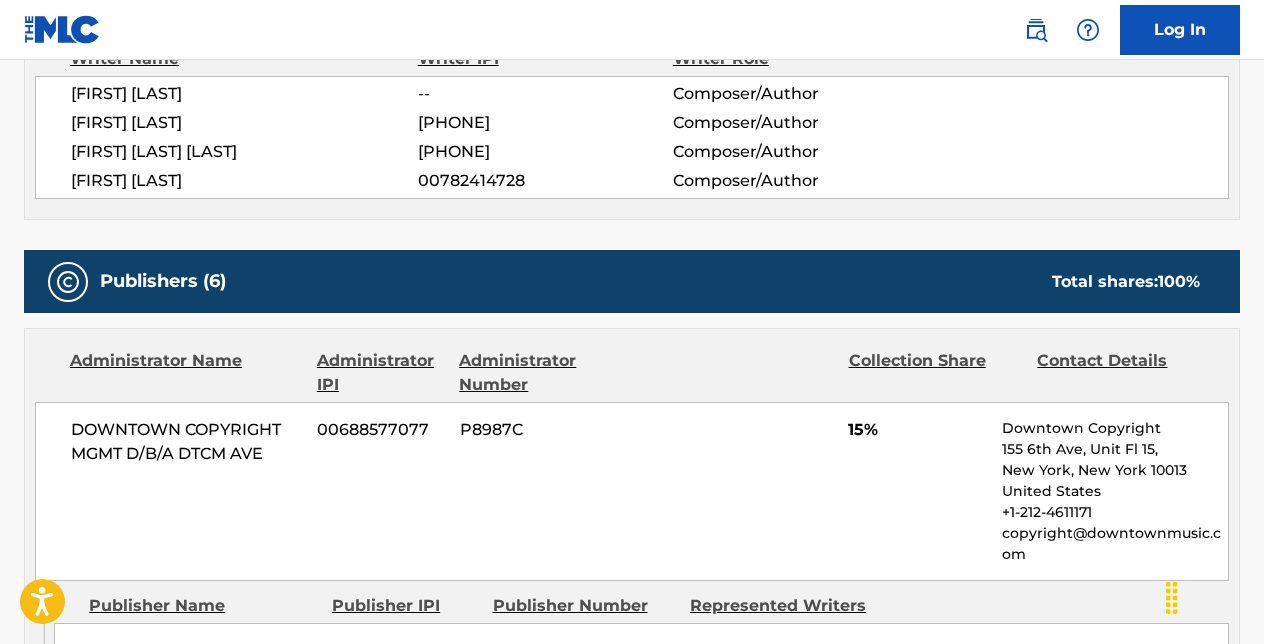 scroll, scrollTop: 1033, scrollLeft: 0, axis: vertical 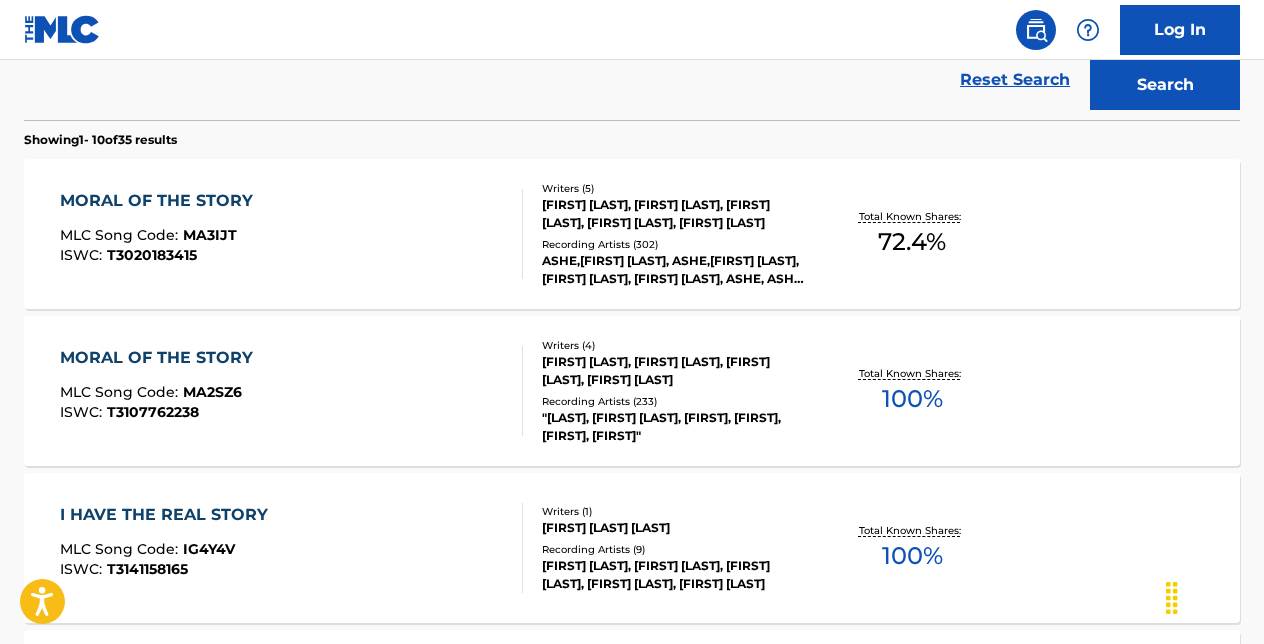 click on "MORAL OF THE STORY" at bounding box center [161, 201] 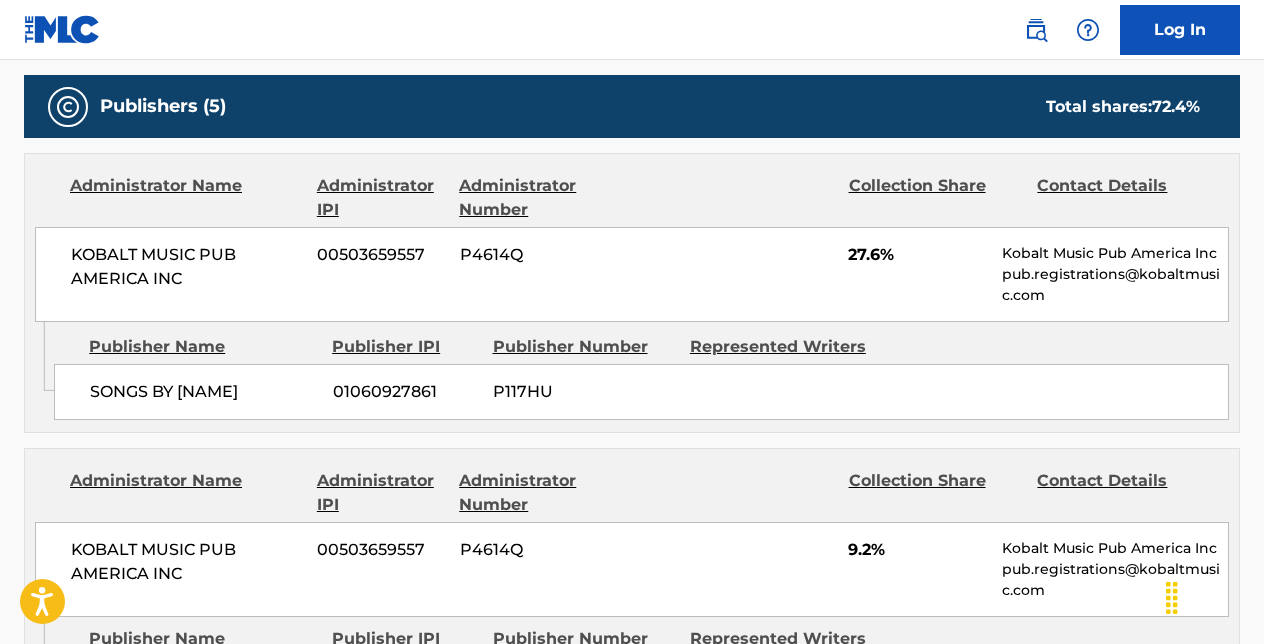 scroll, scrollTop: 1396, scrollLeft: 0, axis: vertical 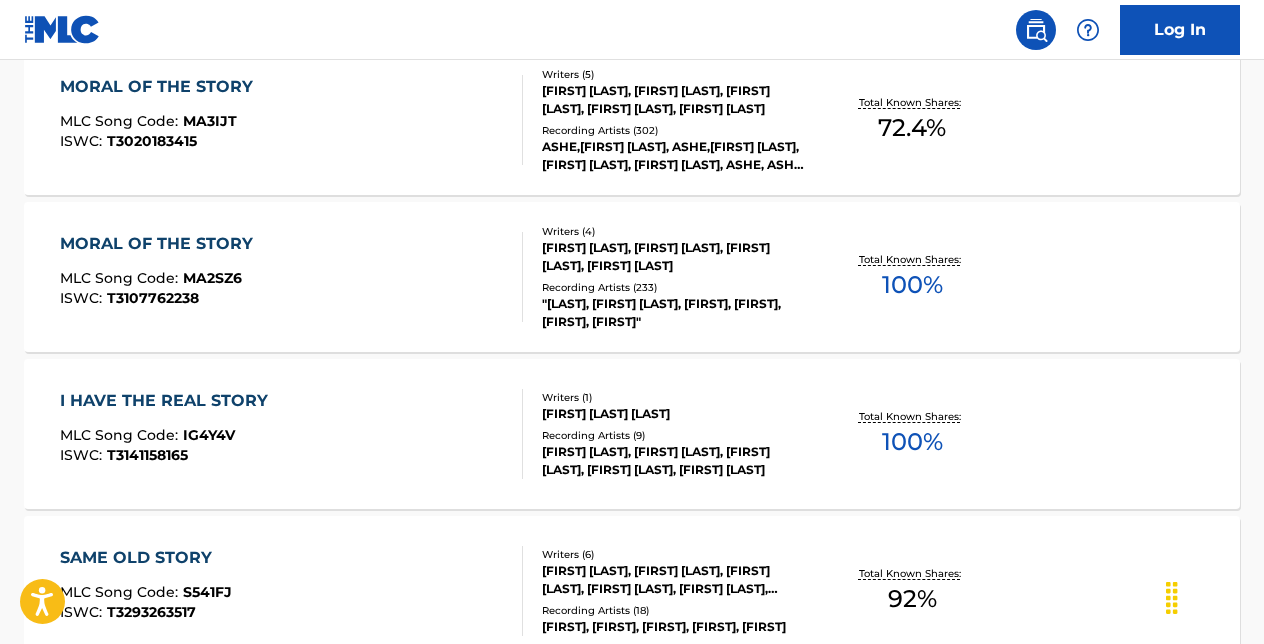 click on "MORAL OF THE STORY" at bounding box center (161, 244) 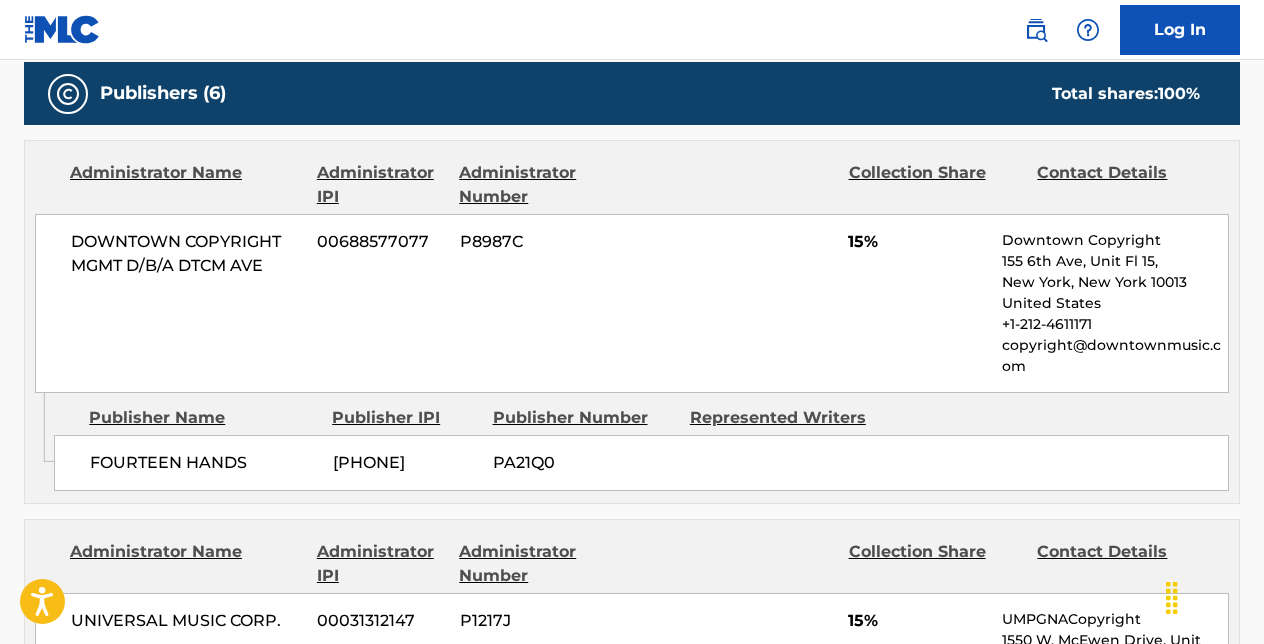 scroll, scrollTop: 1215, scrollLeft: 0, axis: vertical 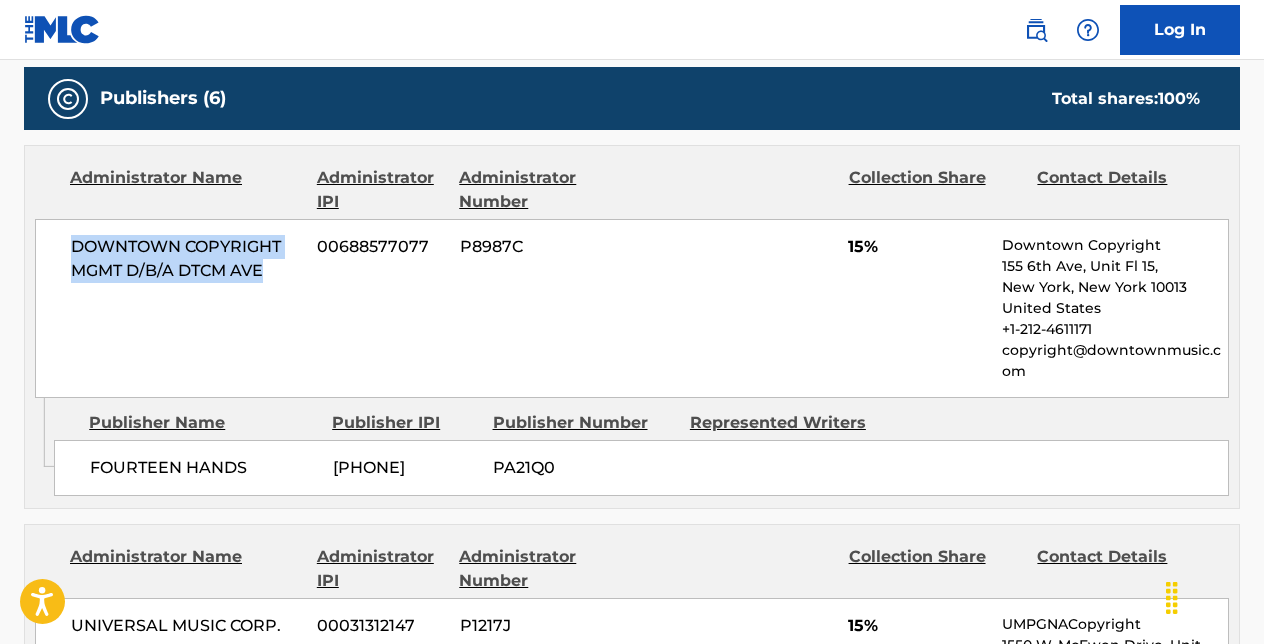 drag, startPoint x: 71, startPoint y: 246, endPoint x: 293, endPoint y: 275, distance: 223.88614 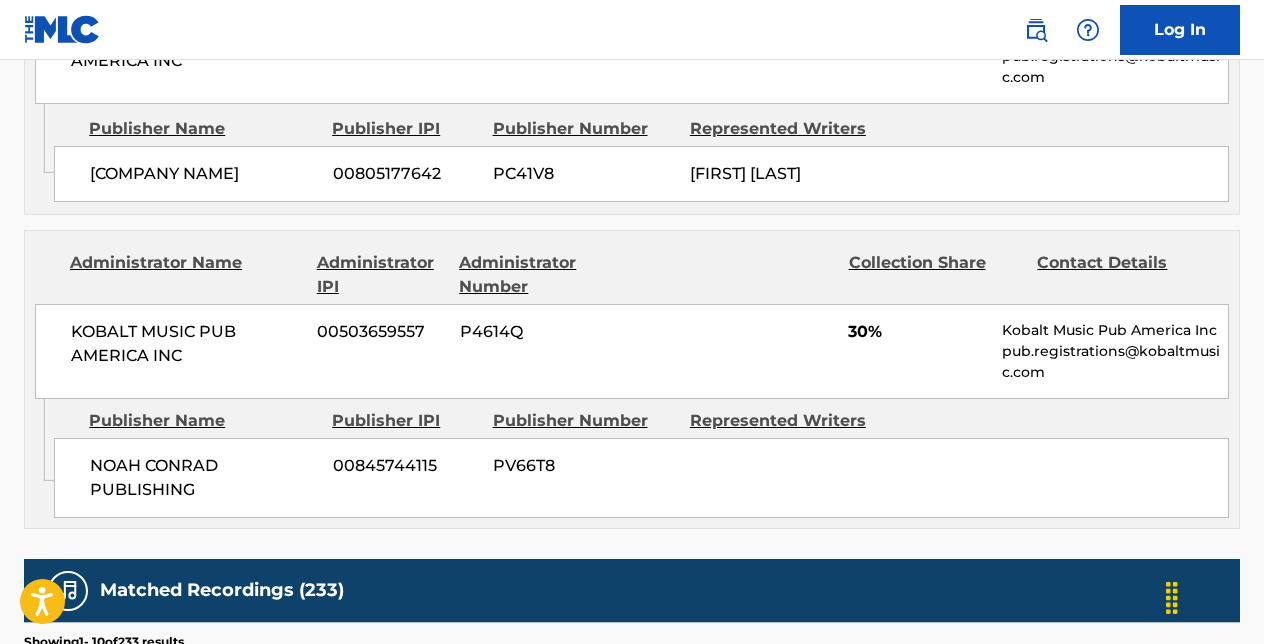 scroll, scrollTop: 2796, scrollLeft: 0, axis: vertical 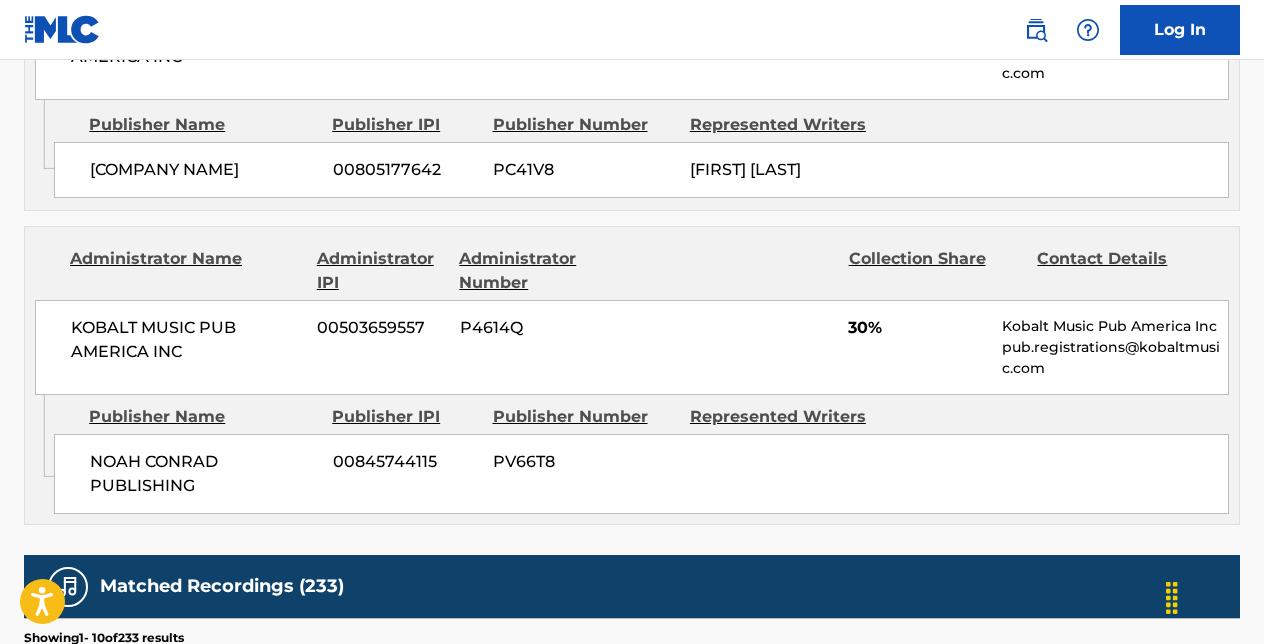 drag, startPoint x: 0, startPoint y: 477, endPoint x: 52, endPoint y: 436, distance: 66.21933 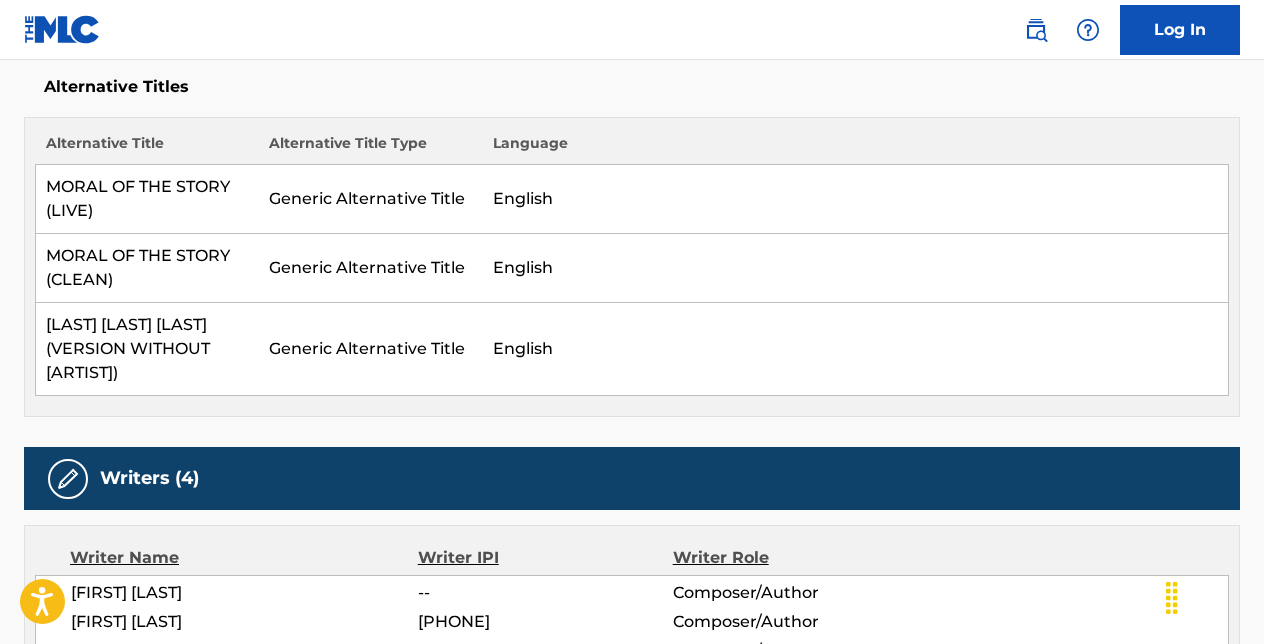 scroll, scrollTop: 0, scrollLeft: 0, axis: both 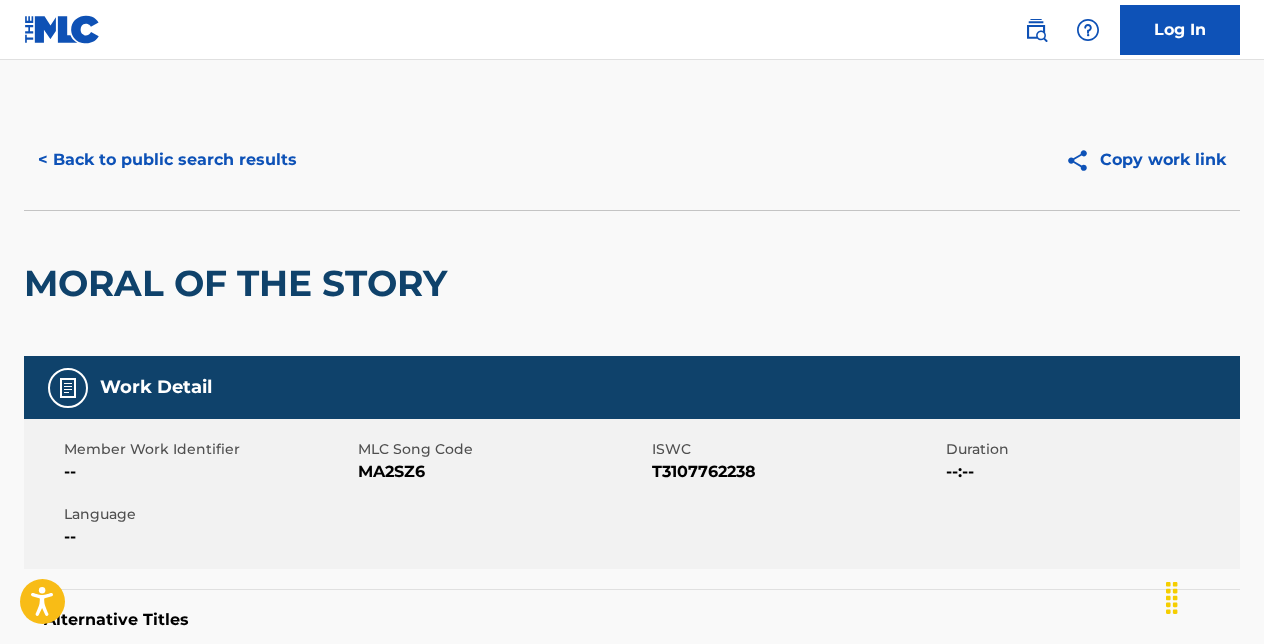 click on "< Back to public search results" at bounding box center (167, 160) 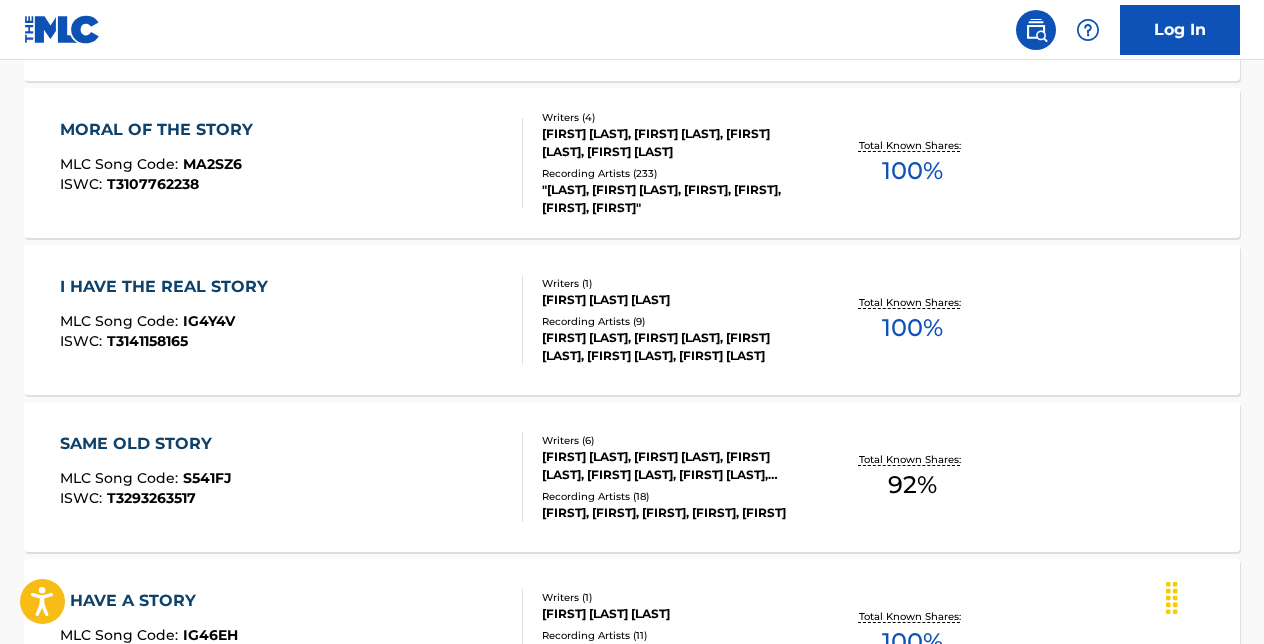 scroll, scrollTop: 0, scrollLeft: 0, axis: both 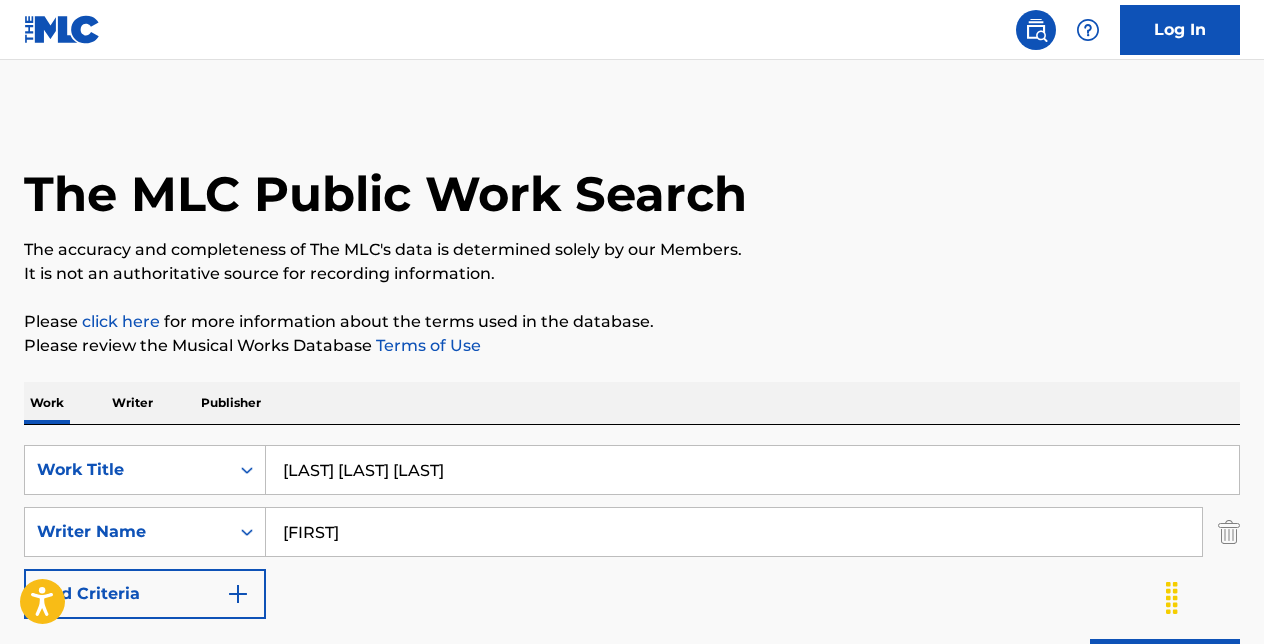 click on "[LAST] [LAST] [LAST]" at bounding box center [752, 470] 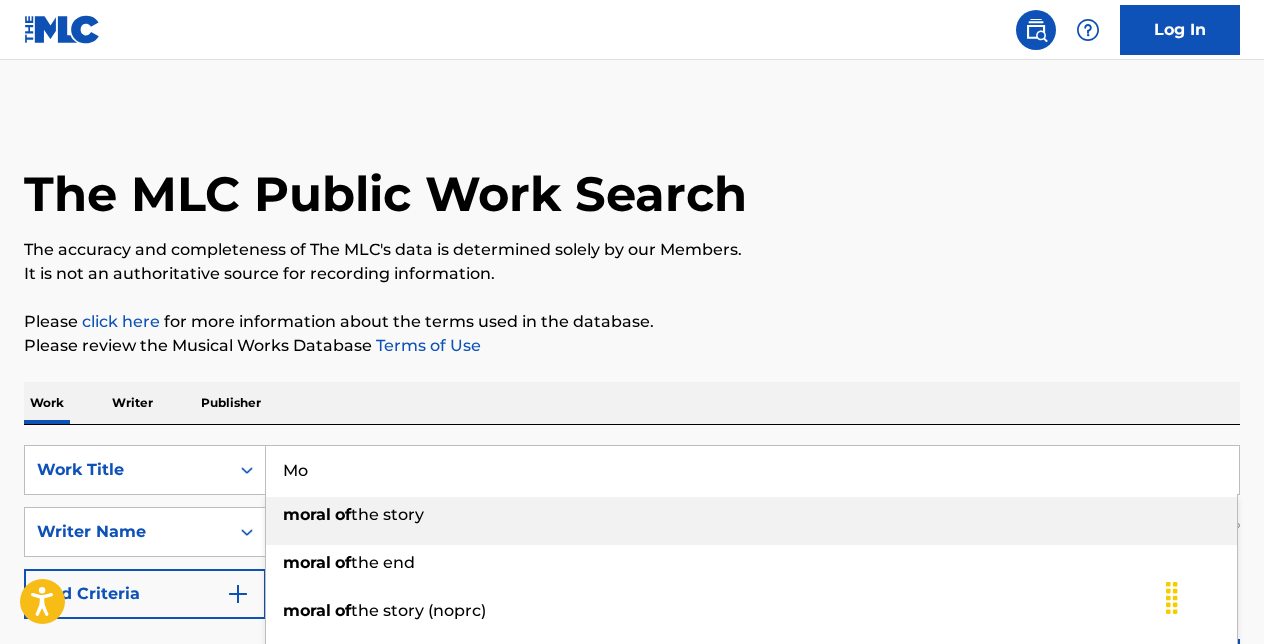 type on "M" 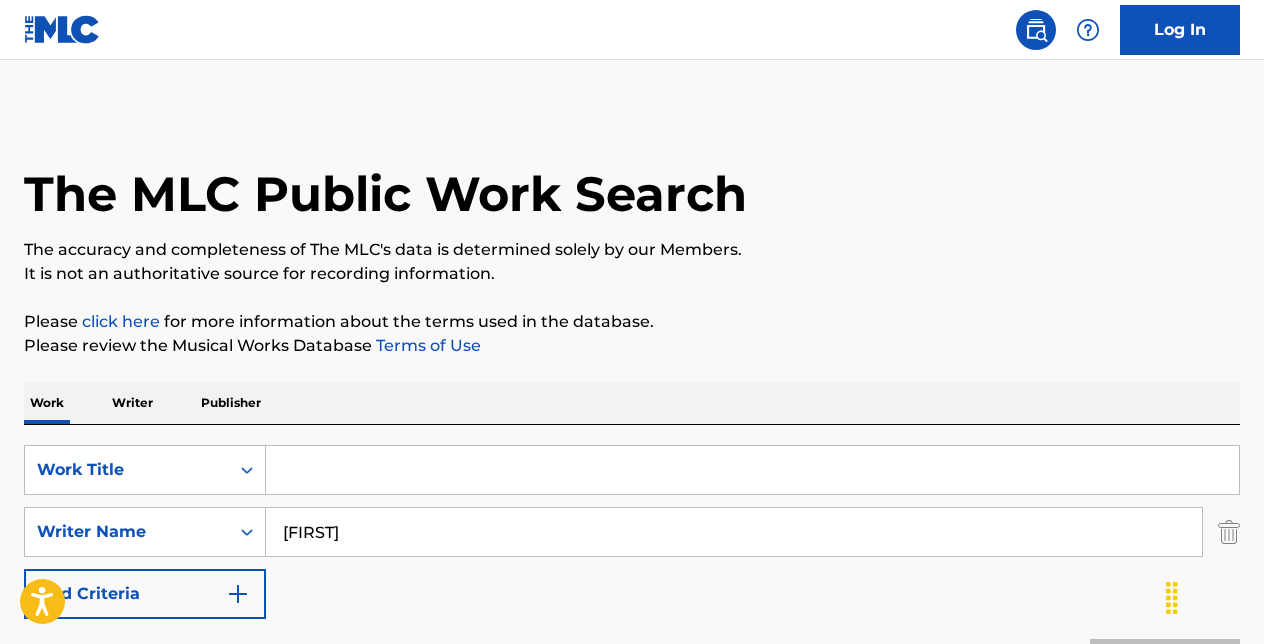 type on "j" 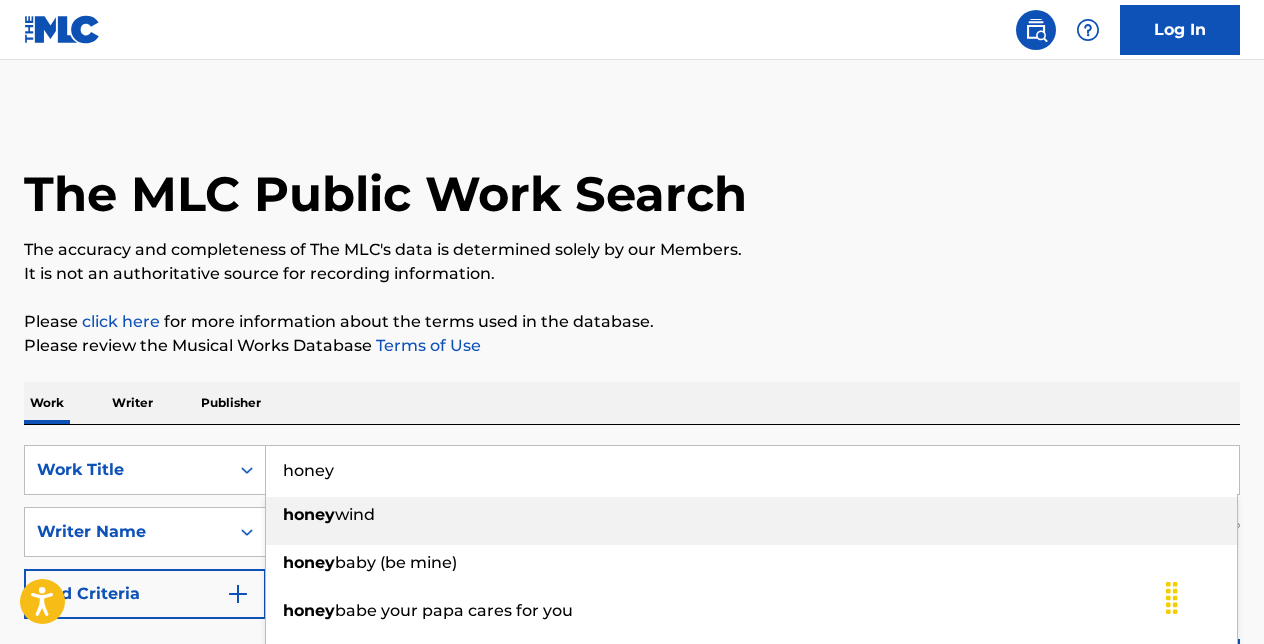 type on "honey" 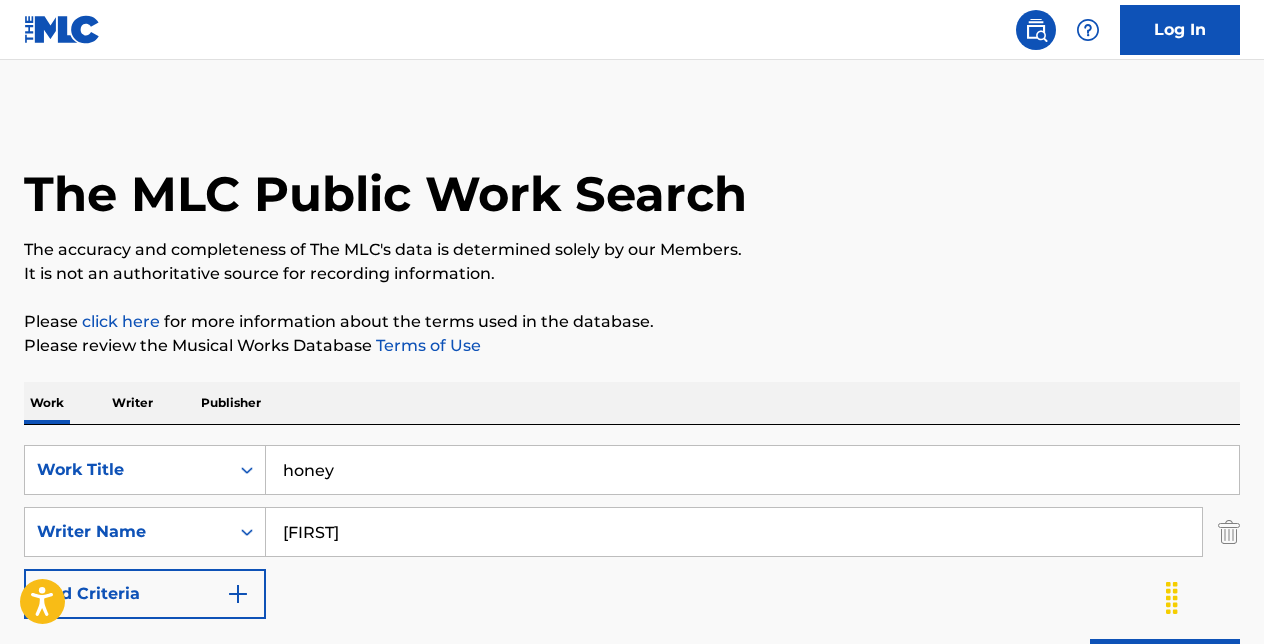click on "[FIRST]" at bounding box center [734, 532] 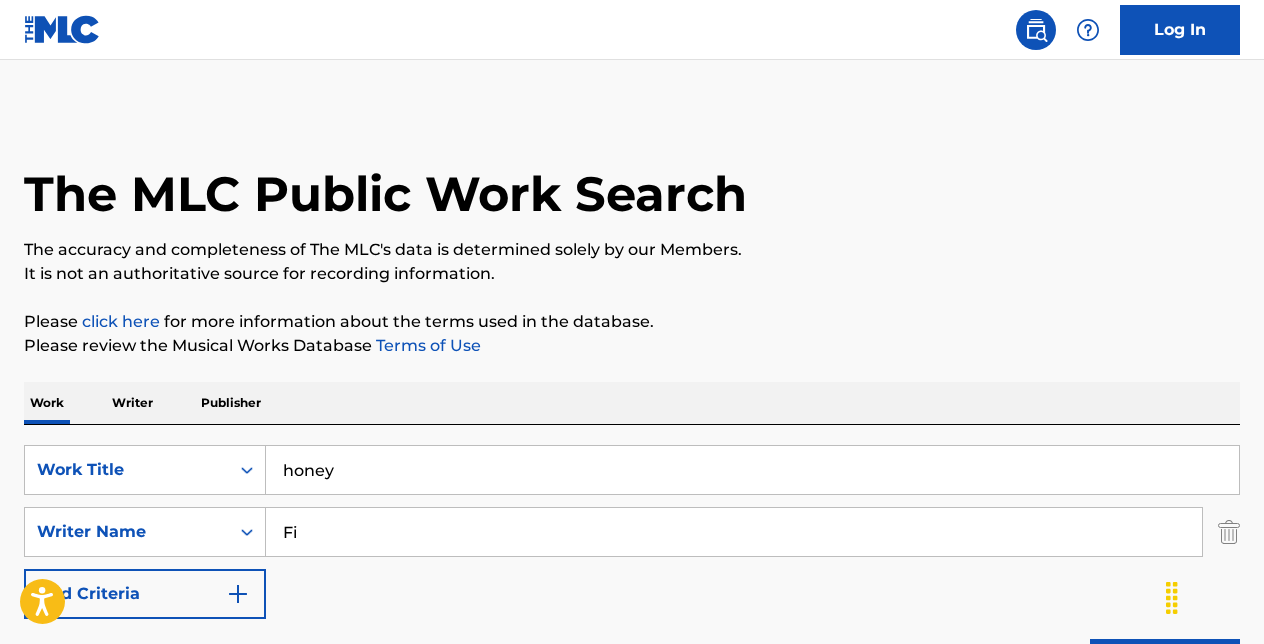 type on "F" 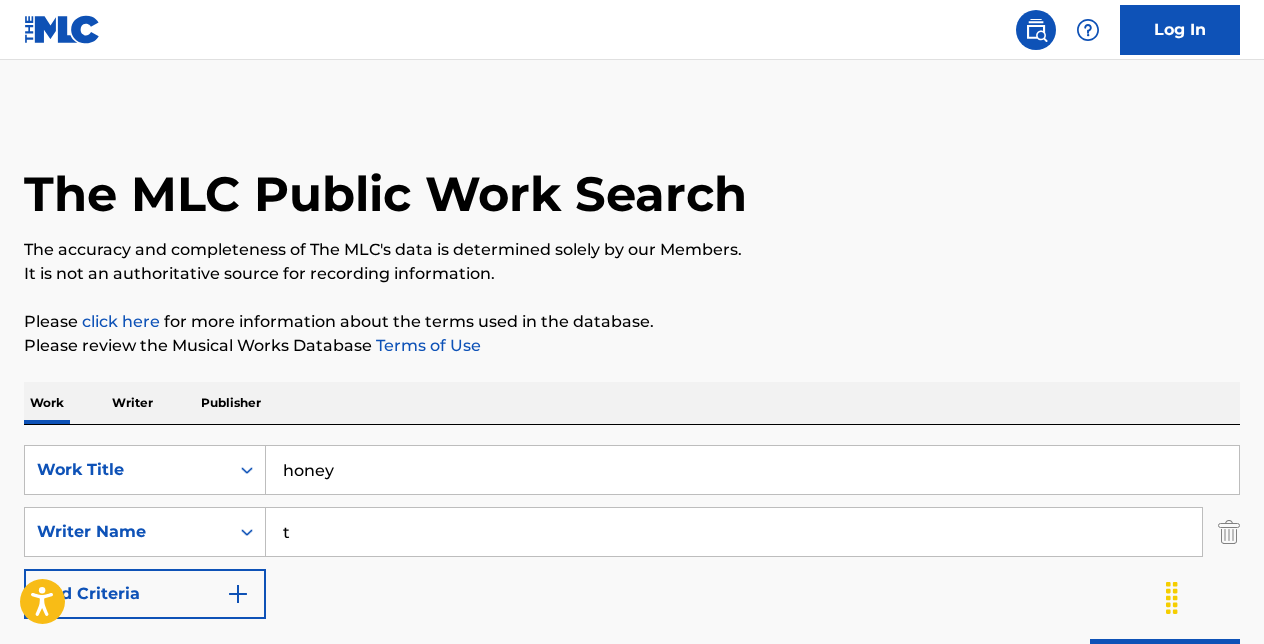 click on "t" at bounding box center (734, 532) 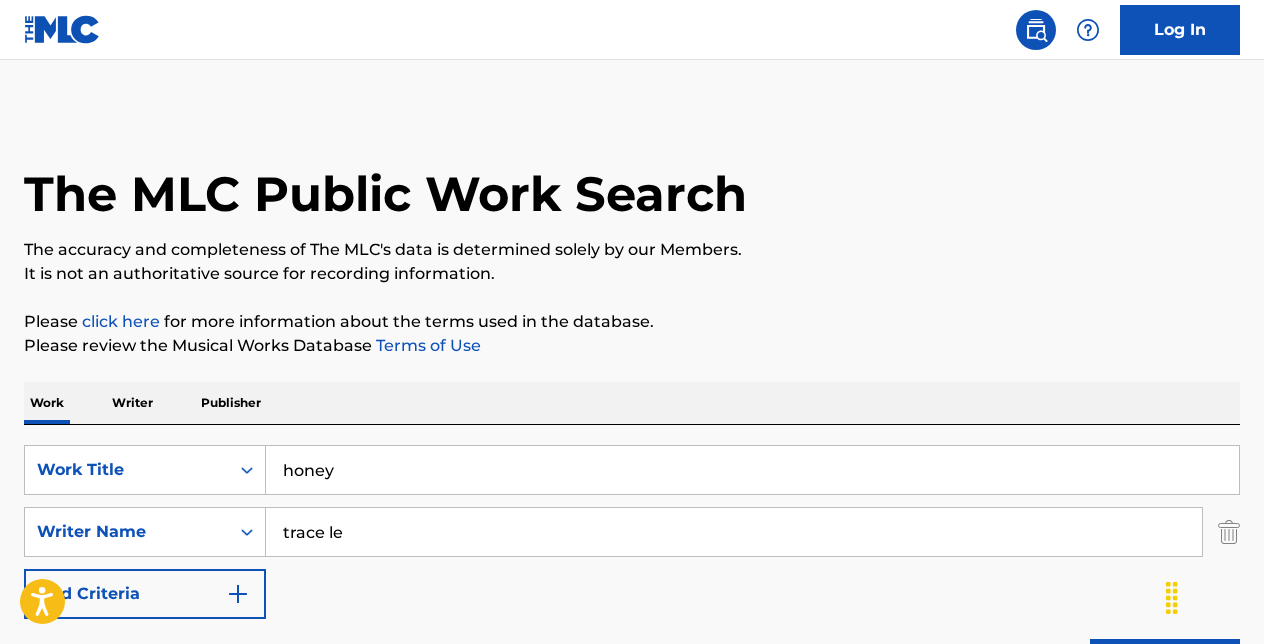 click on "Search" at bounding box center [1165, 664] 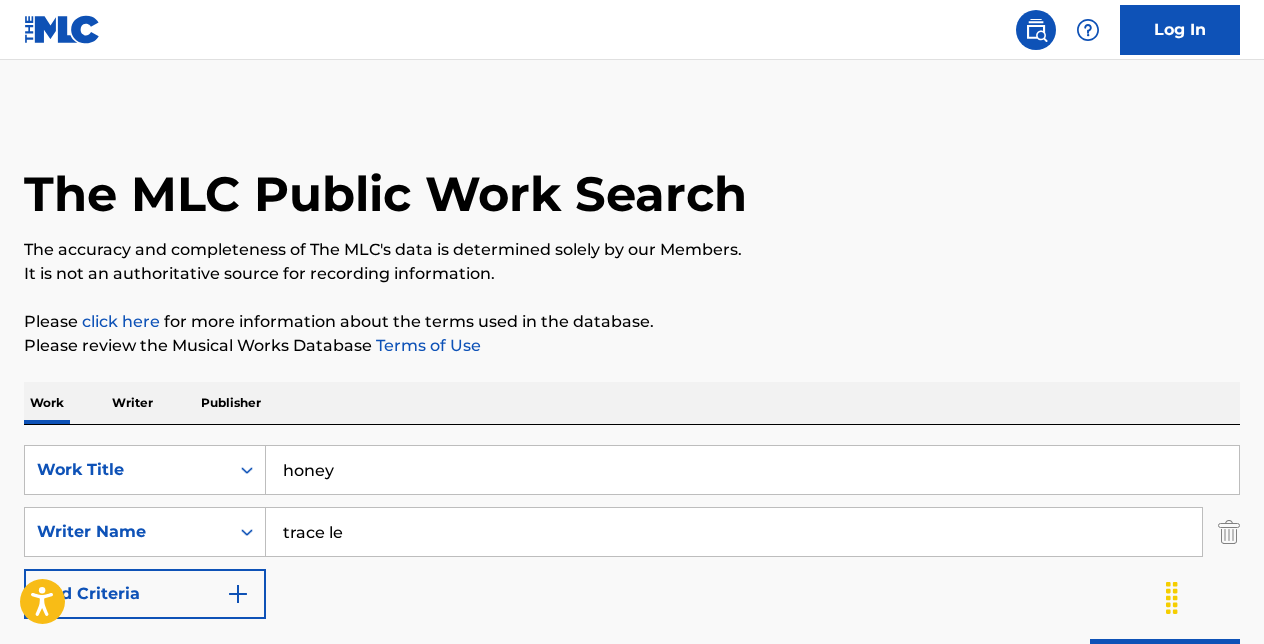 click on "trace le" at bounding box center [734, 532] 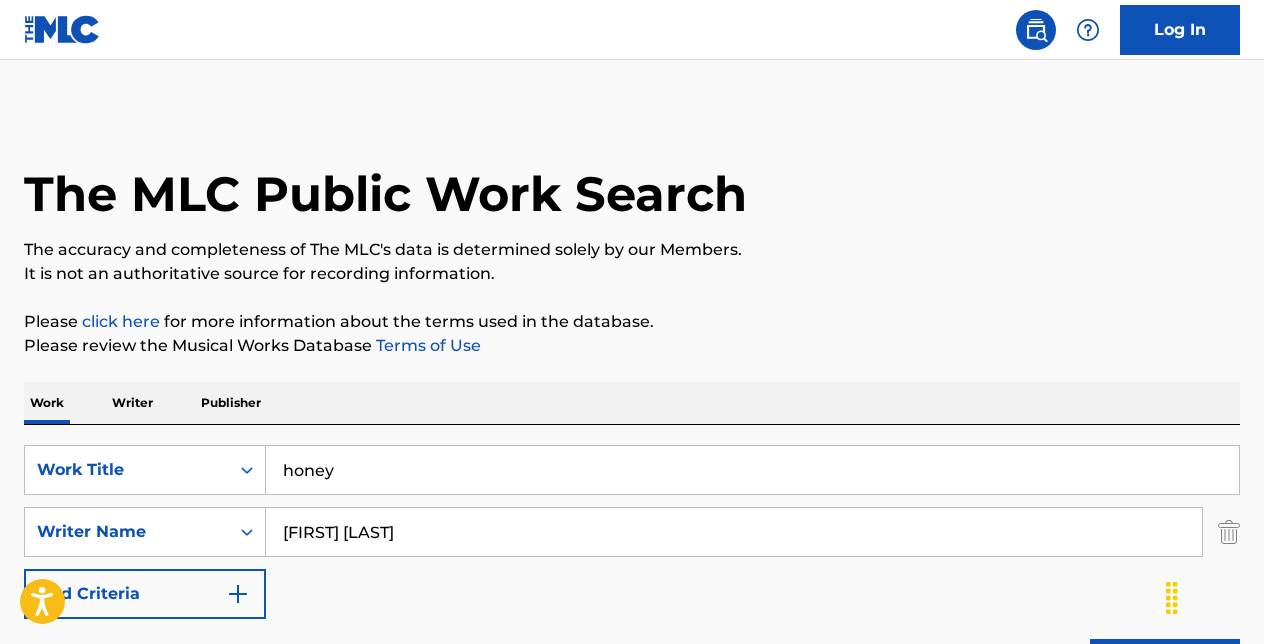 type on "[FIRST] [LAST]" 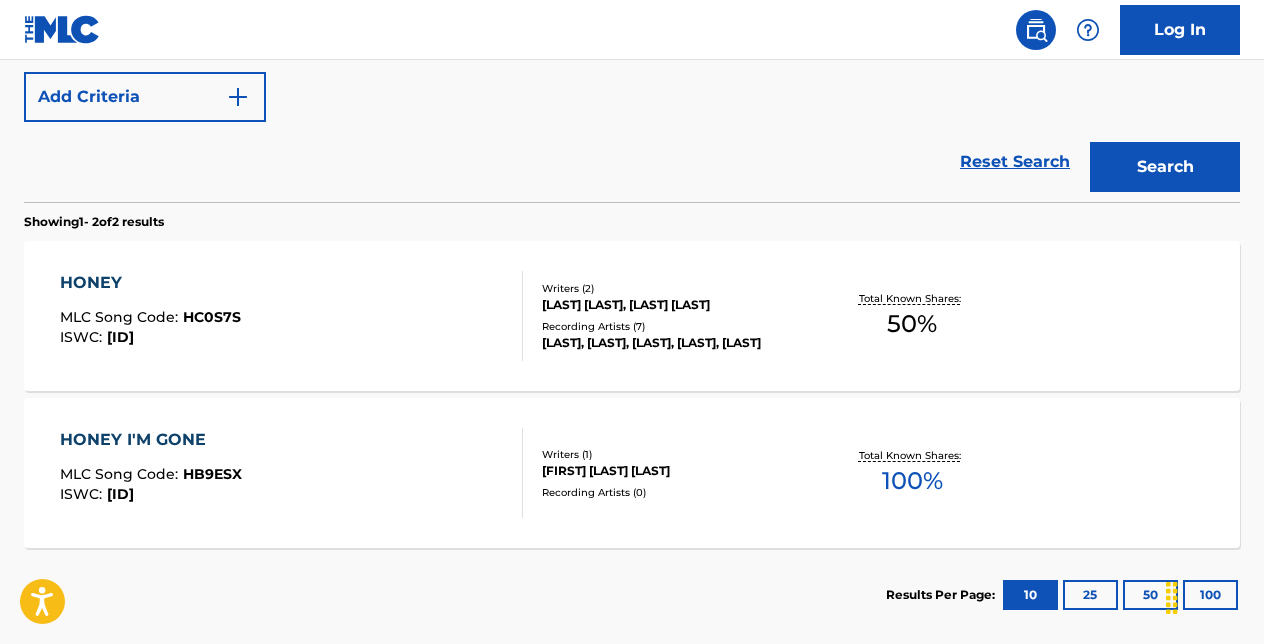 scroll, scrollTop: 498, scrollLeft: 0, axis: vertical 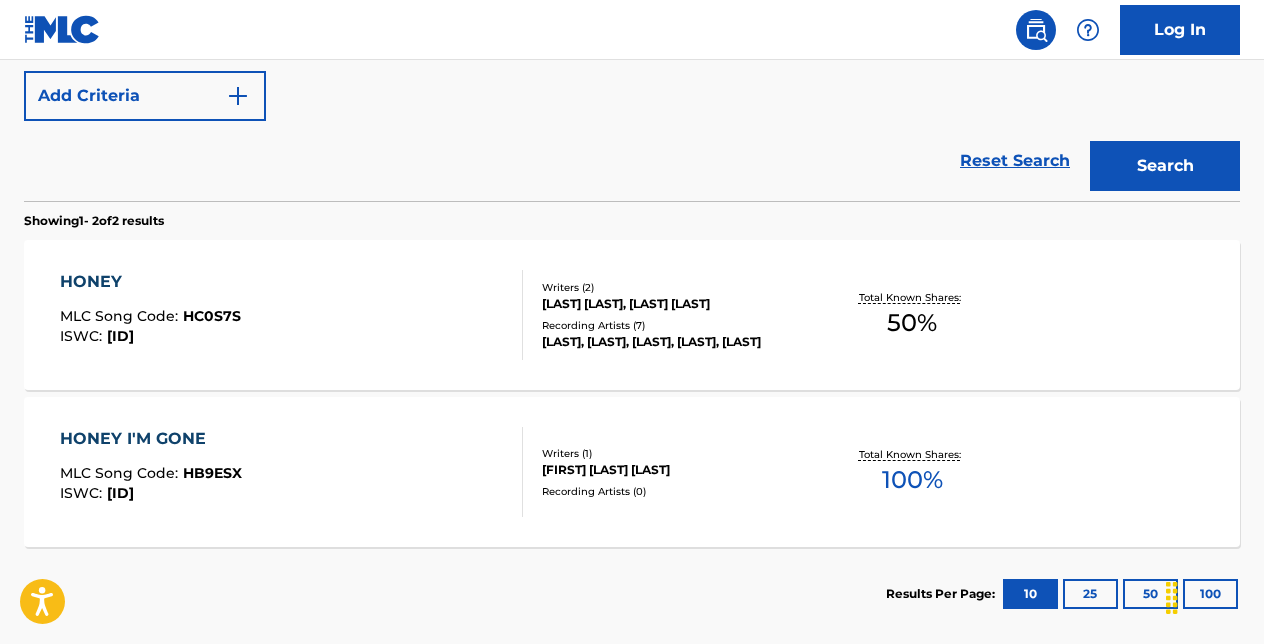 click on "HONEY" at bounding box center (150, 282) 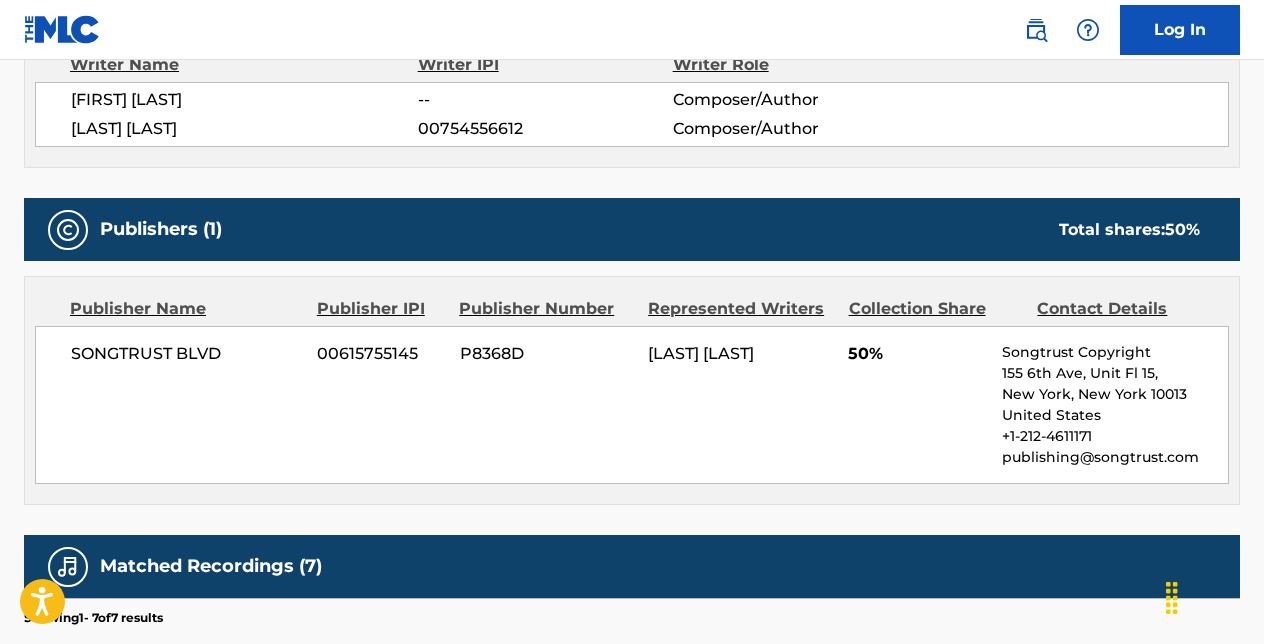 scroll, scrollTop: 751, scrollLeft: 0, axis: vertical 